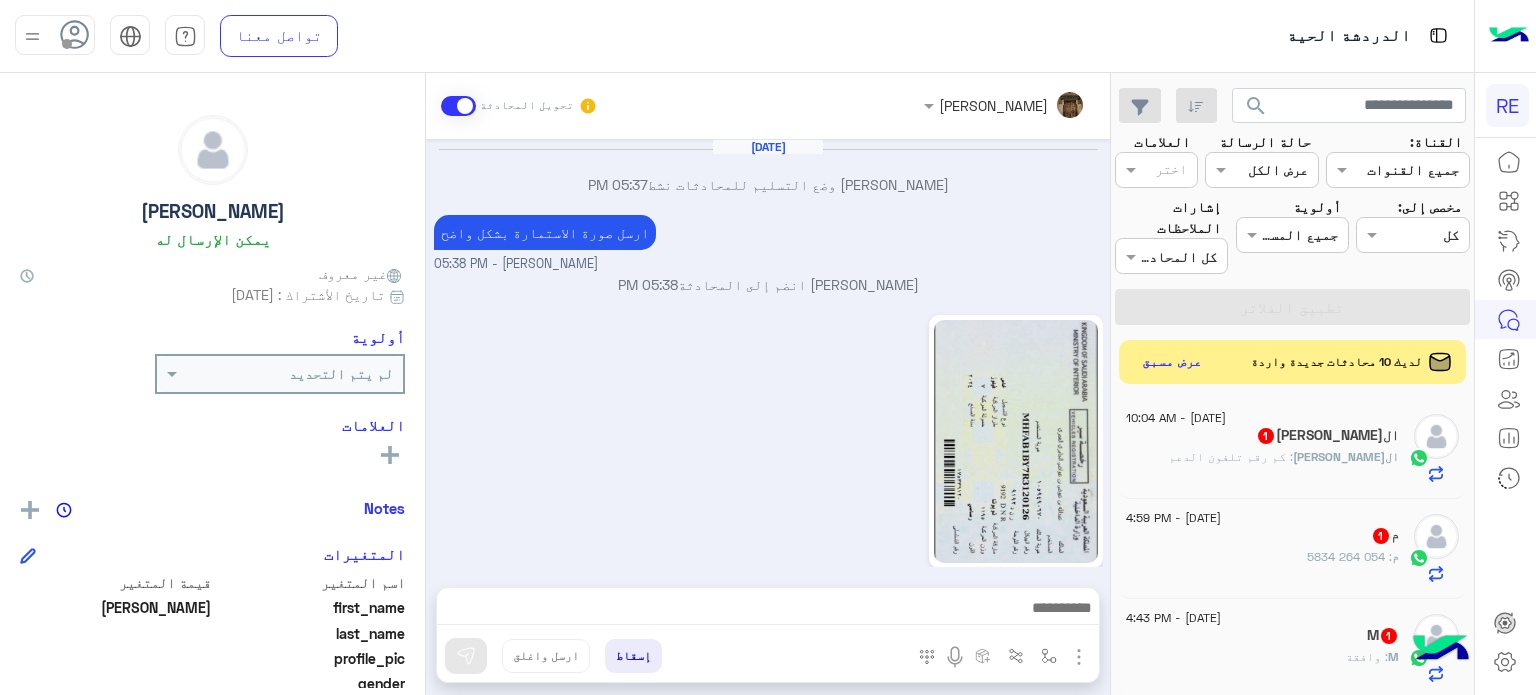 scroll, scrollTop: 0, scrollLeft: 0, axis: both 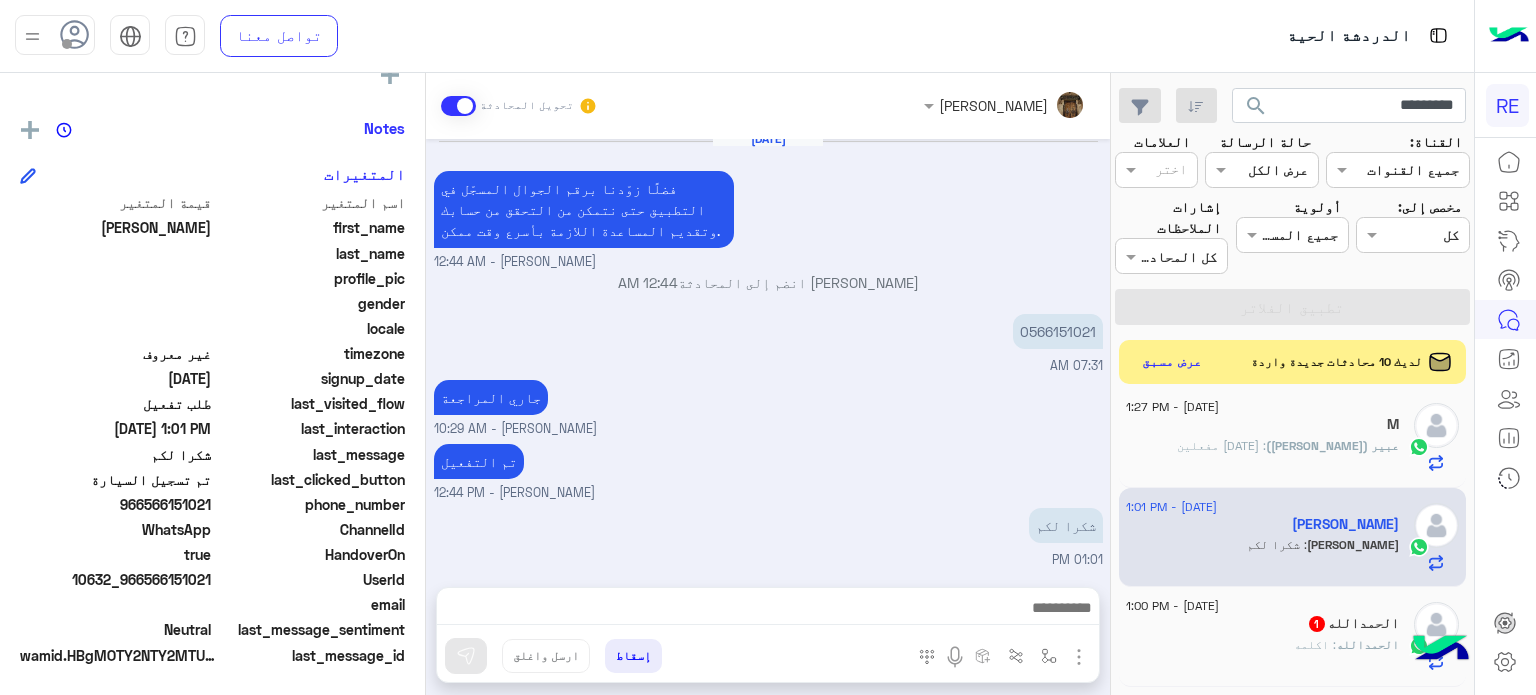 click on "search" 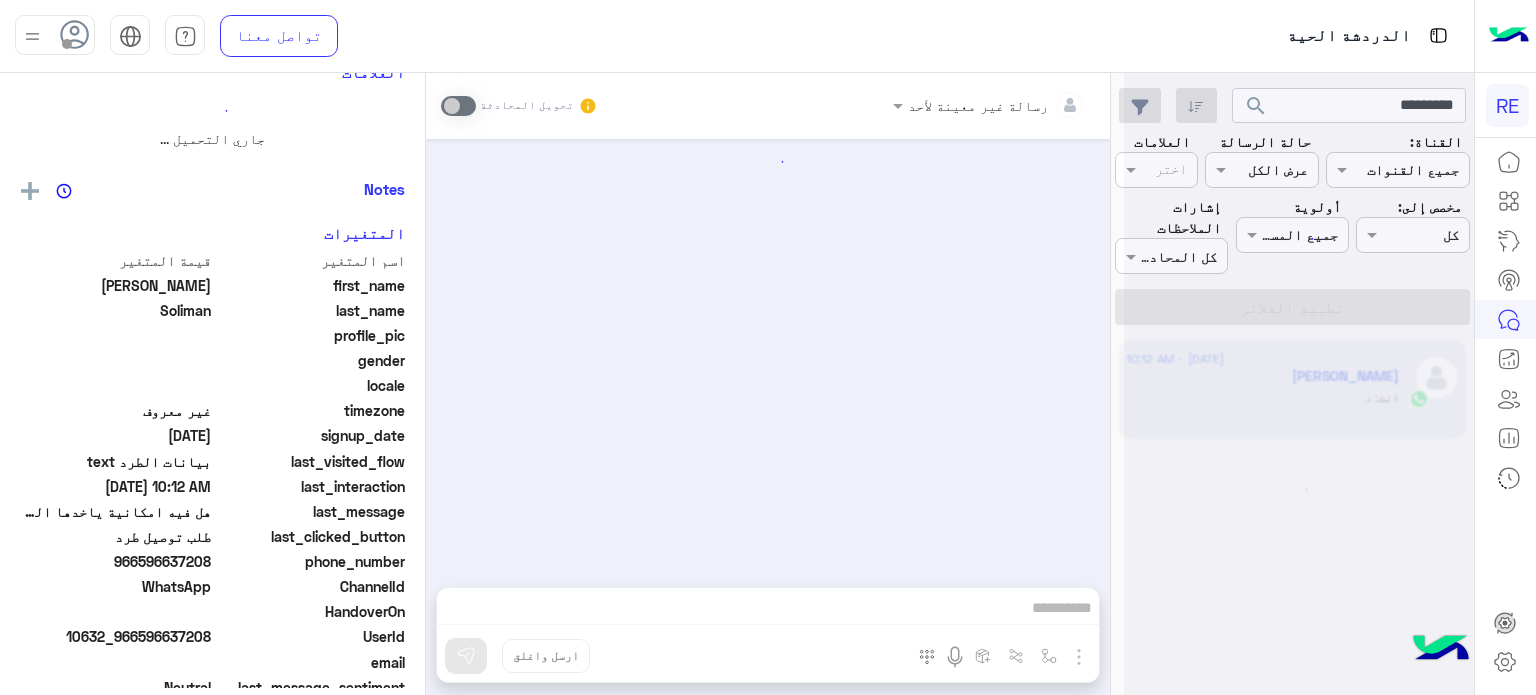 scroll, scrollTop: 0, scrollLeft: 0, axis: both 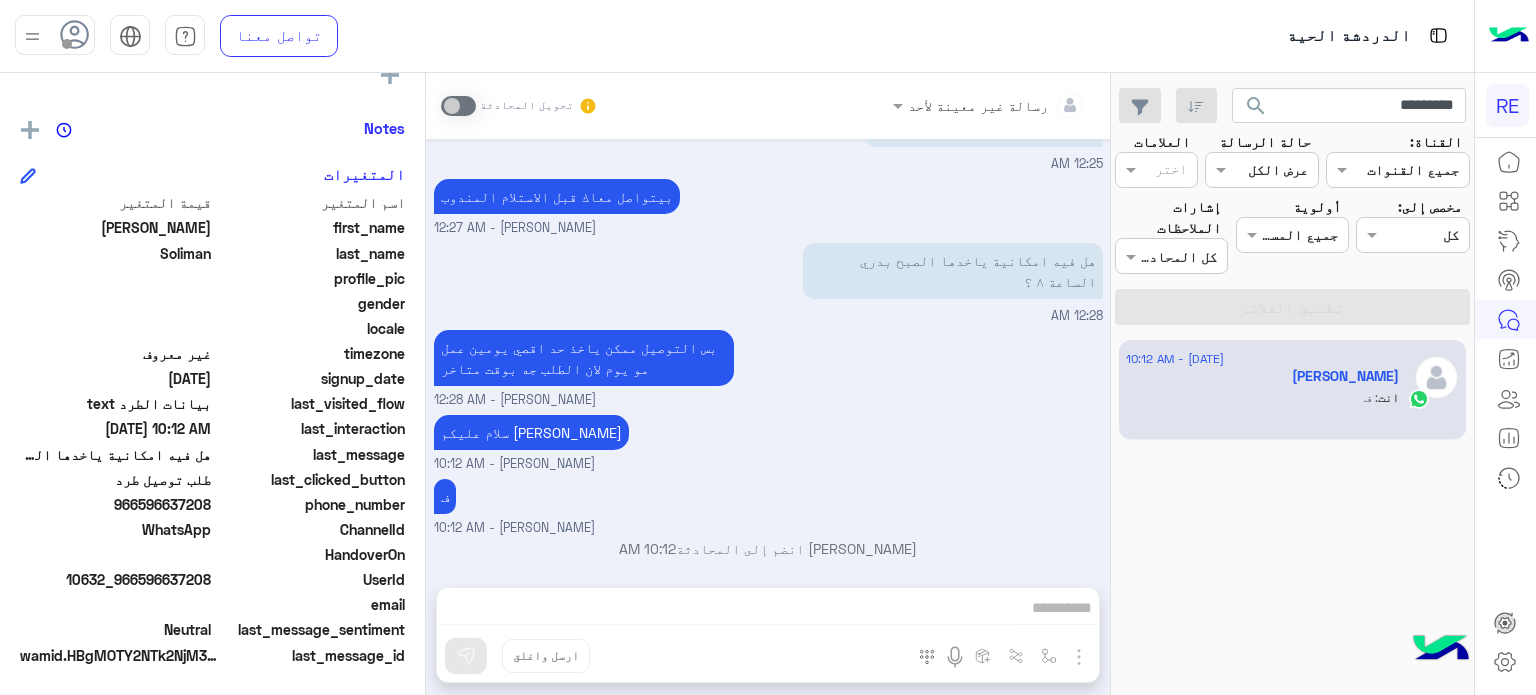 click on "Terhal Almodon -  10:12 AM" at bounding box center [514, 528] 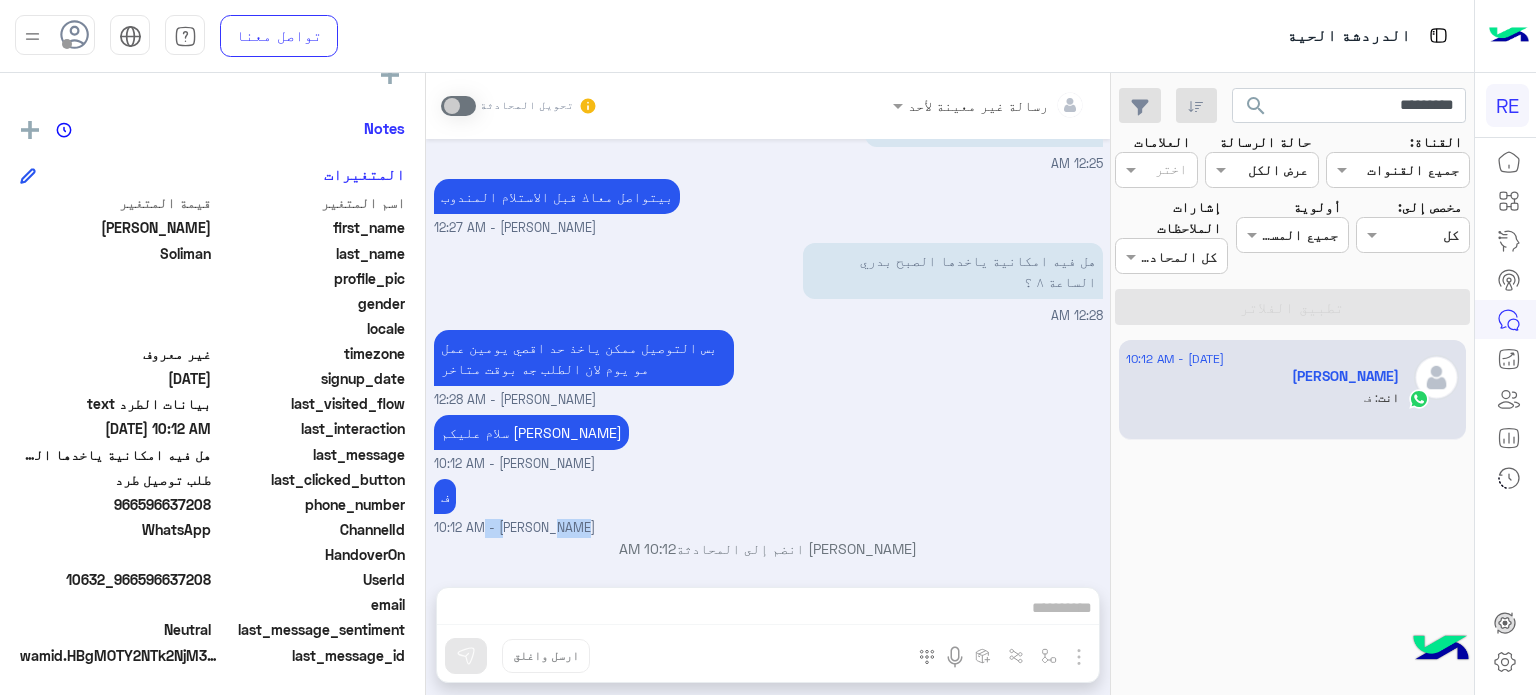 click on "Terhal Almodon -  10:12 AM" at bounding box center (514, 528) 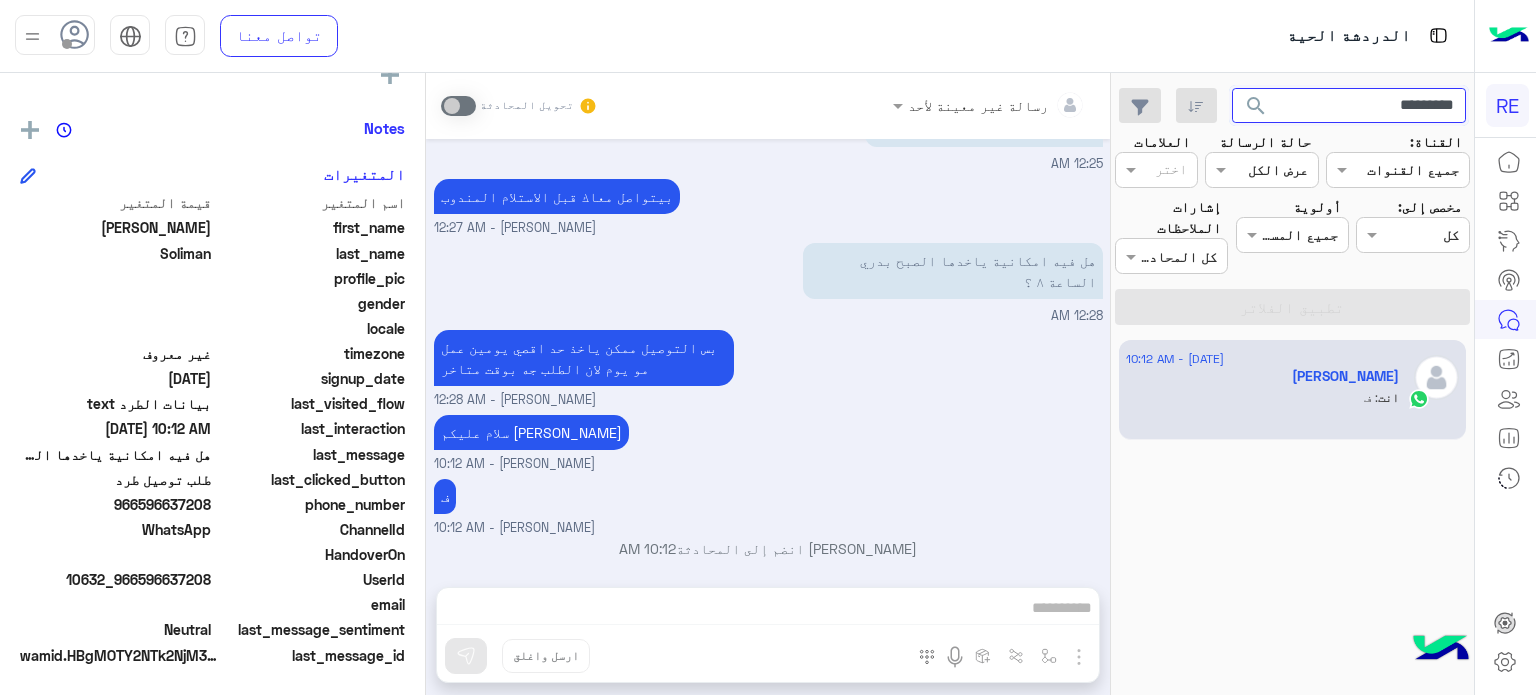 click on "*********" at bounding box center [1349, 106] 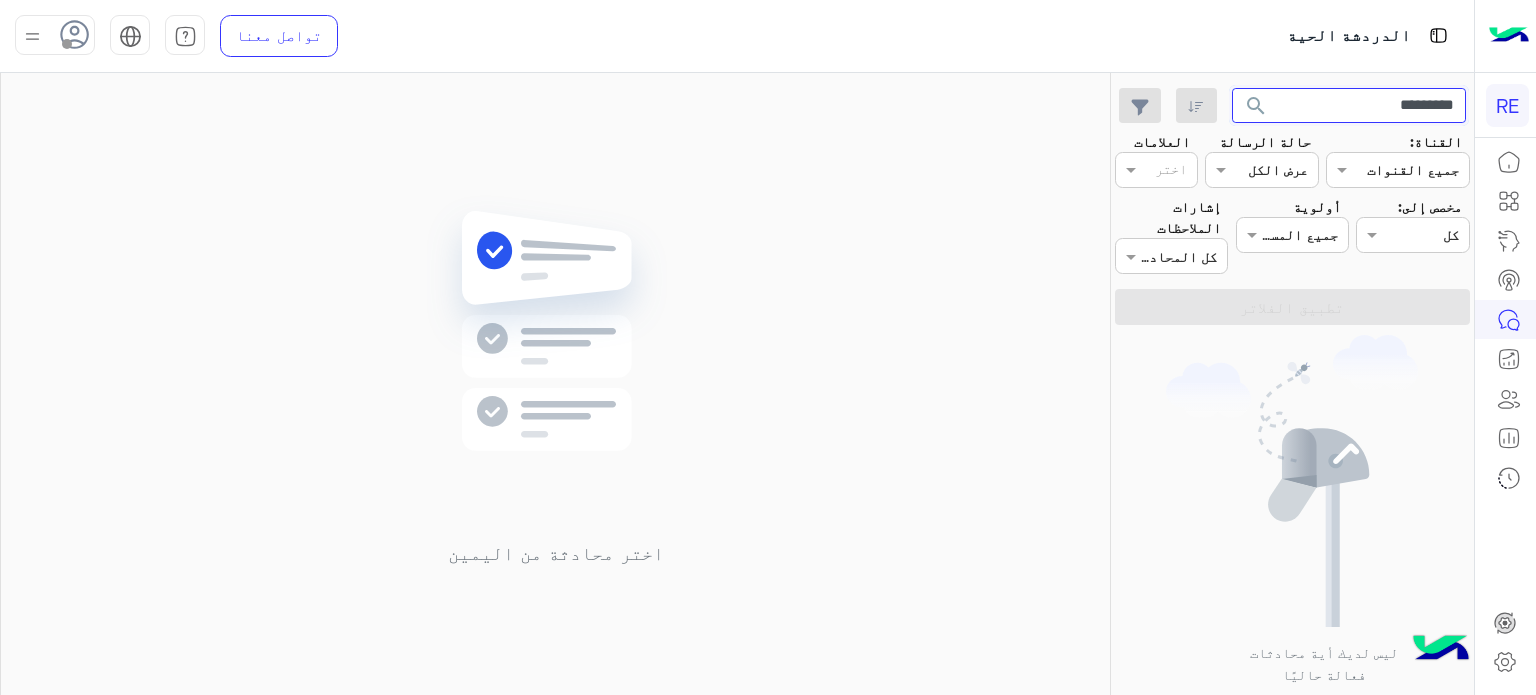 click on "*********" at bounding box center [1349, 106] 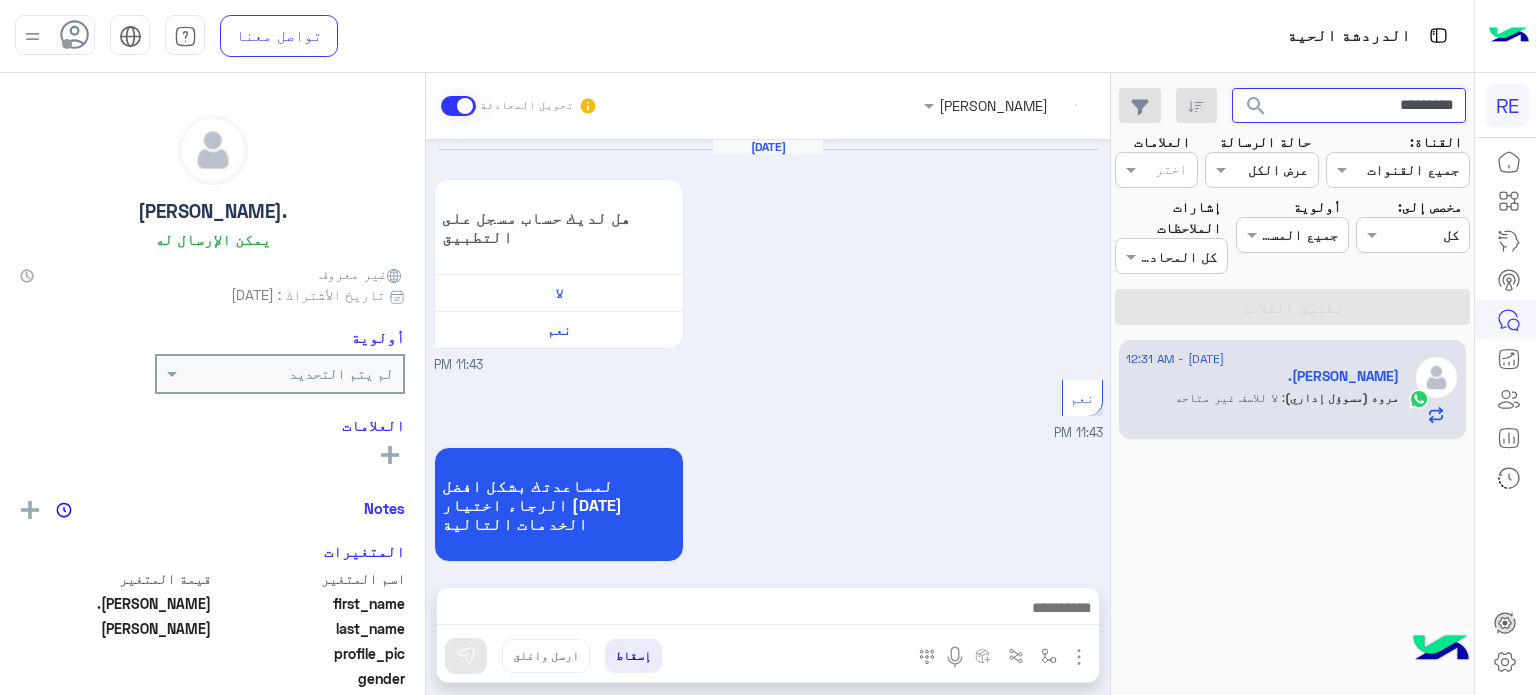 scroll, scrollTop: 434, scrollLeft: 0, axis: vertical 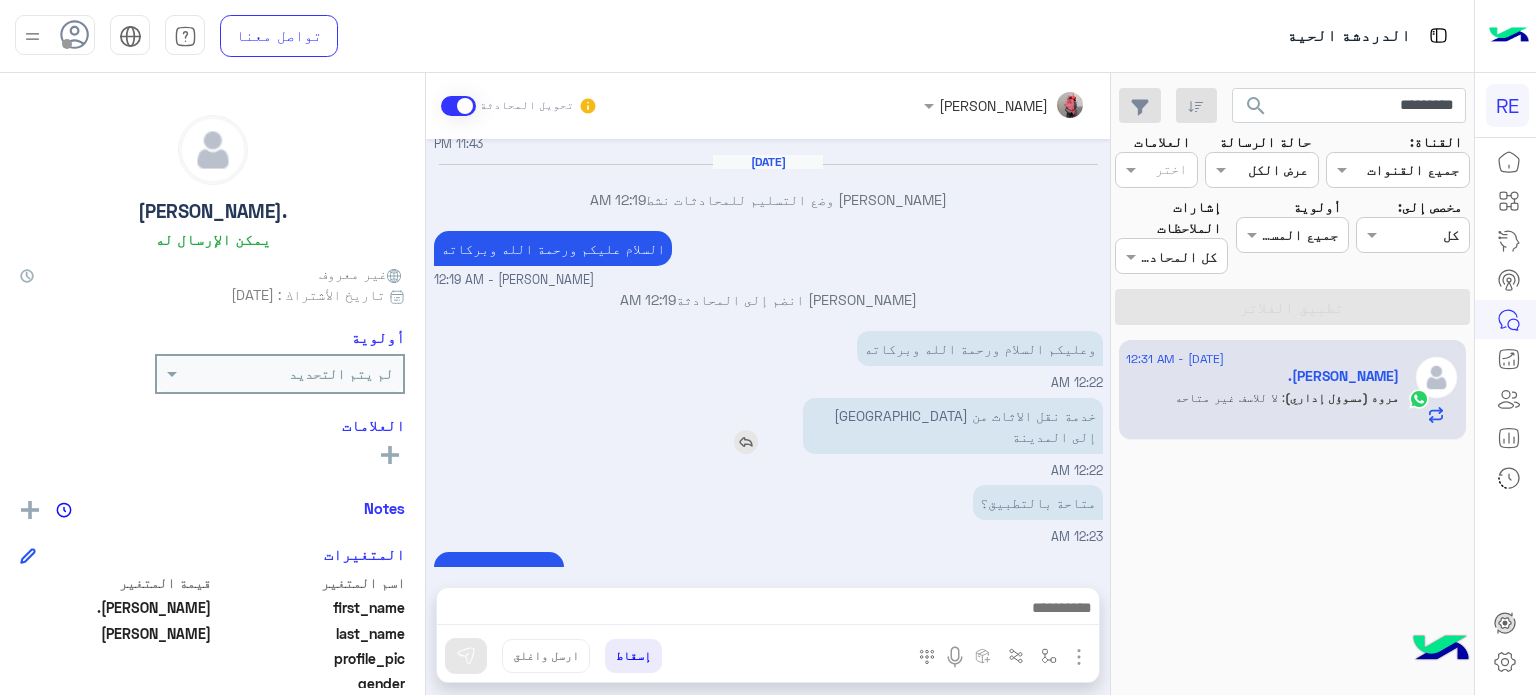 click on "خدمة نقل الاثاث من جدة إلى المدينة" at bounding box center (953, 426) 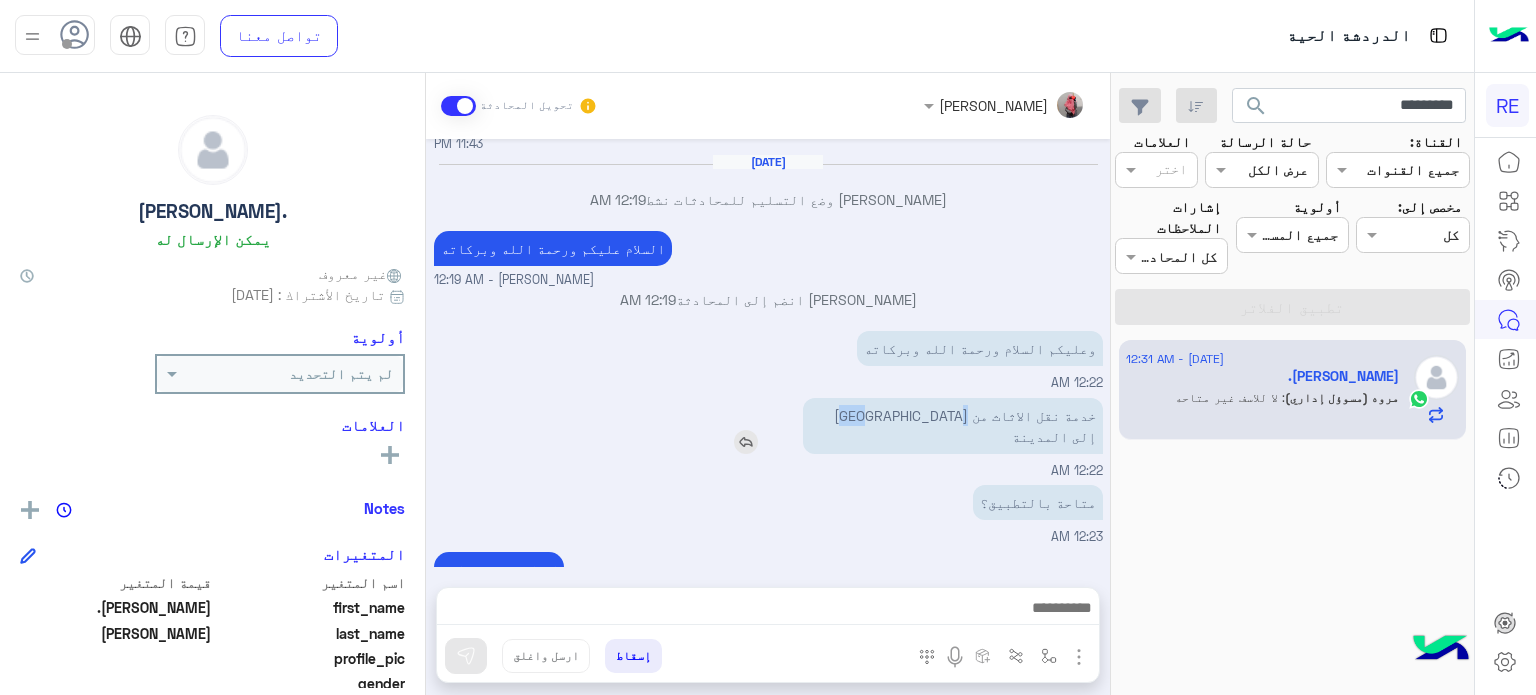 click on "خدمة نقل الاثاث من جدة إلى المدينة" at bounding box center [953, 426] 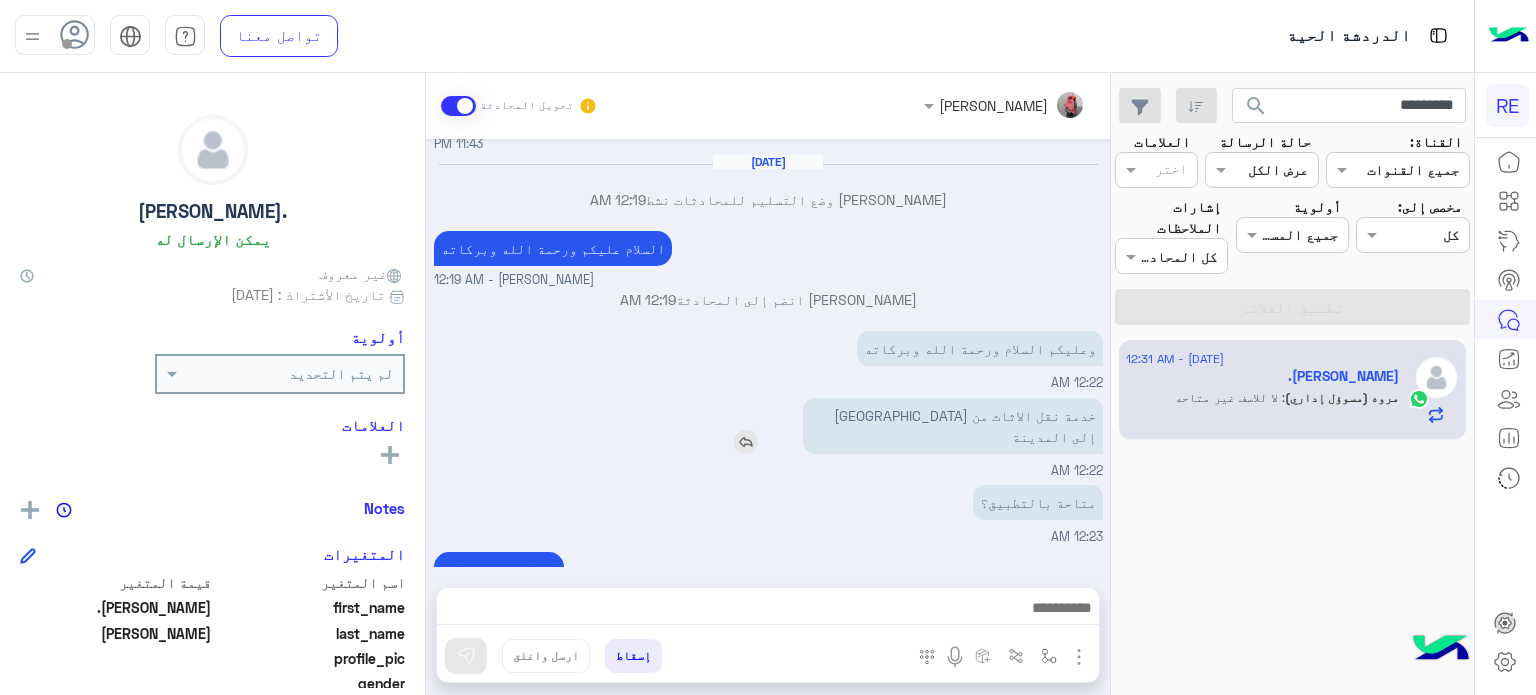 click on "خدمة نقل الاثاث من جدة إلى المدينة" at bounding box center [953, 426] 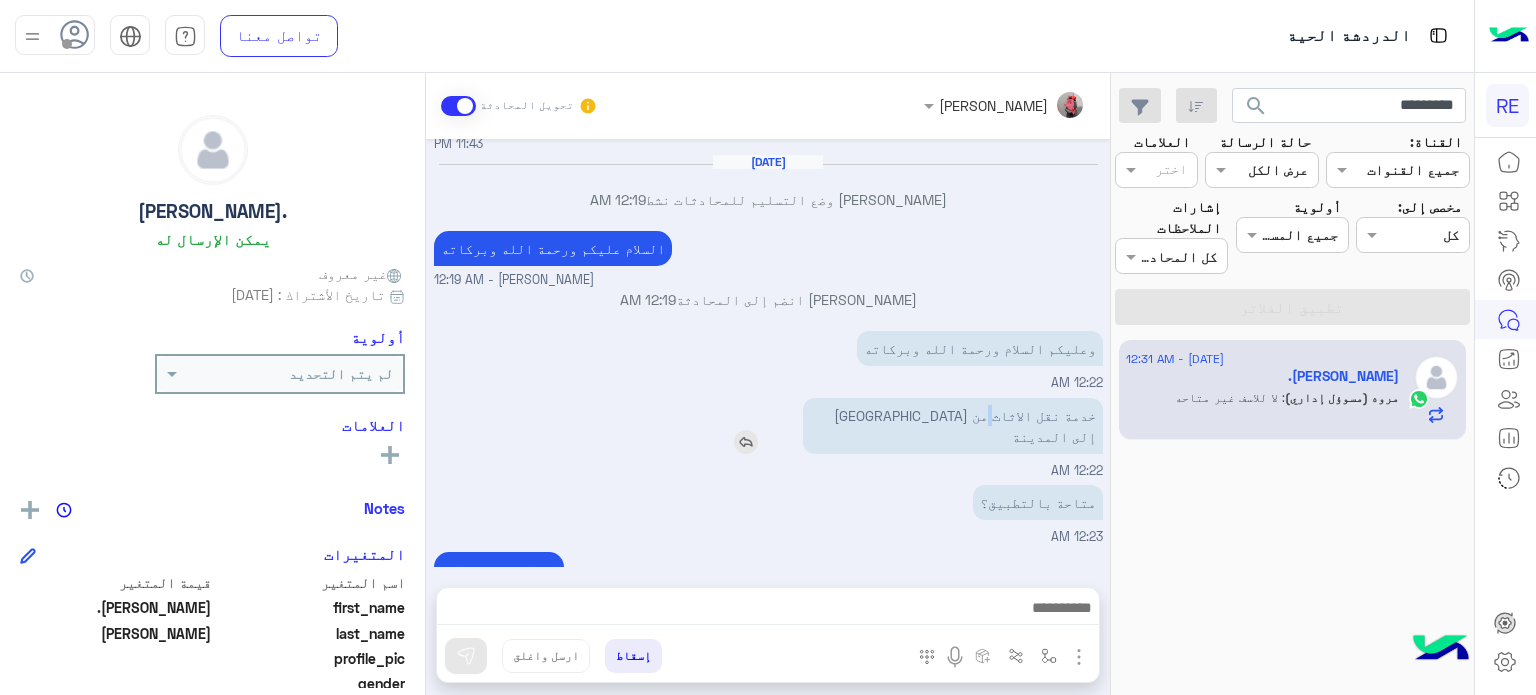 click on "خدمة نقل الاثاث من جدة إلى المدينة" at bounding box center [953, 426] 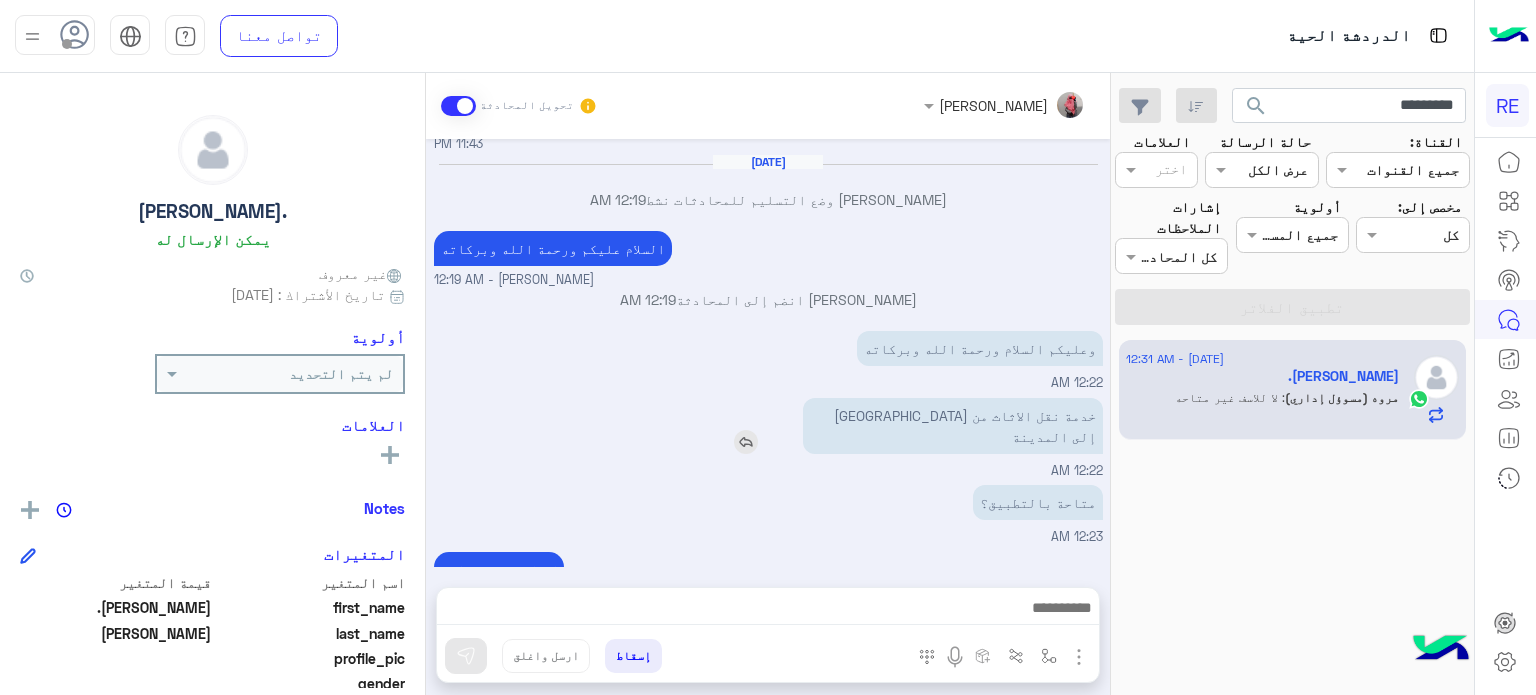 click on "خدمة نقل الاثاث من جدة إلى المدينة" at bounding box center [953, 426] 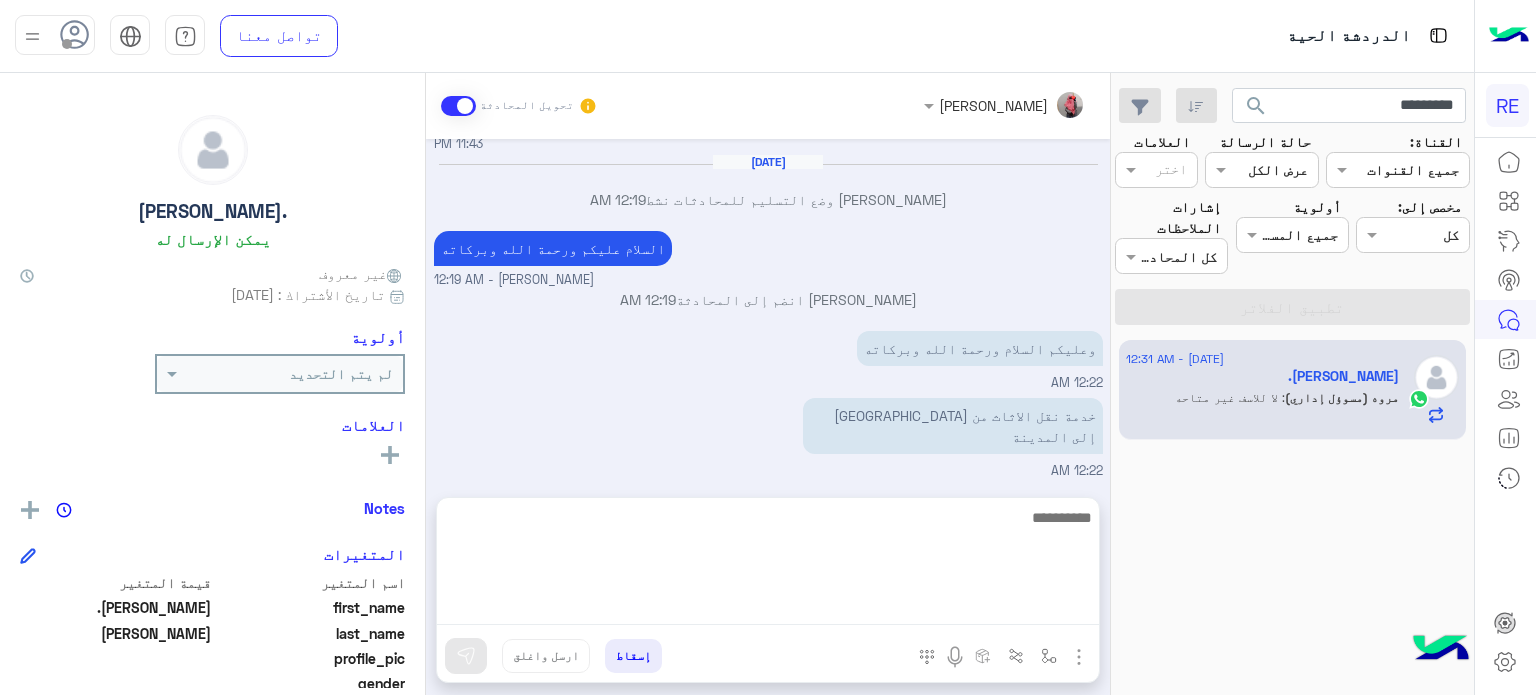 click at bounding box center [768, 565] 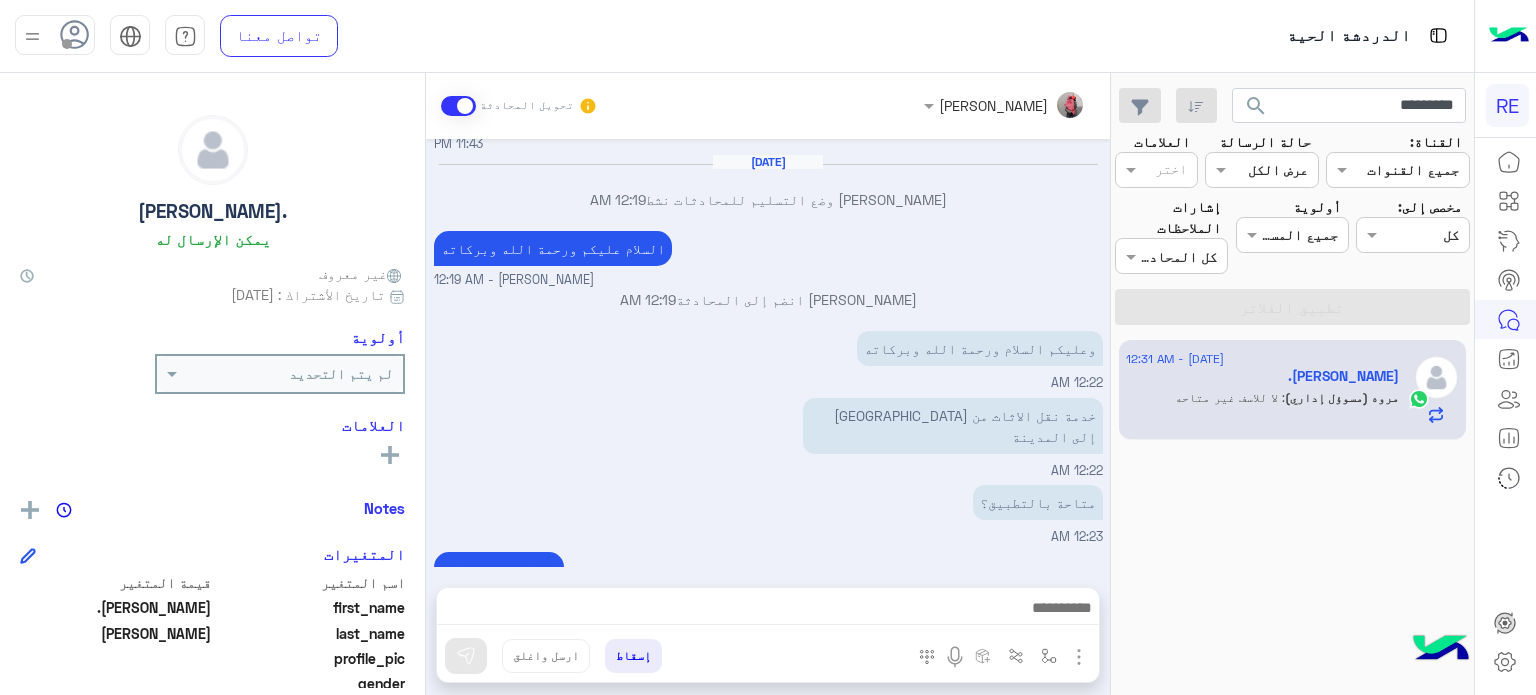 click on "خدمة نقل الاثاث من جدة إلى المدينة   12:22 AM" at bounding box center (768, 437) 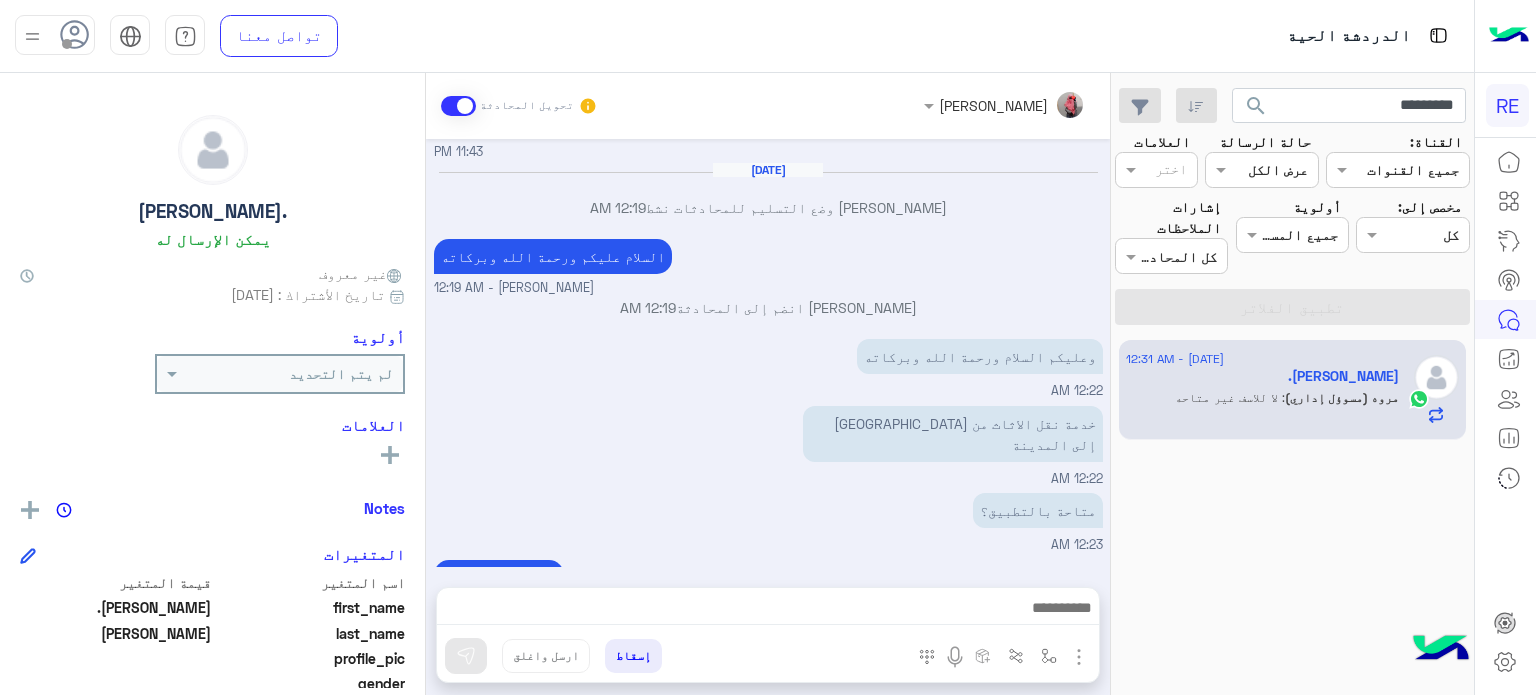 scroll, scrollTop: 426, scrollLeft: 0, axis: vertical 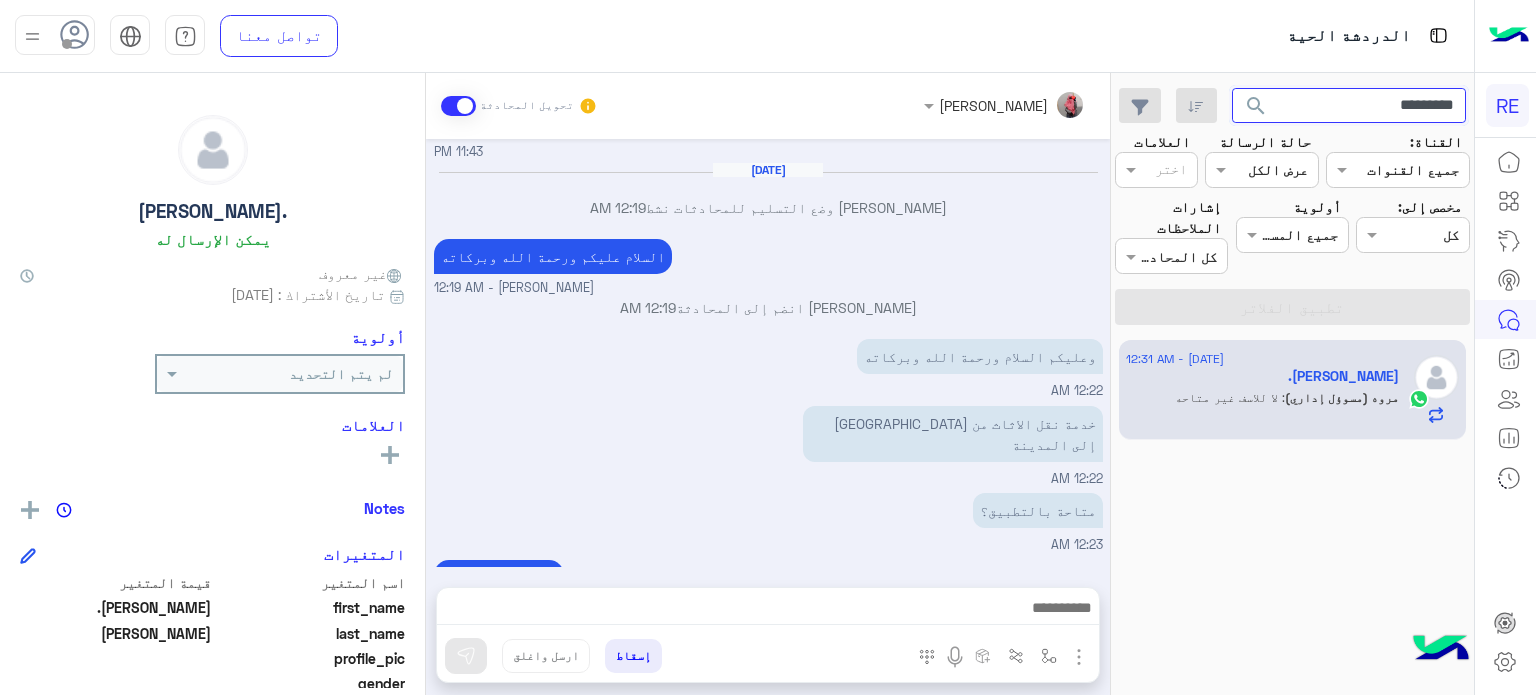 click on "*********" at bounding box center (1349, 106) 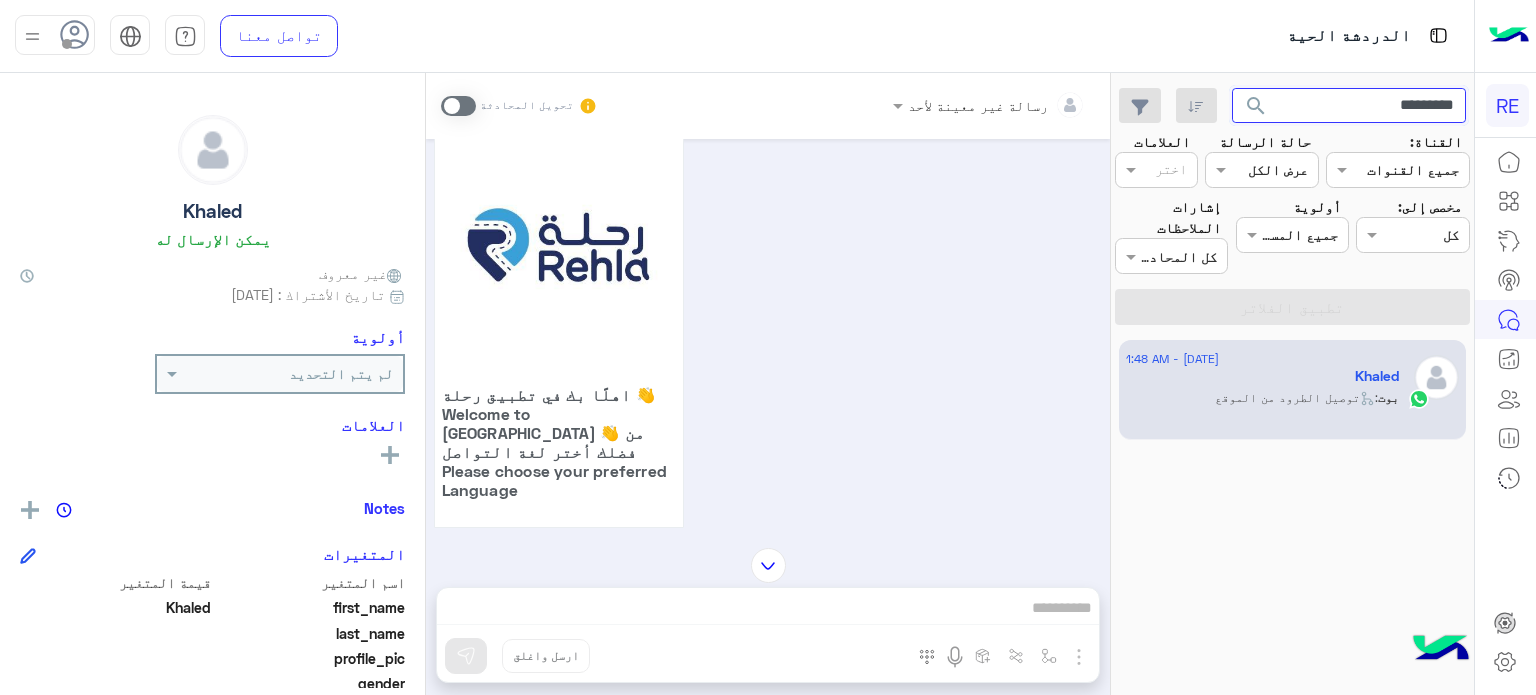 scroll, scrollTop: 153, scrollLeft: 0, axis: vertical 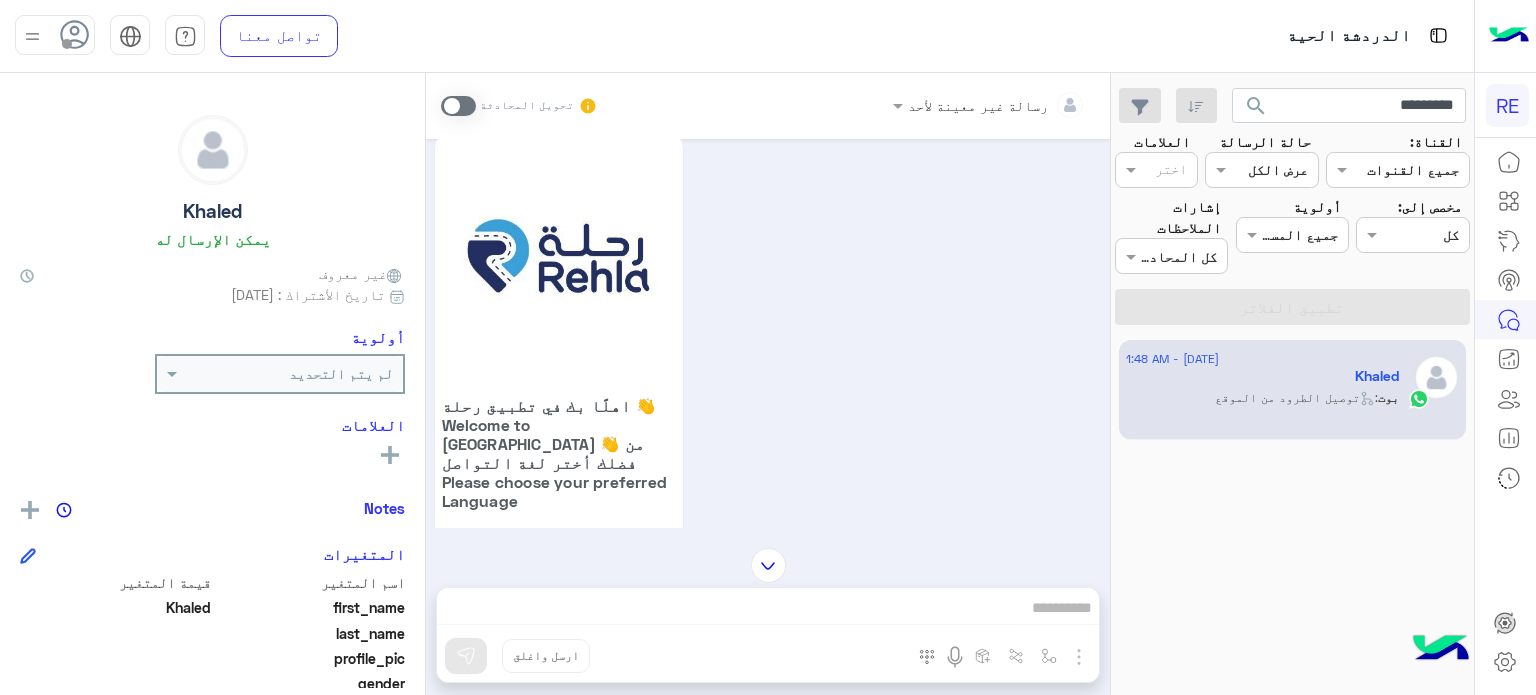 click at bounding box center (458, 106) 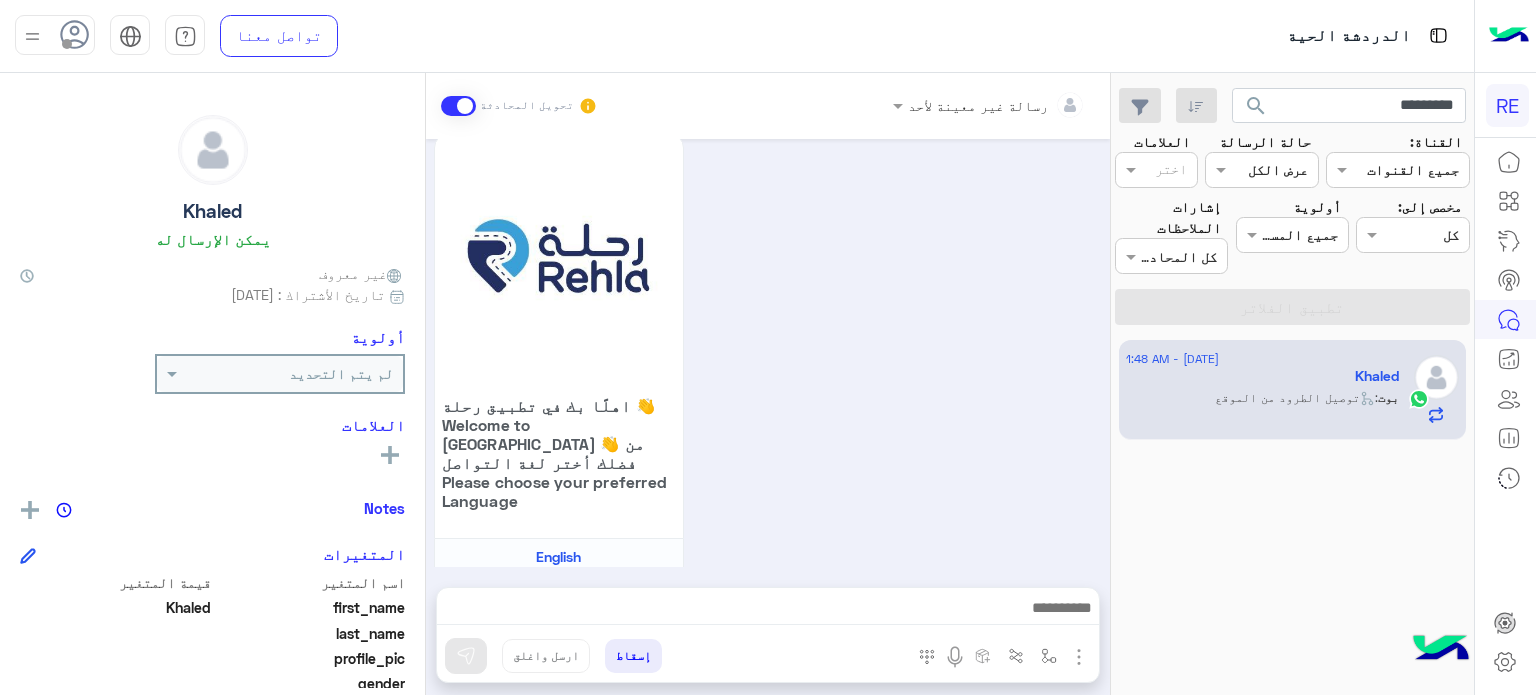 scroll, scrollTop: 1321, scrollLeft: 0, axis: vertical 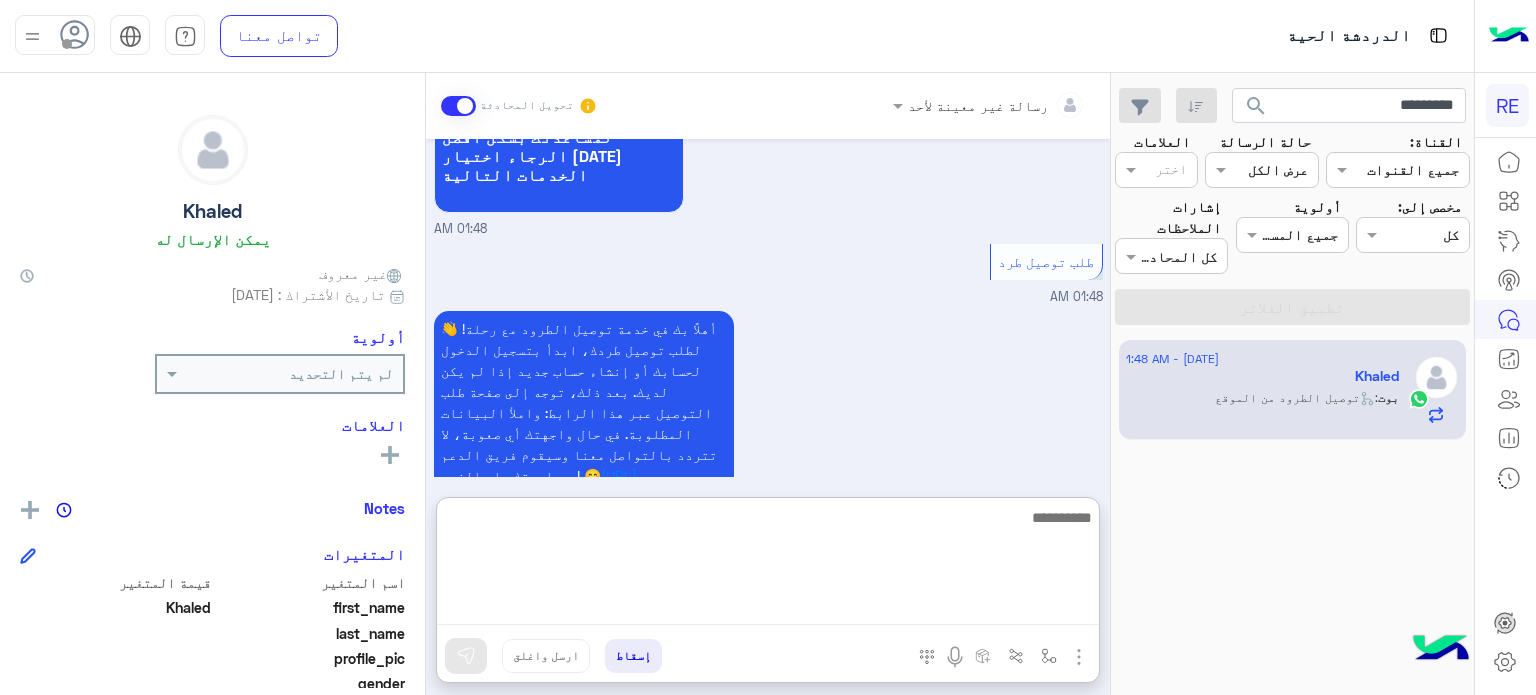 click at bounding box center (768, 565) 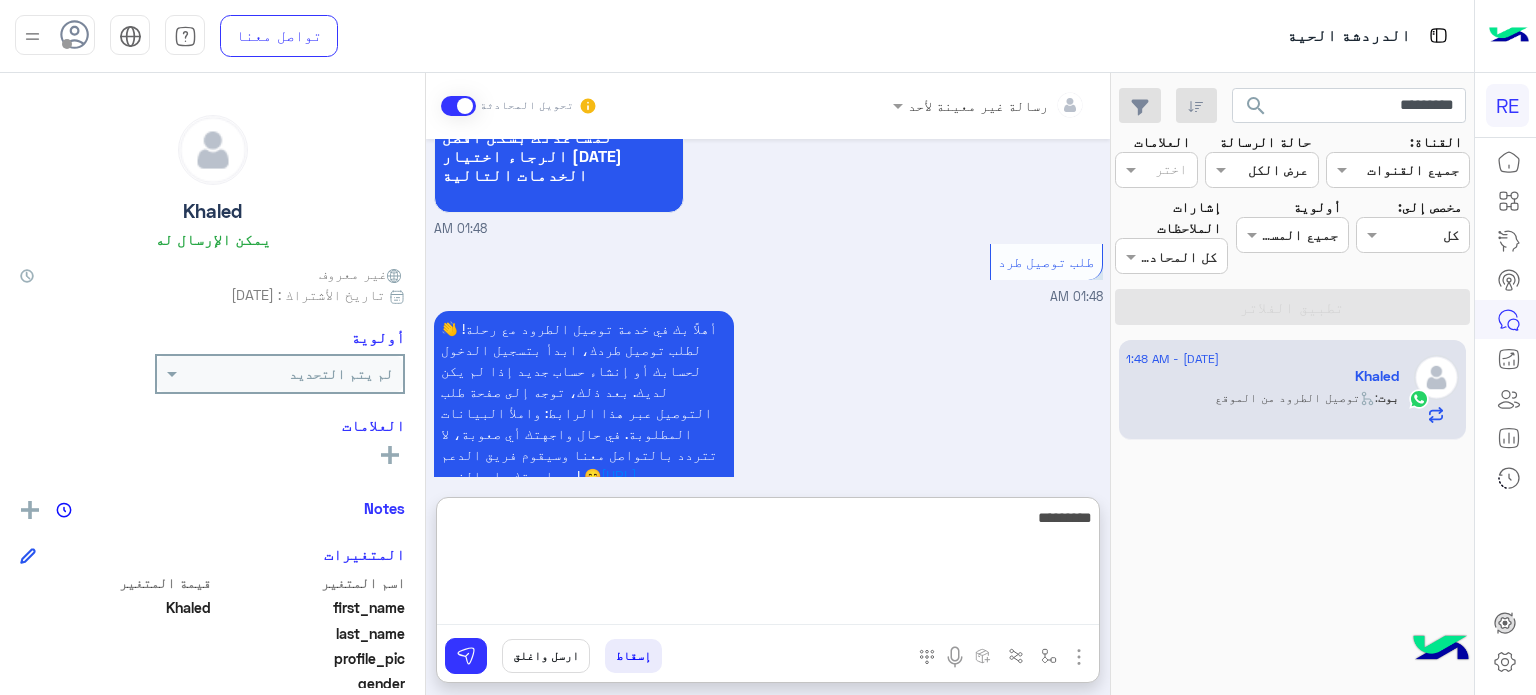 type on "*********" 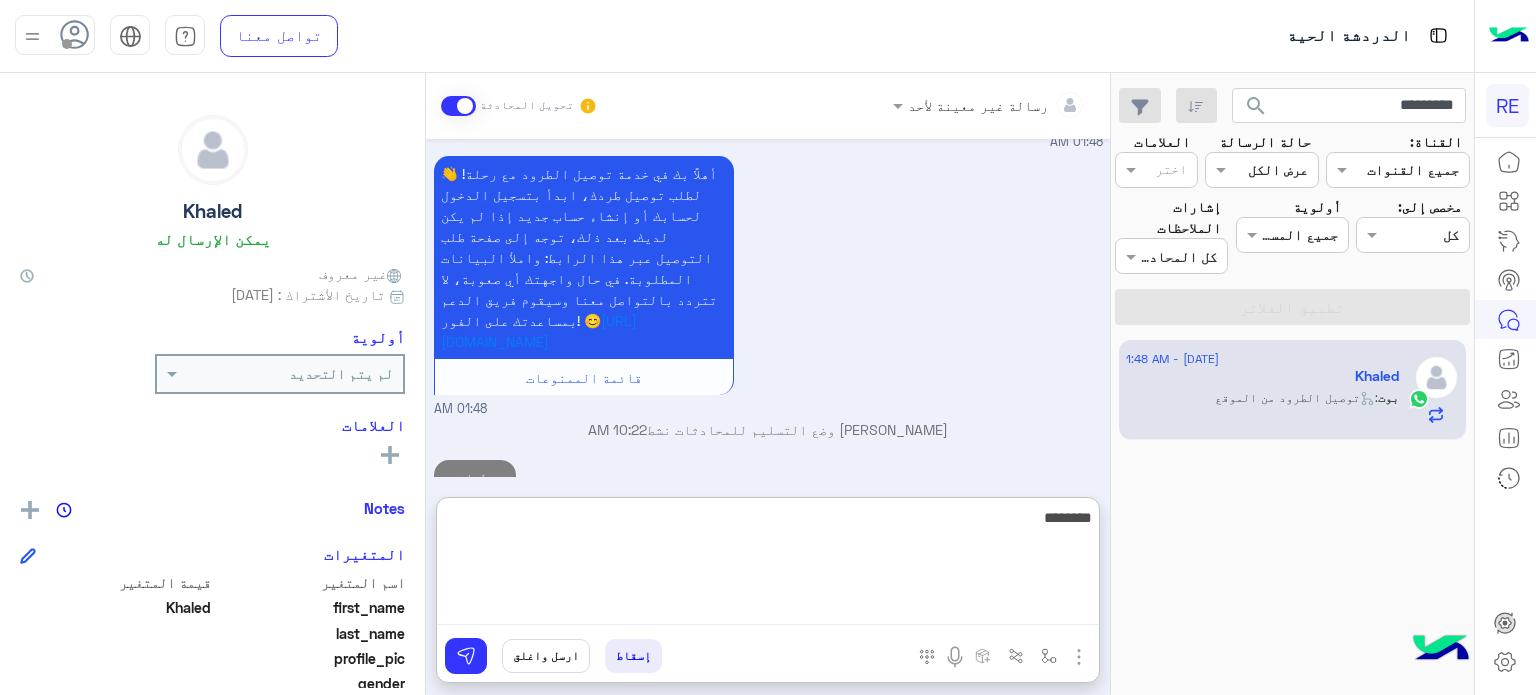 scroll, scrollTop: 1512, scrollLeft: 0, axis: vertical 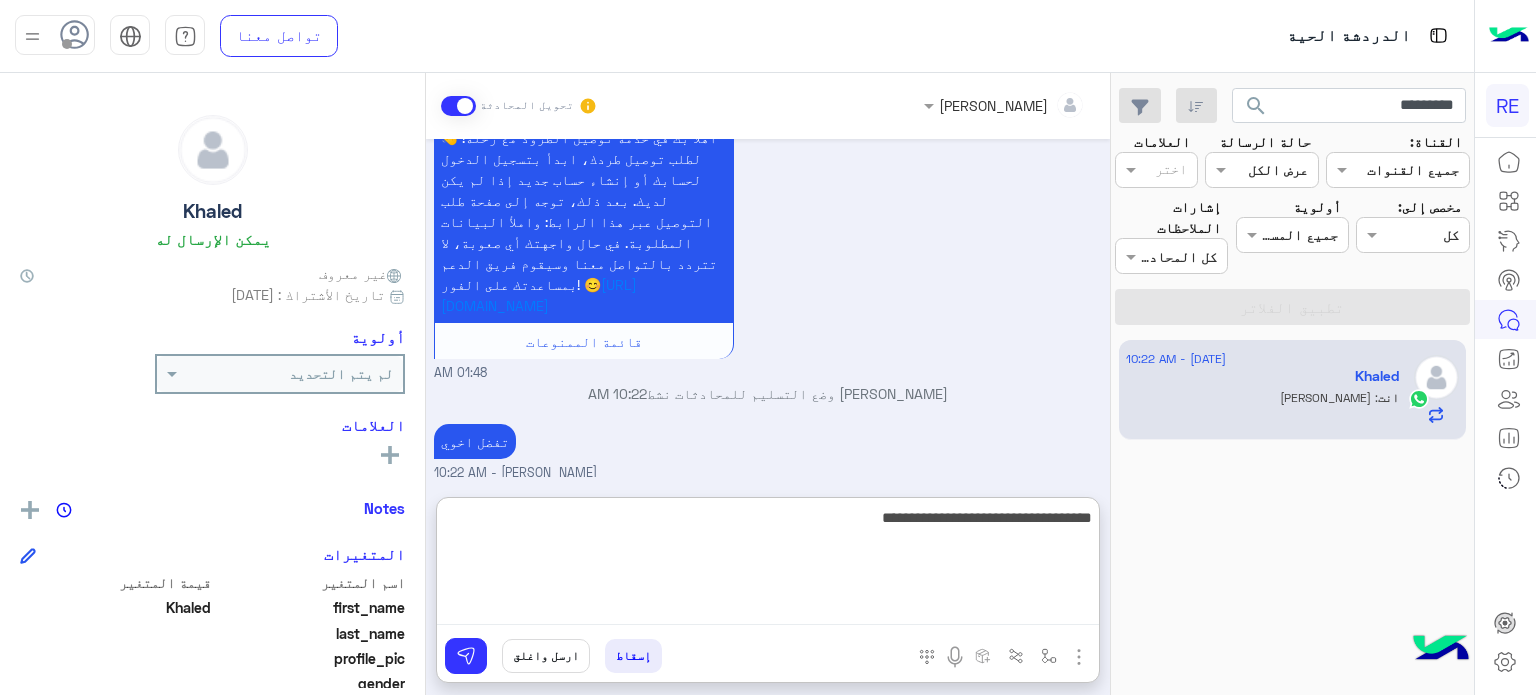 type on "**********" 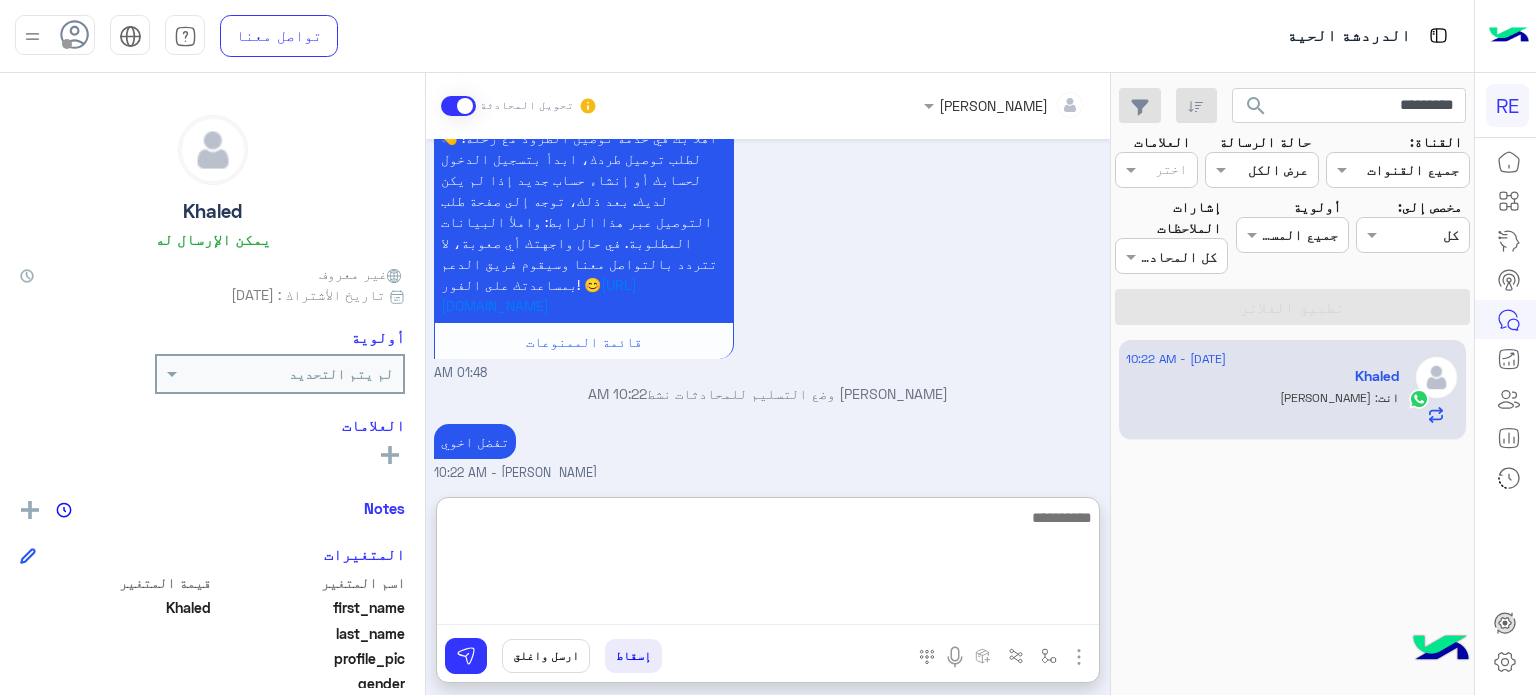 scroll, scrollTop: 1576, scrollLeft: 0, axis: vertical 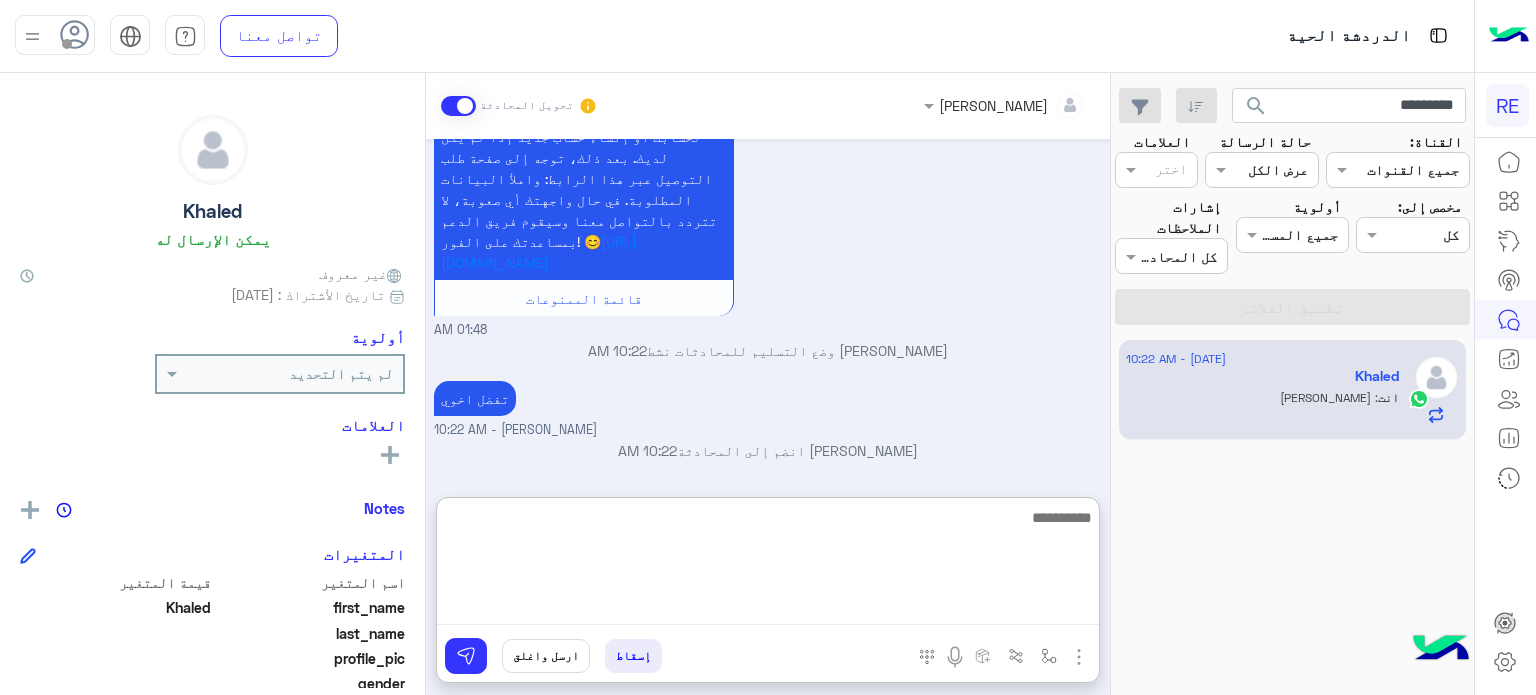 type on "*" 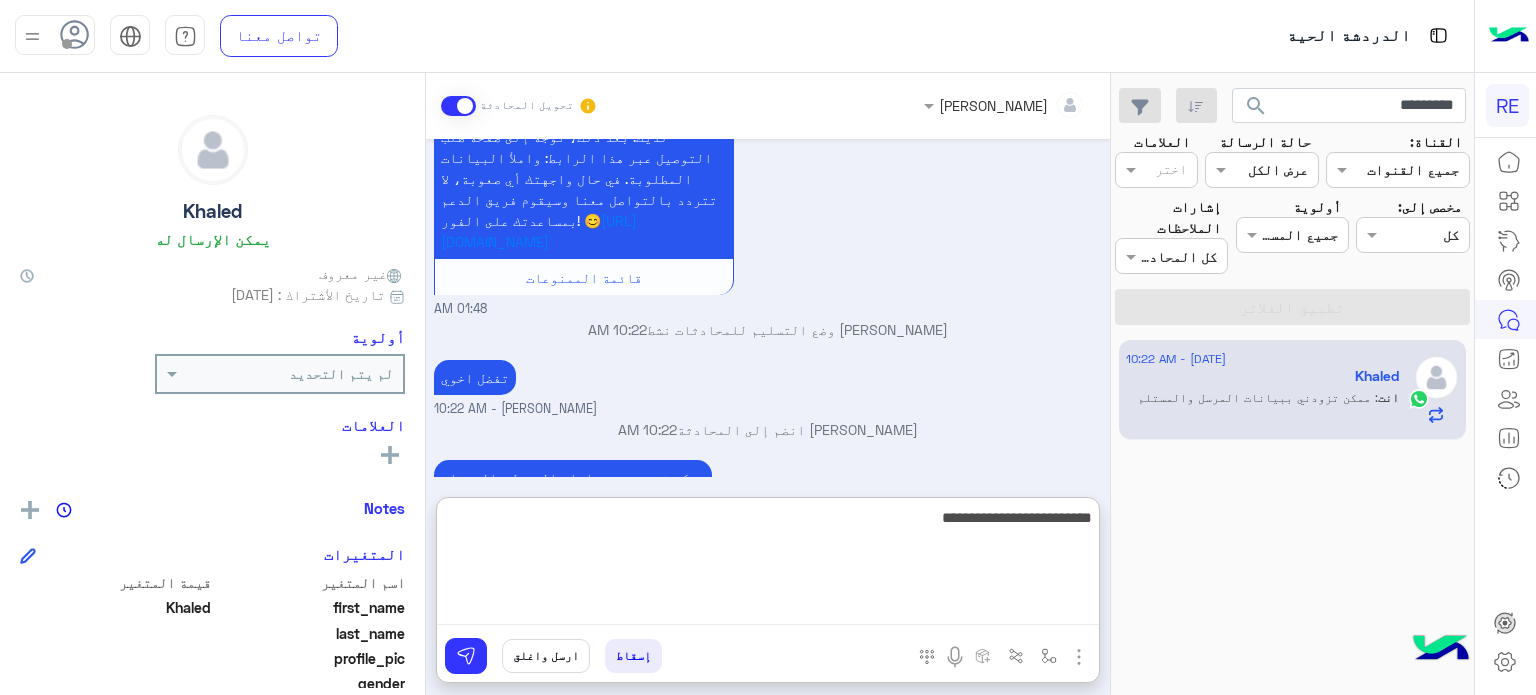 type on "**********" 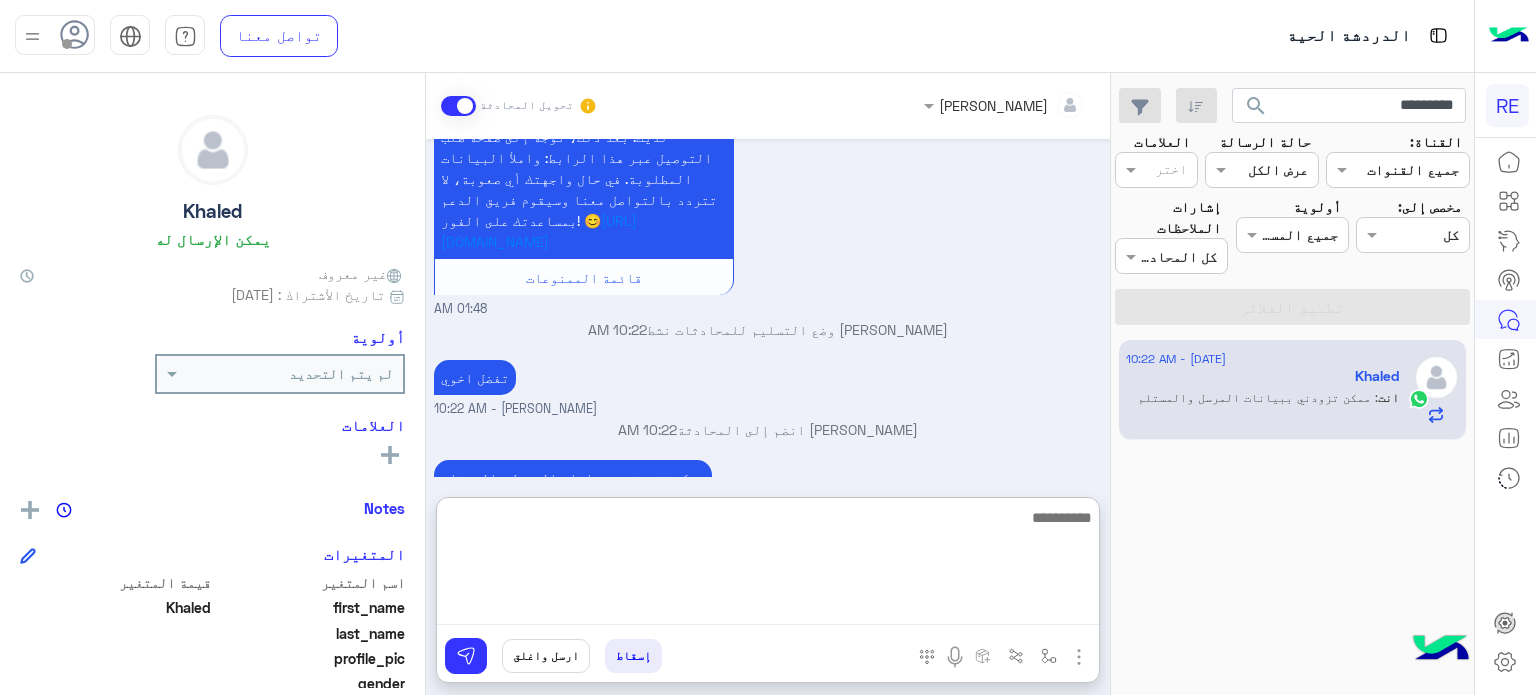 scroll, scrollTop: 1639, scrollLeft: 0, axis: vertical 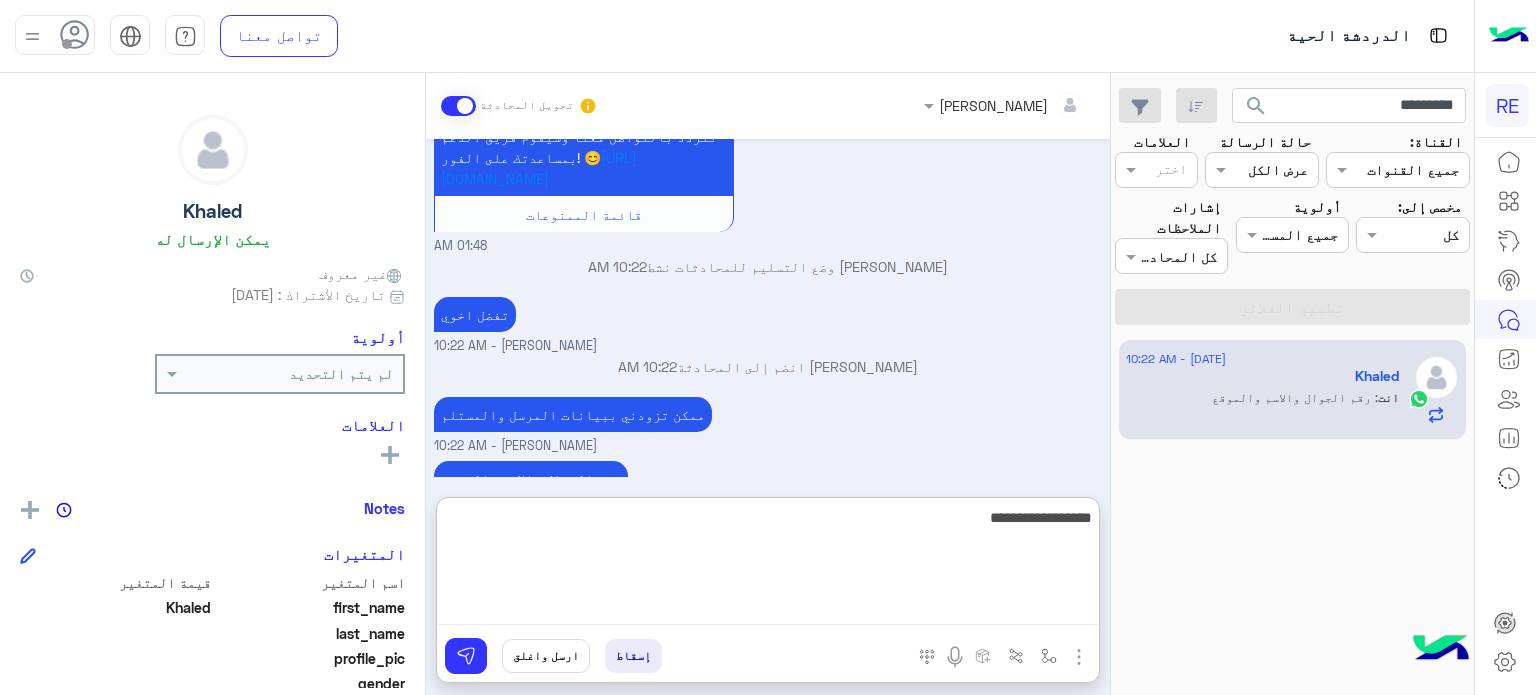 type on "**********" 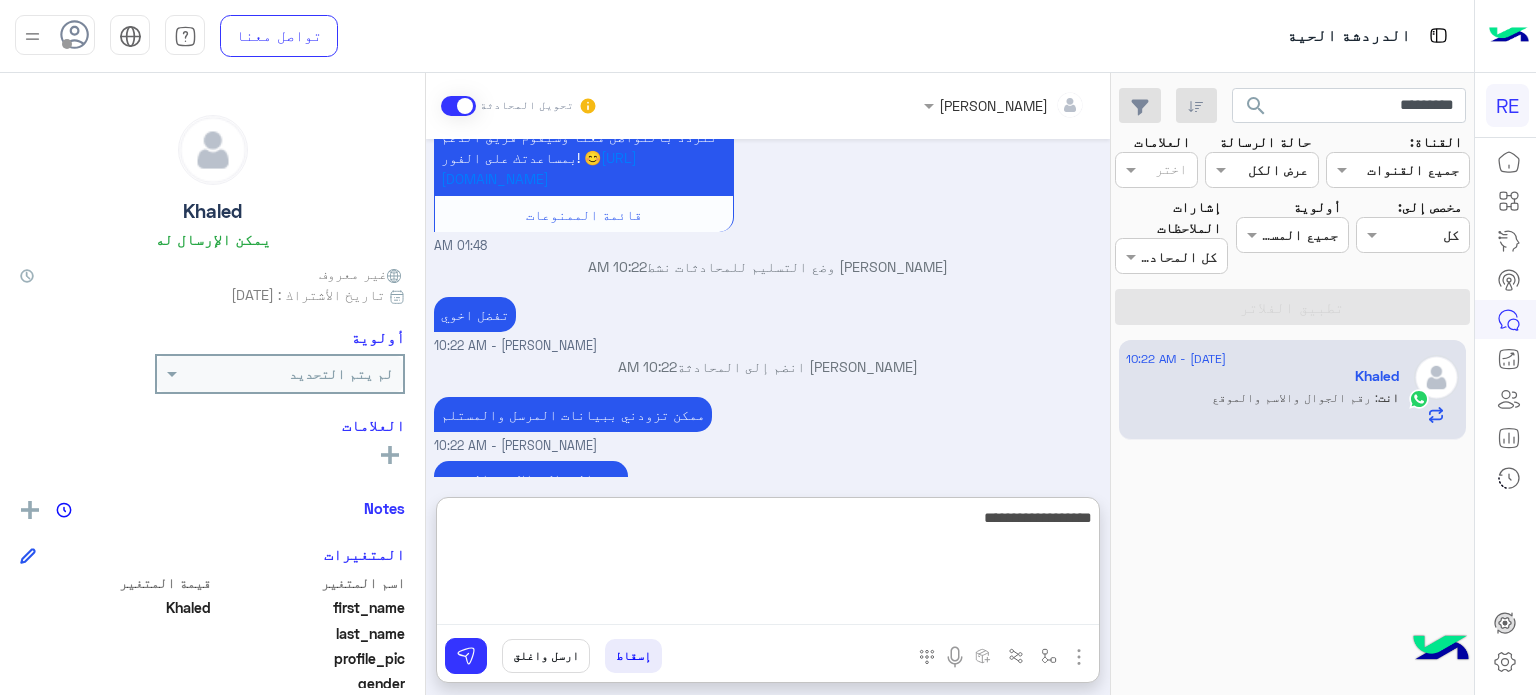 type 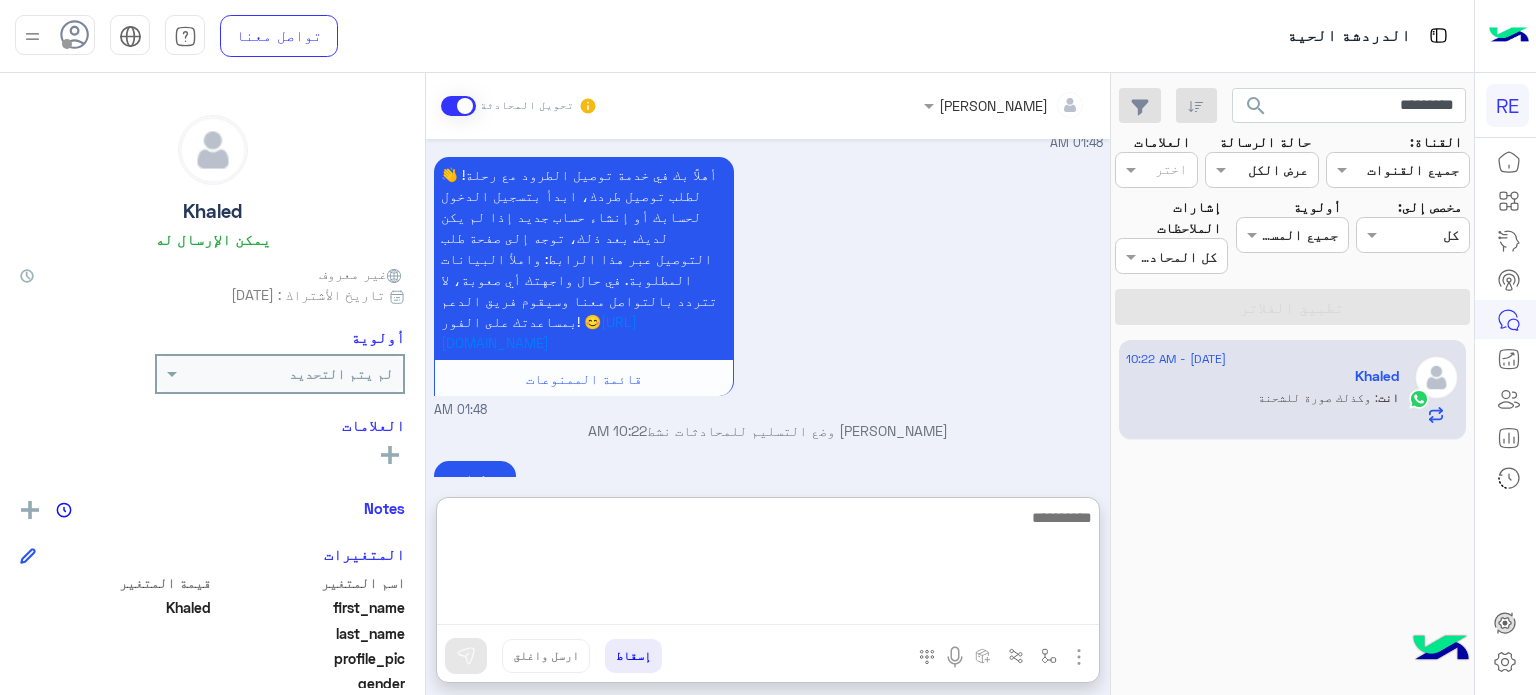 scroll, scrollTop: 1703, scrollLeft: 0, axis: vertical 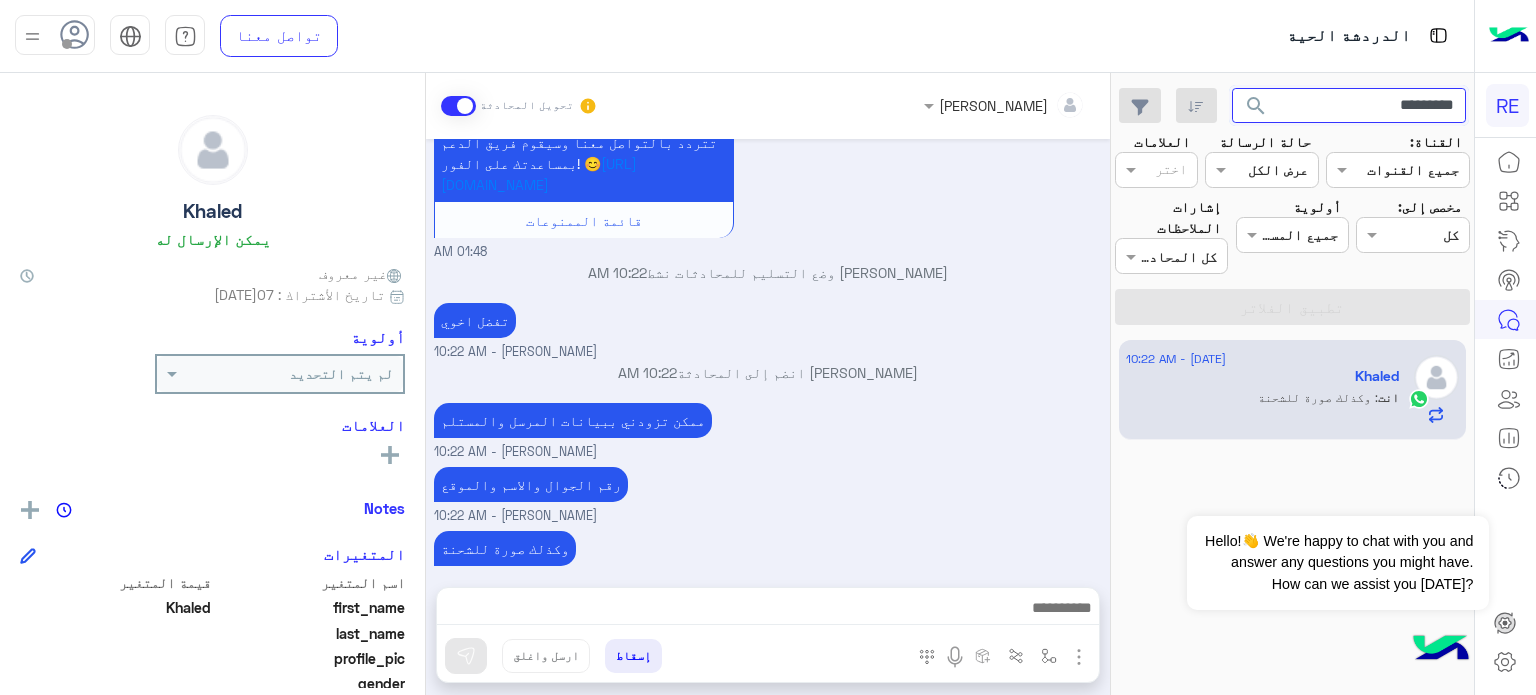 click on "*********" at bounding box center [1349, 106] 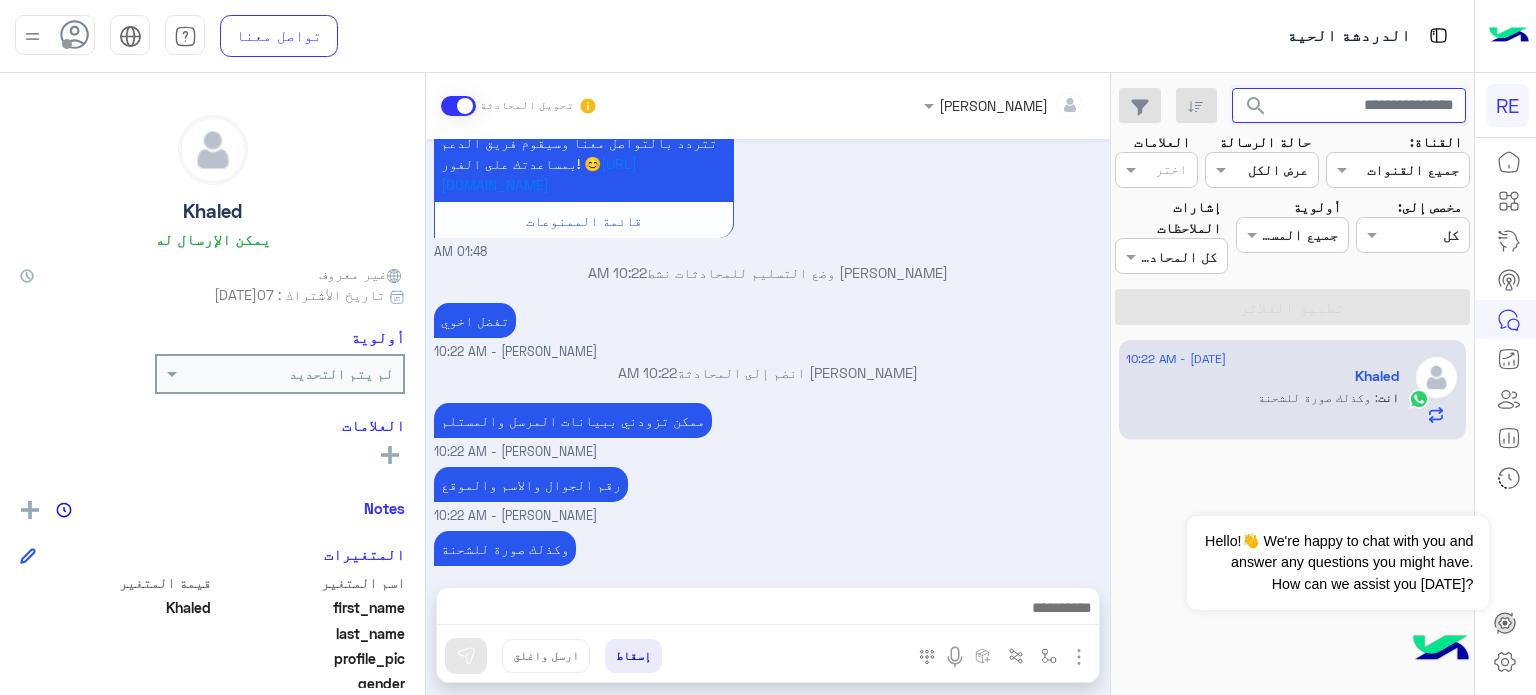 type 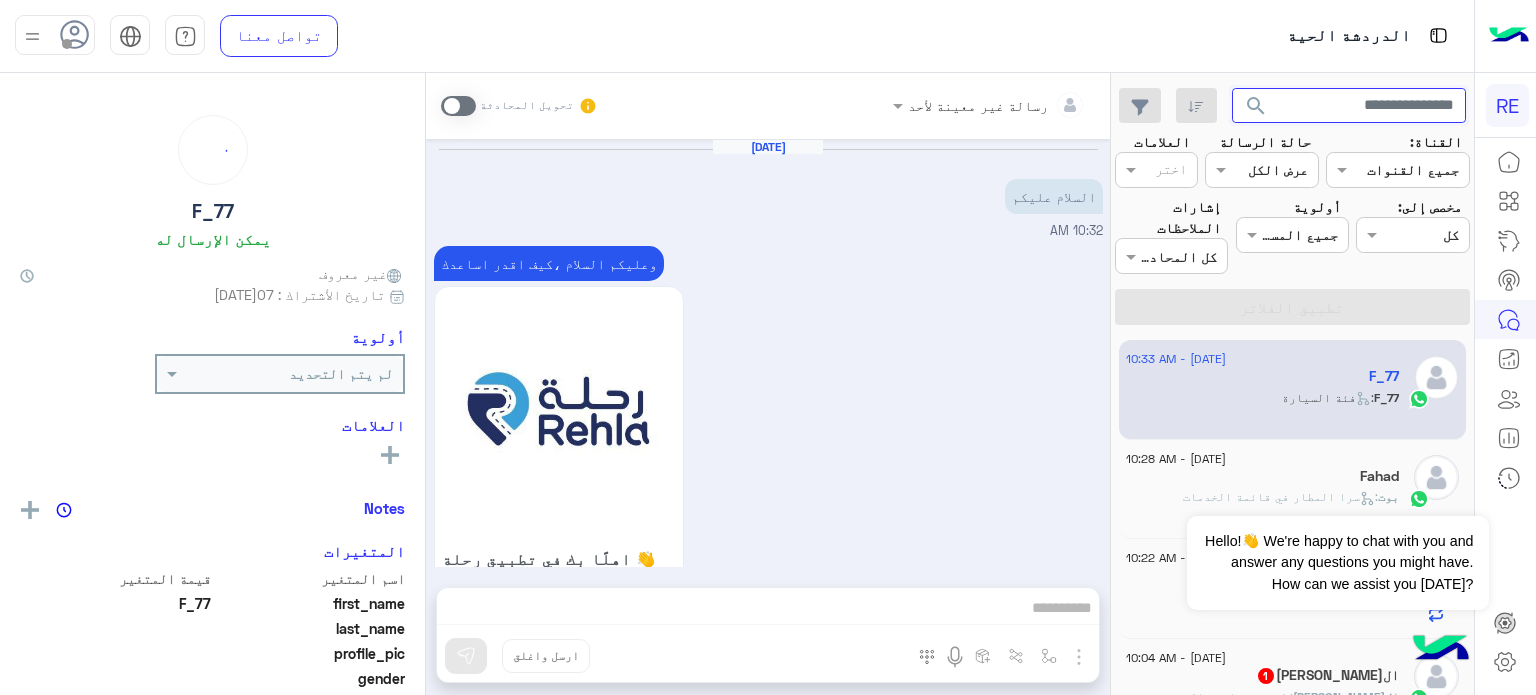 scroll, scrollTop: 903, scrollLeft: 0, axis: vertical 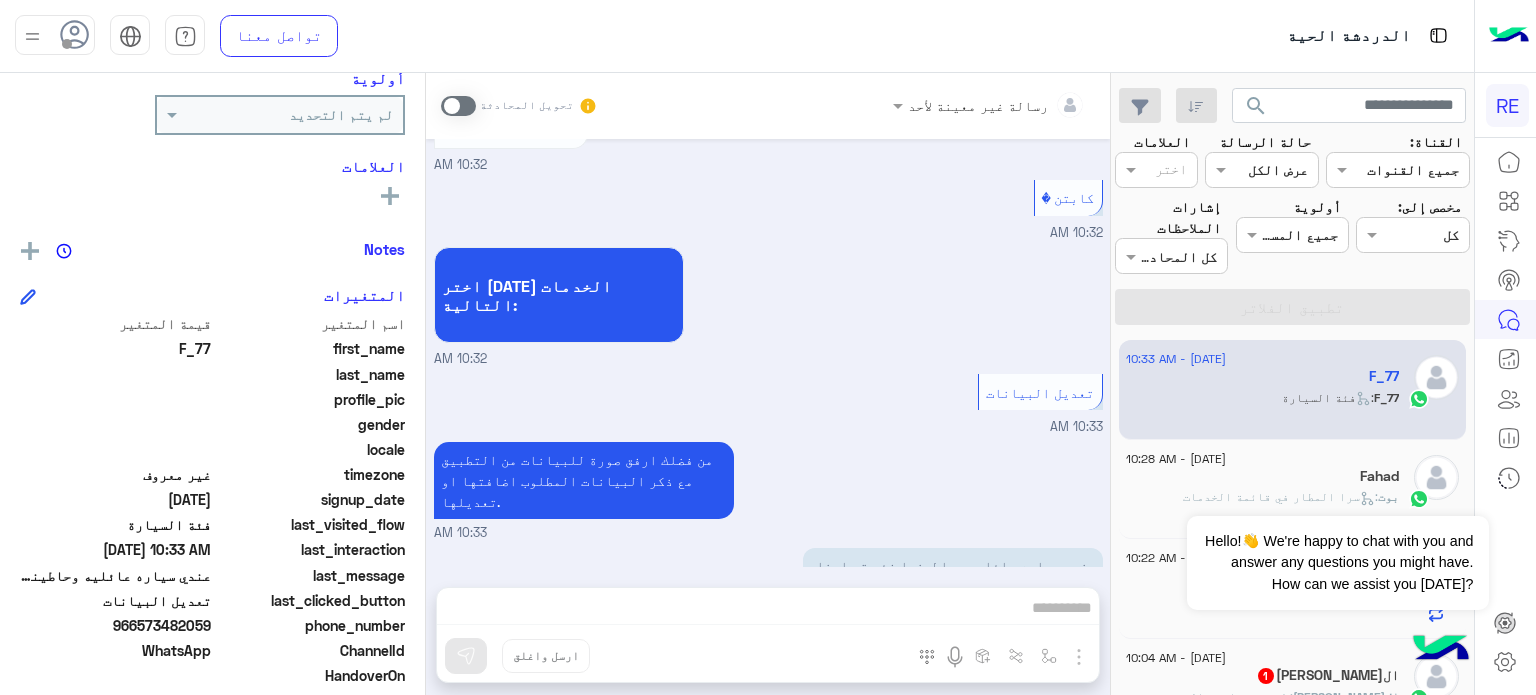 drag, startPoint x: 212, startPoint y: 622, endPoint x: 144, endPoint y: 620, distance: 68.0294 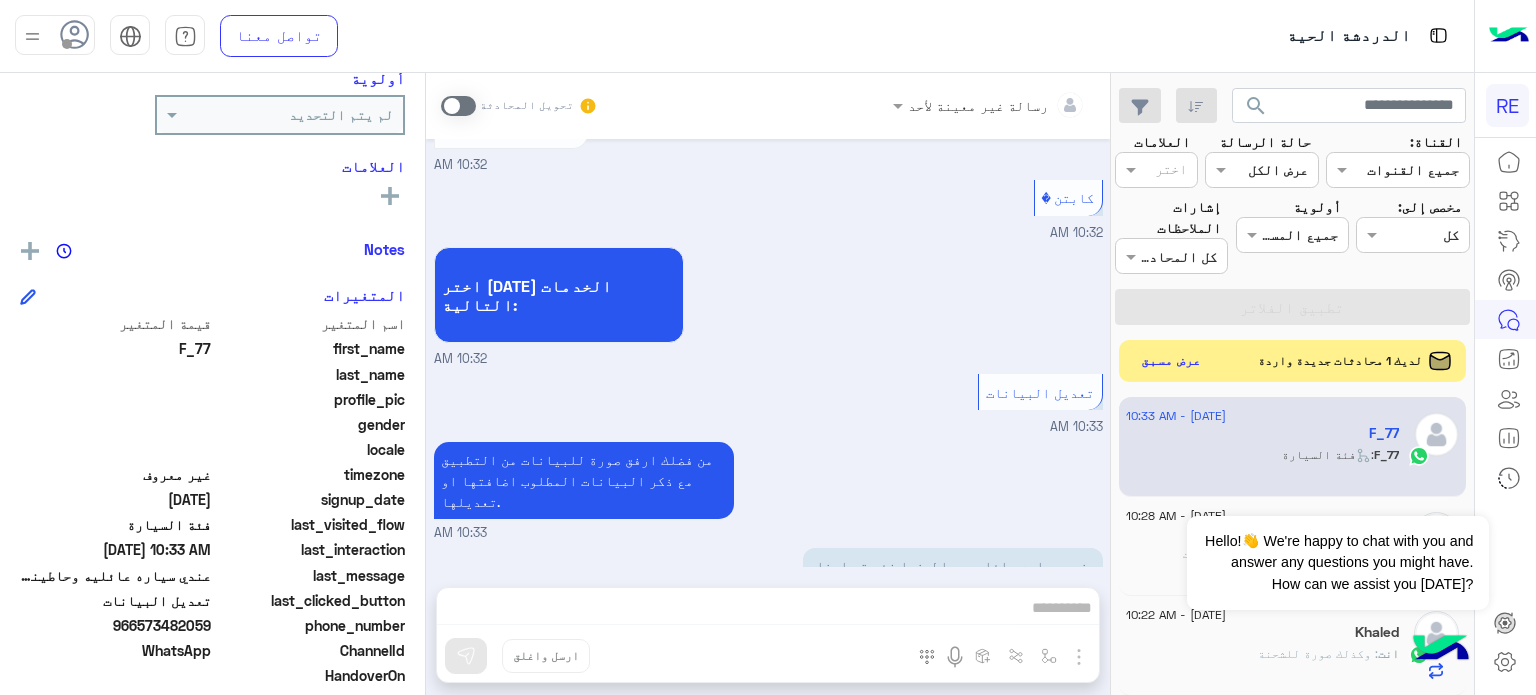 click on "عرض مسبق" 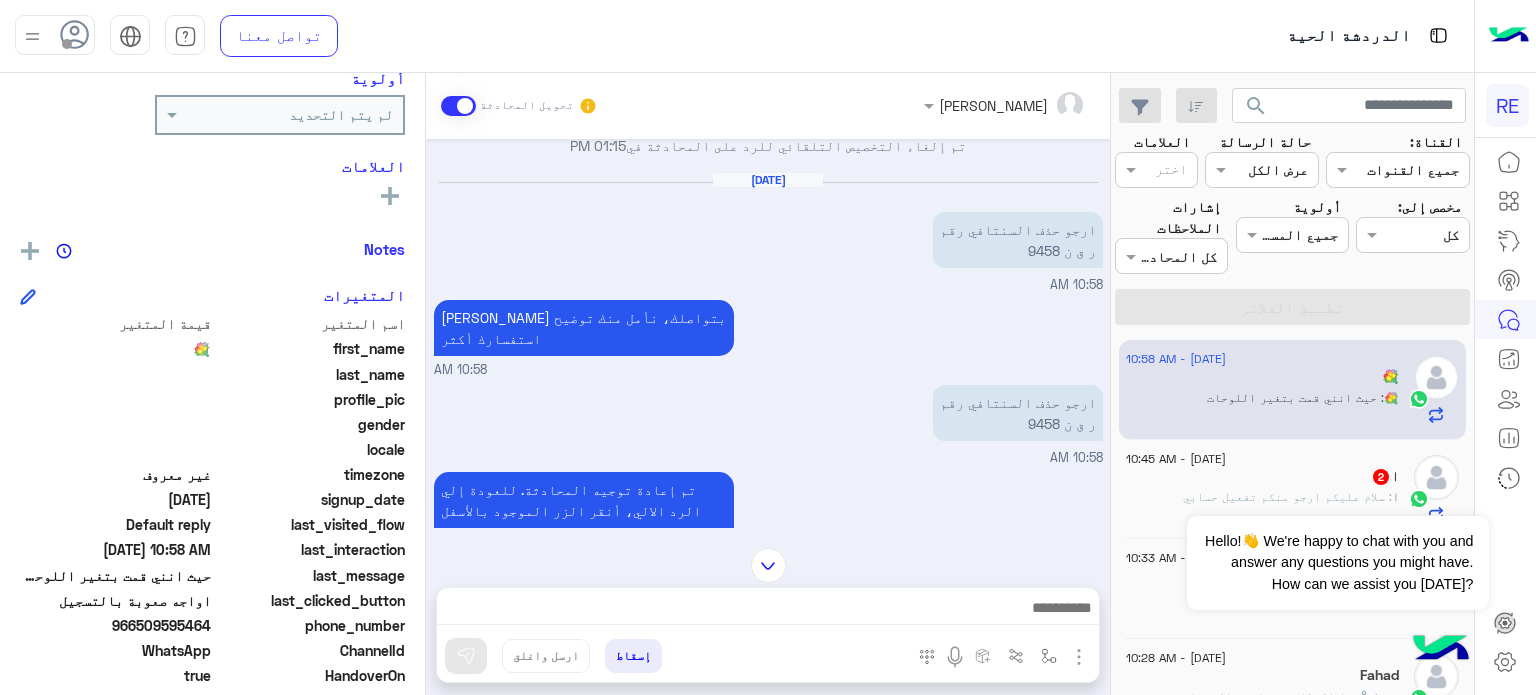 scroll, scrollTop: 314, scrollLeft: 0, axis: vertical 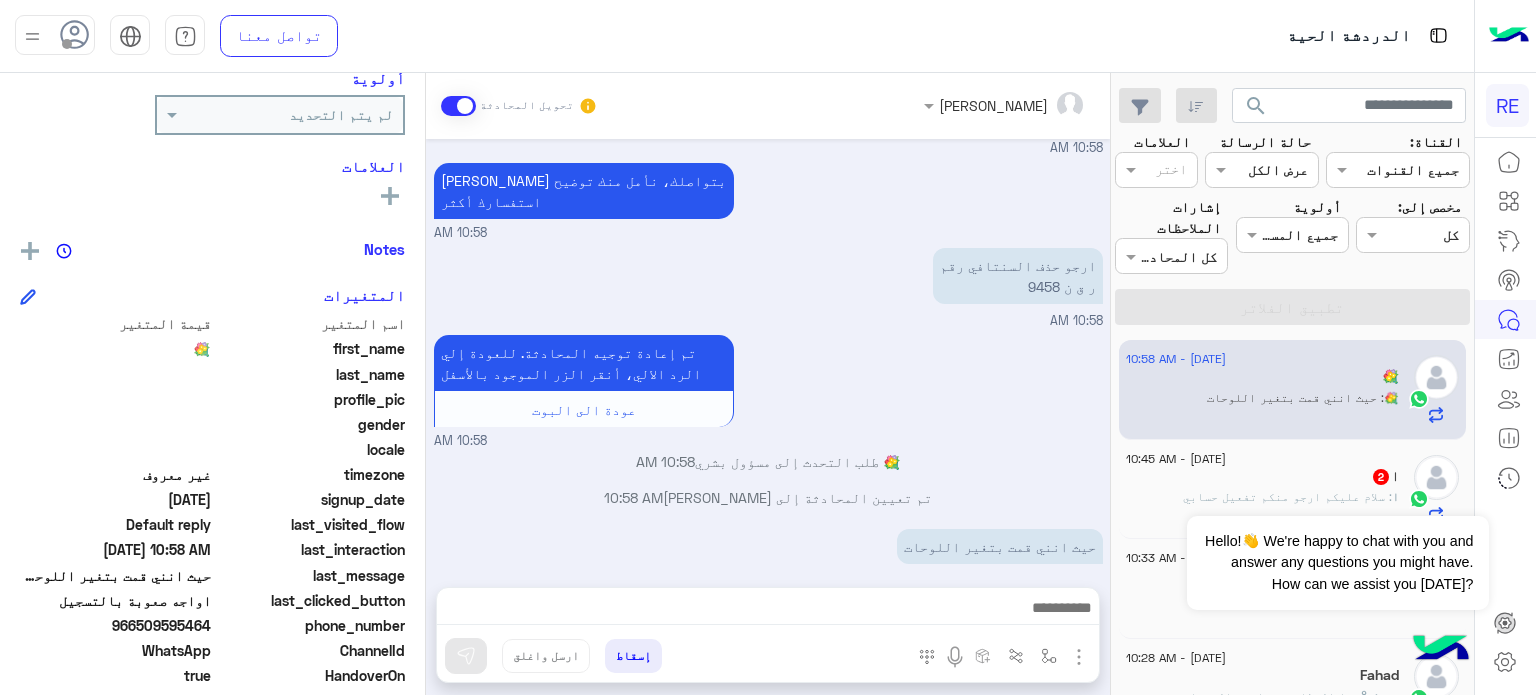 drag, startPoint x: 215, startPoint y: 625, endPoint x: 140, endPoint y: 630, distance: 75.16648 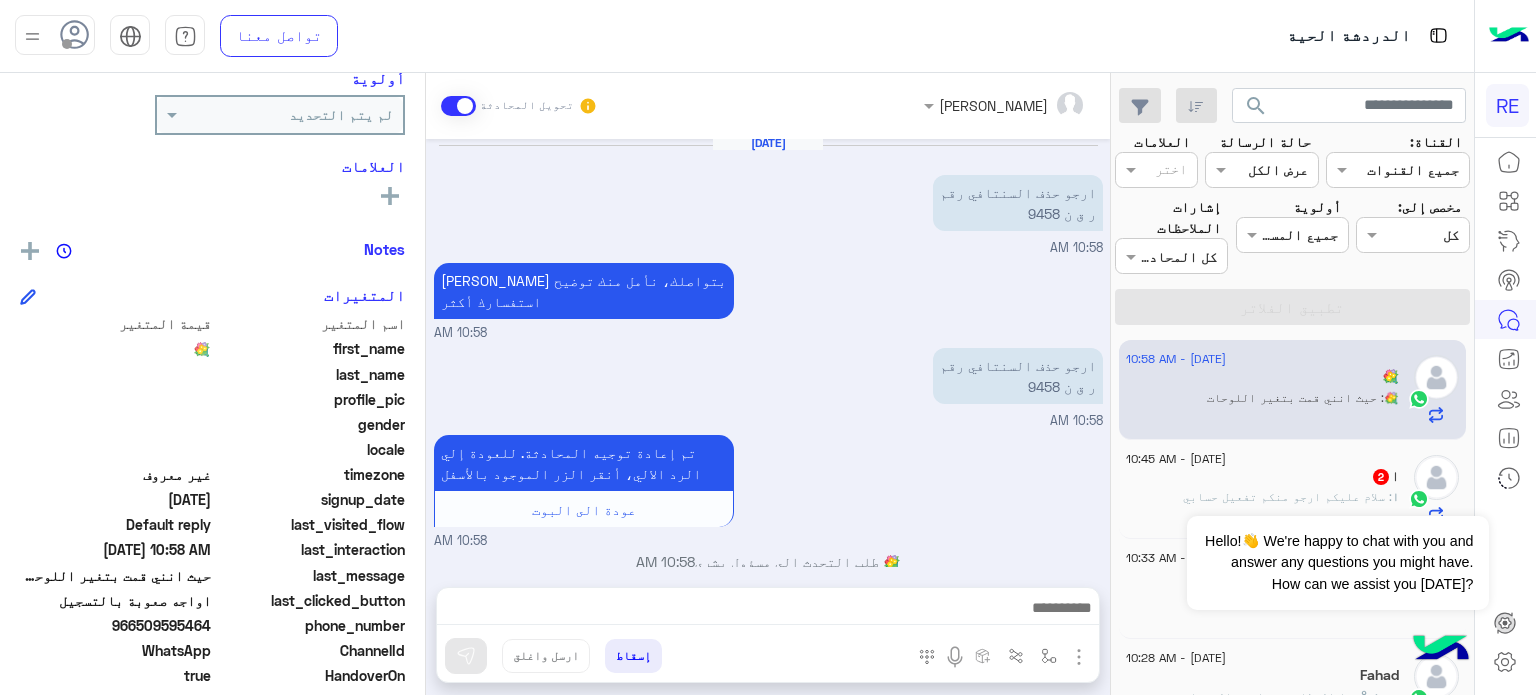 scroll, scrollTop: 213, scrollLeft: 0, axis: vertical 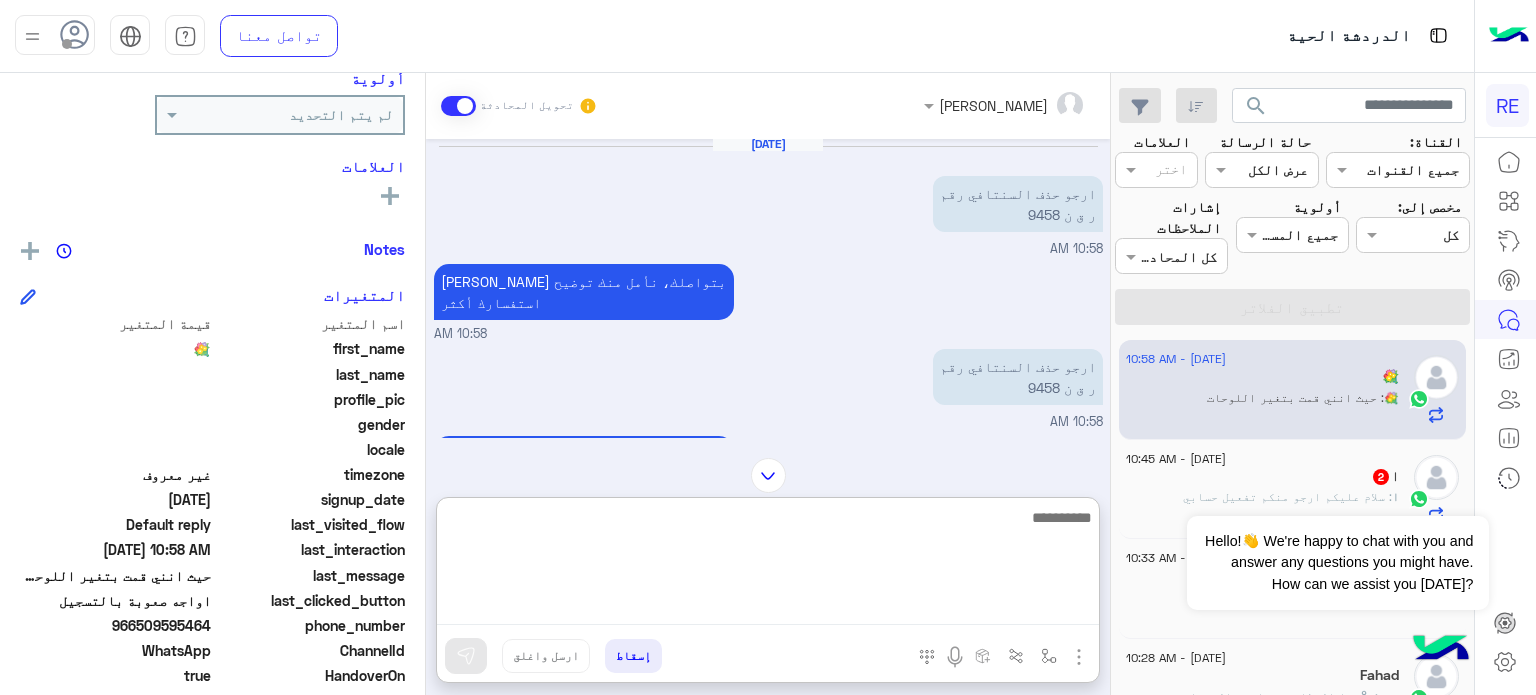 click at bounding box center (768, 565) 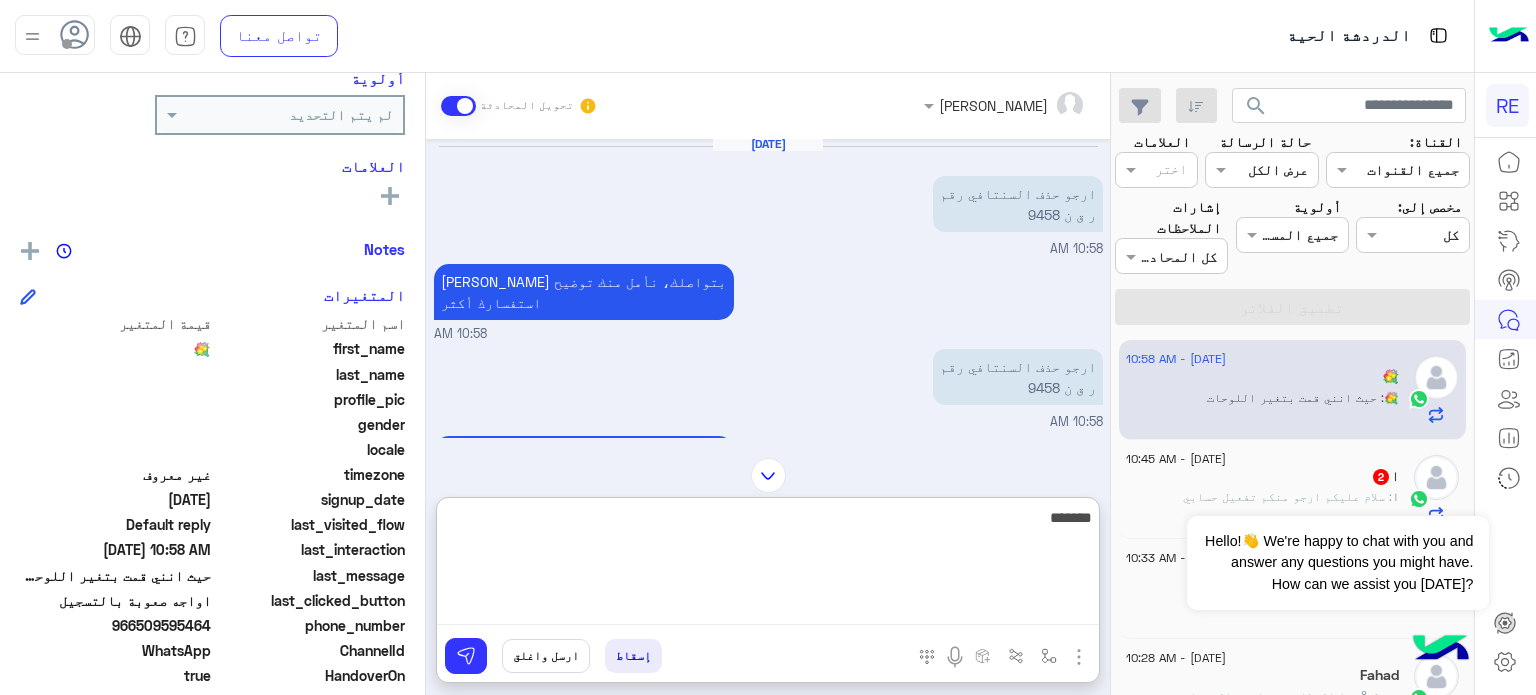 type on "********" 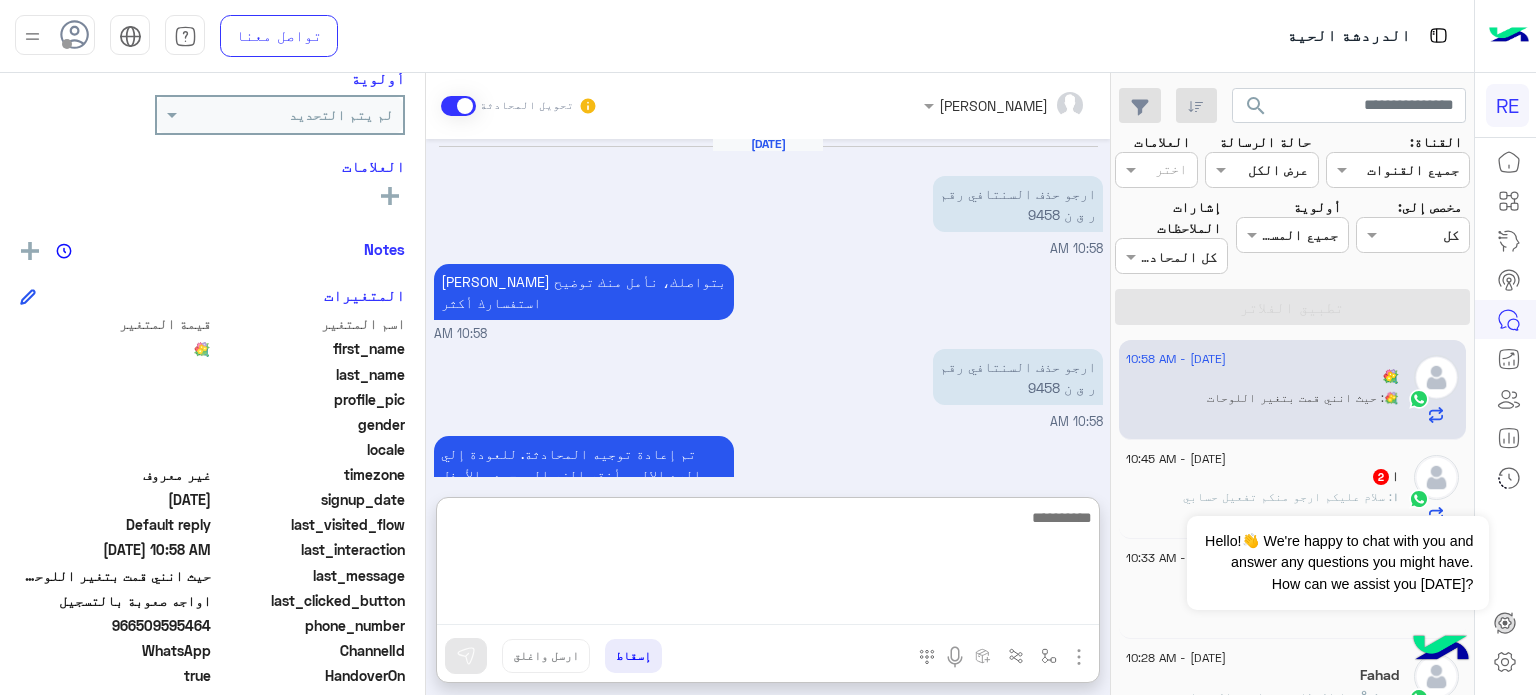scroll, scrollTop: 468, scrollLeft: 0, axis: vertical 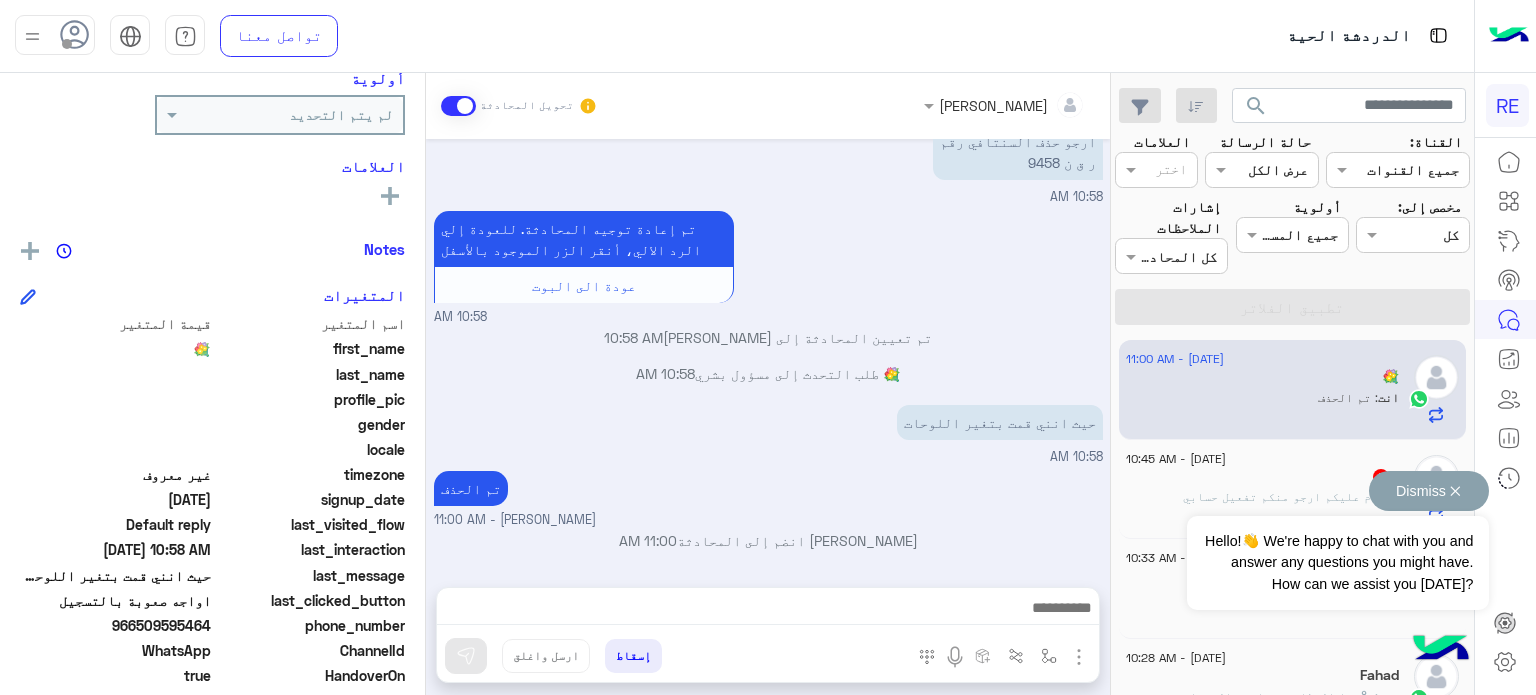 click on "Dismiss ✕" at bounding box center [1429, 491] 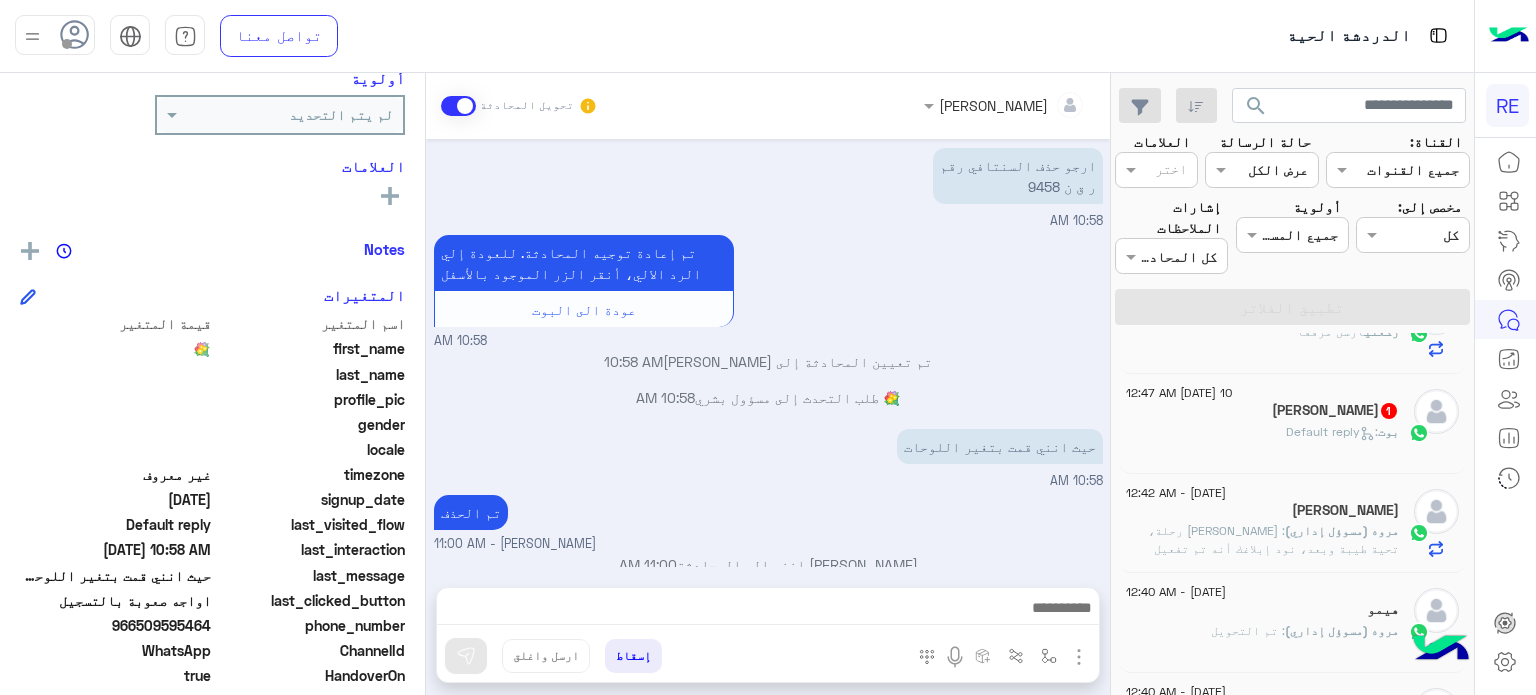 scroll, scrollTop: 242, scrollLeft: 0, axis: vertical 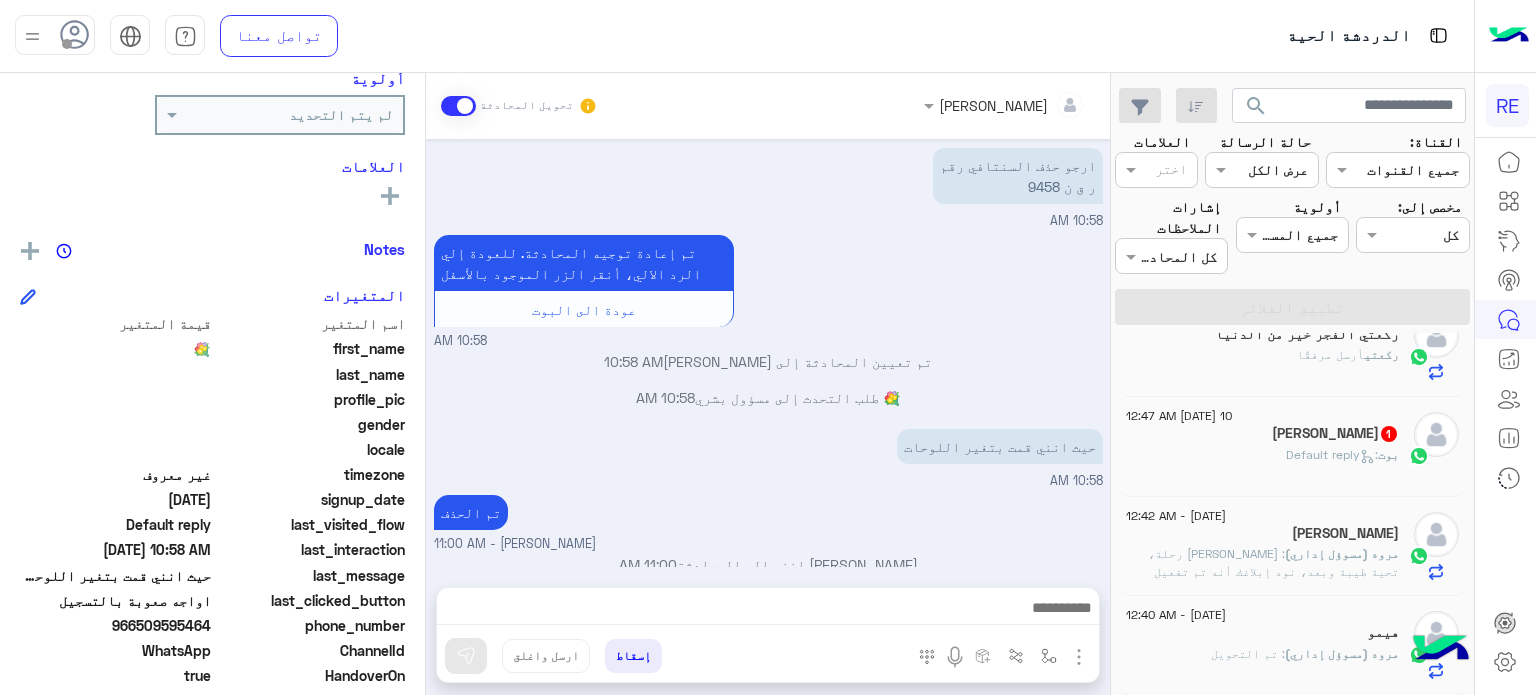 click on "[PERSON_NAME] :   Default reply" 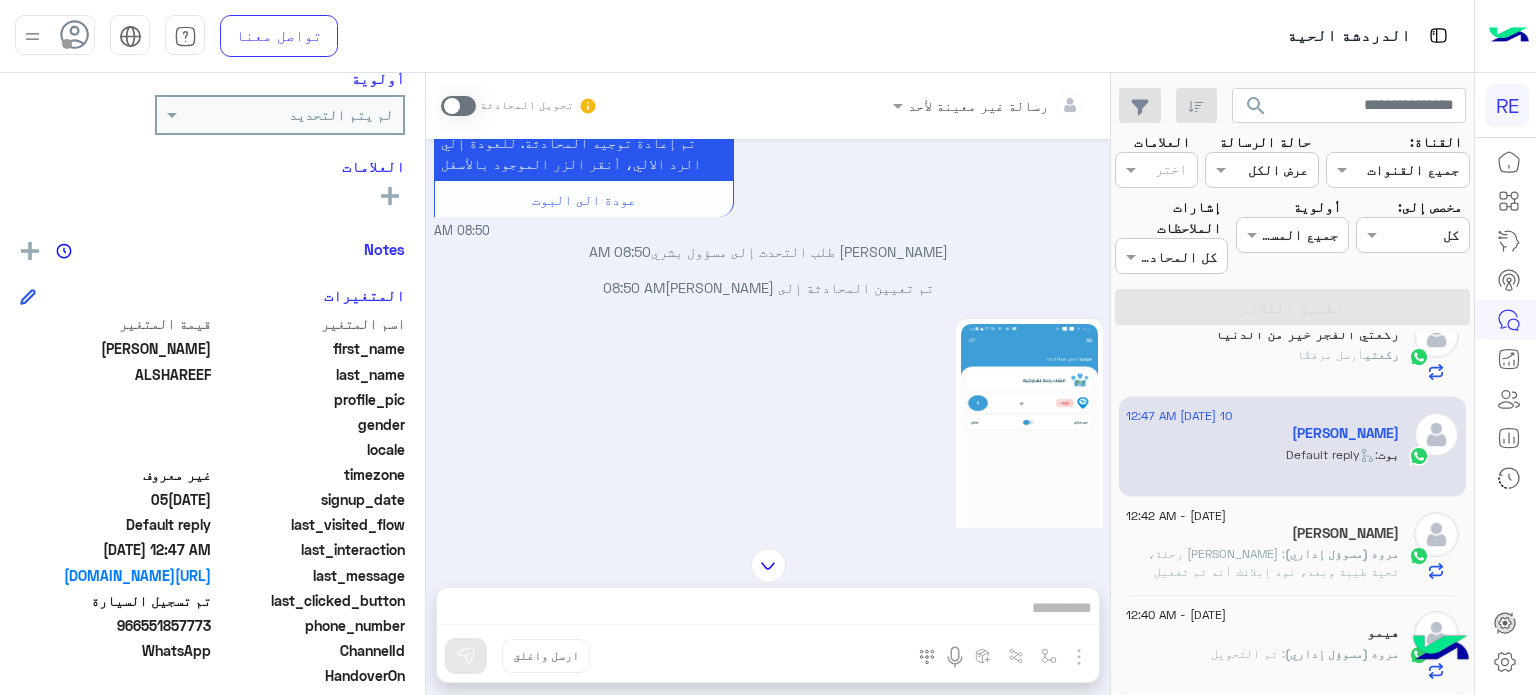 scroll, scrollTop: 2711, scrollLeft: 0, axis: vertical 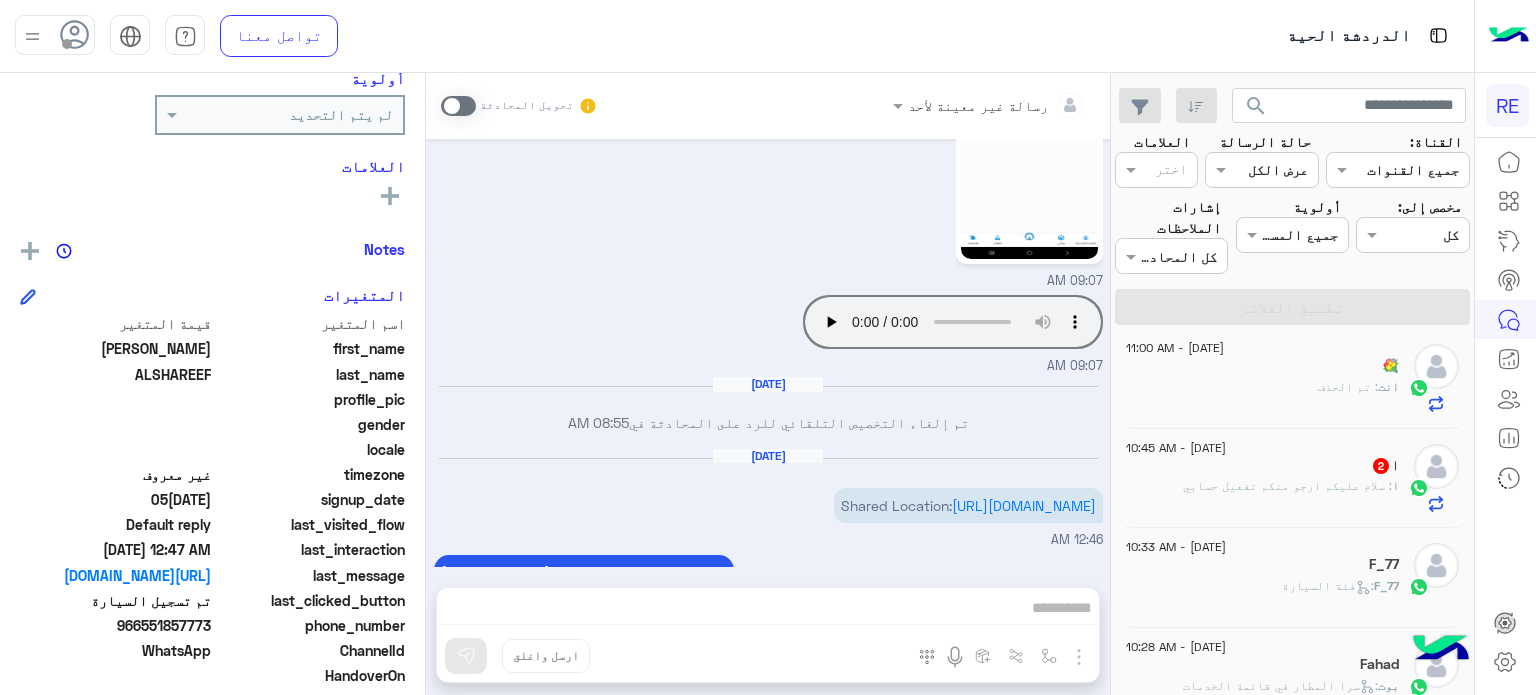 click on ": سلام عليكم
ارجو منكم  تفعيل حسابي" 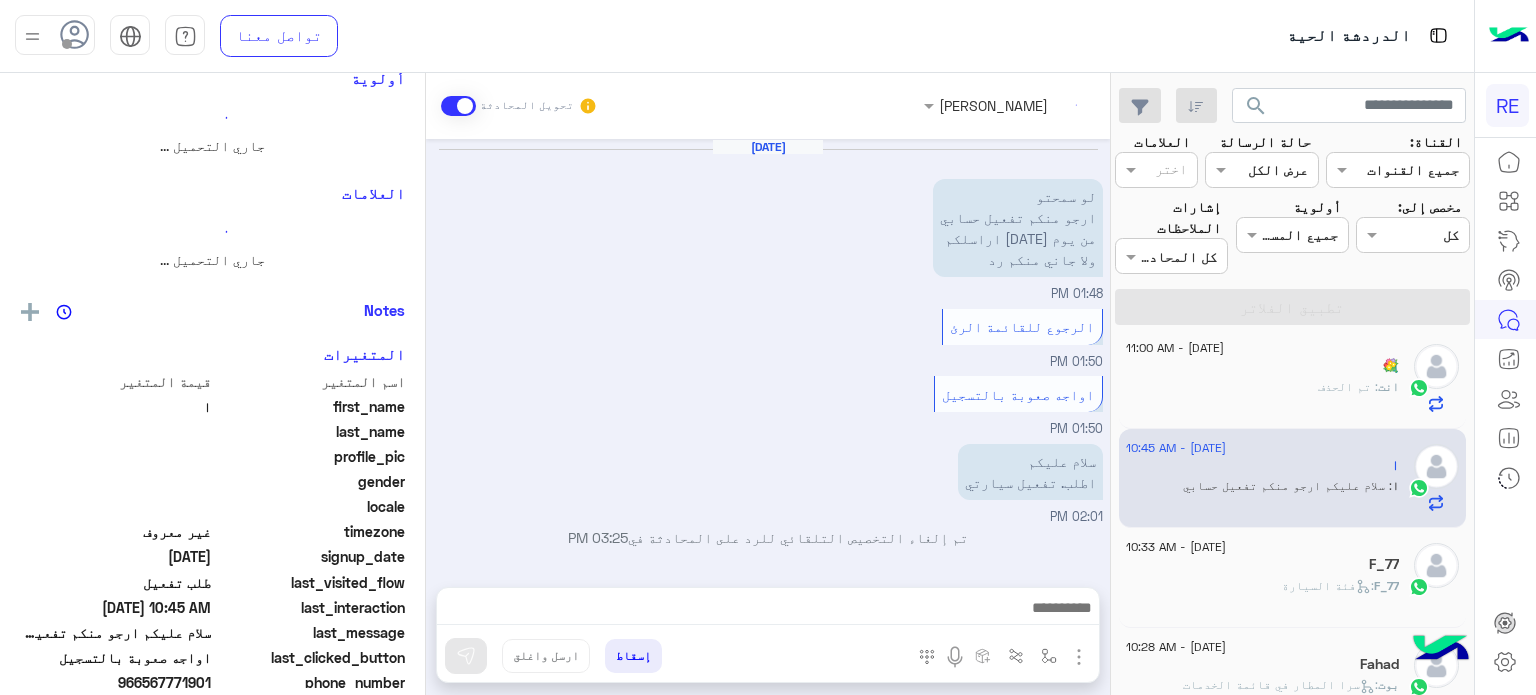 scroll, scrollTop: 621, scrollLeft: 0, axis: vertical 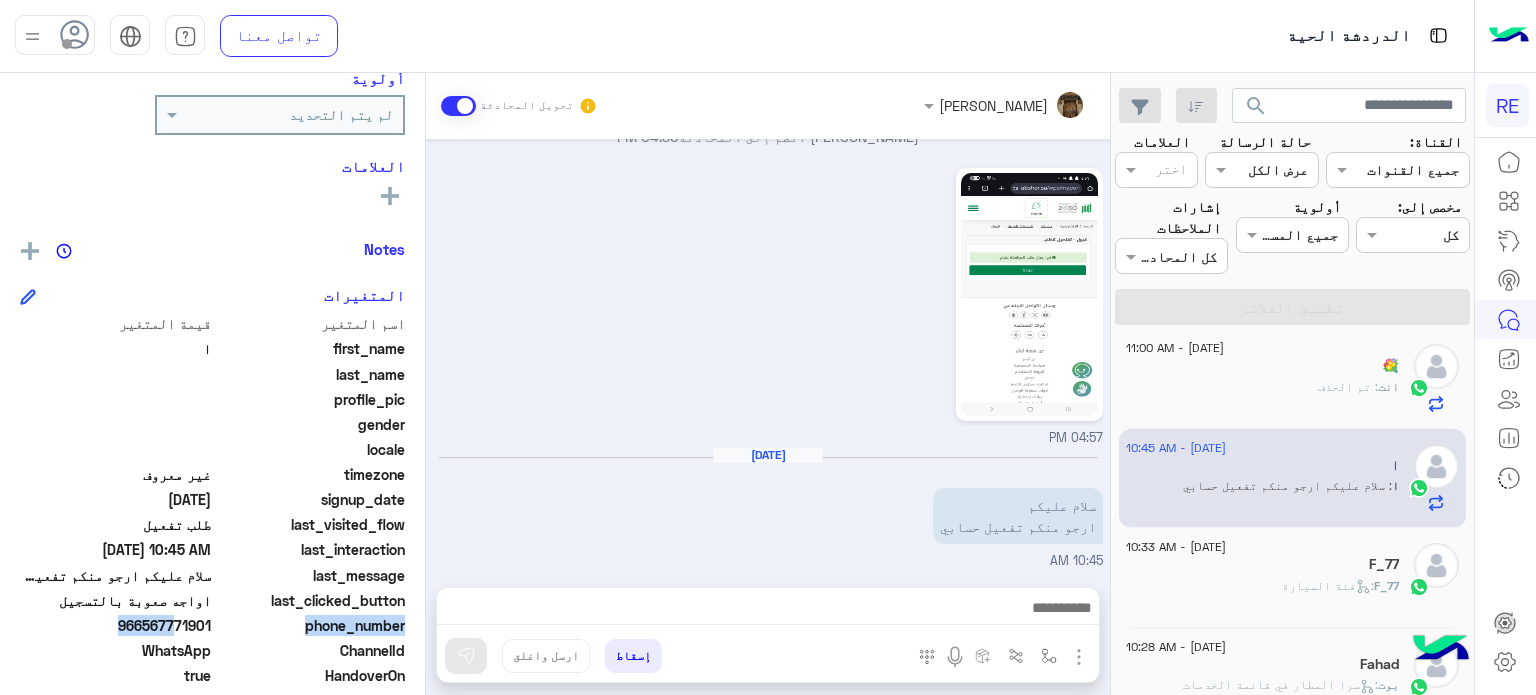drag, startPoint x: 216, startPoint y: 625, endPoint x: 166, endPoint y: 631, distance: 50.358715 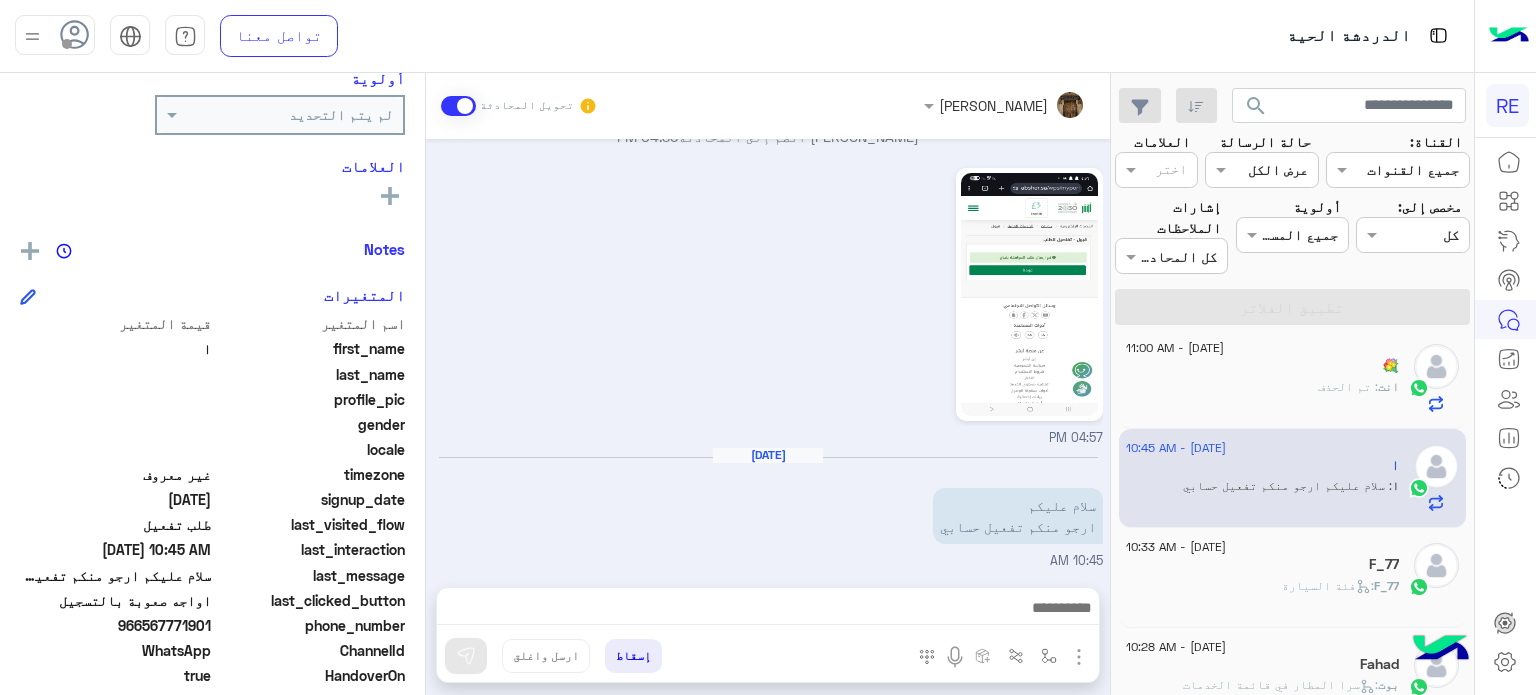 drag, startPoint x: 213, startPoint y: 623, endPoint x: 147, endPoint y: 631, distance: 66.48308 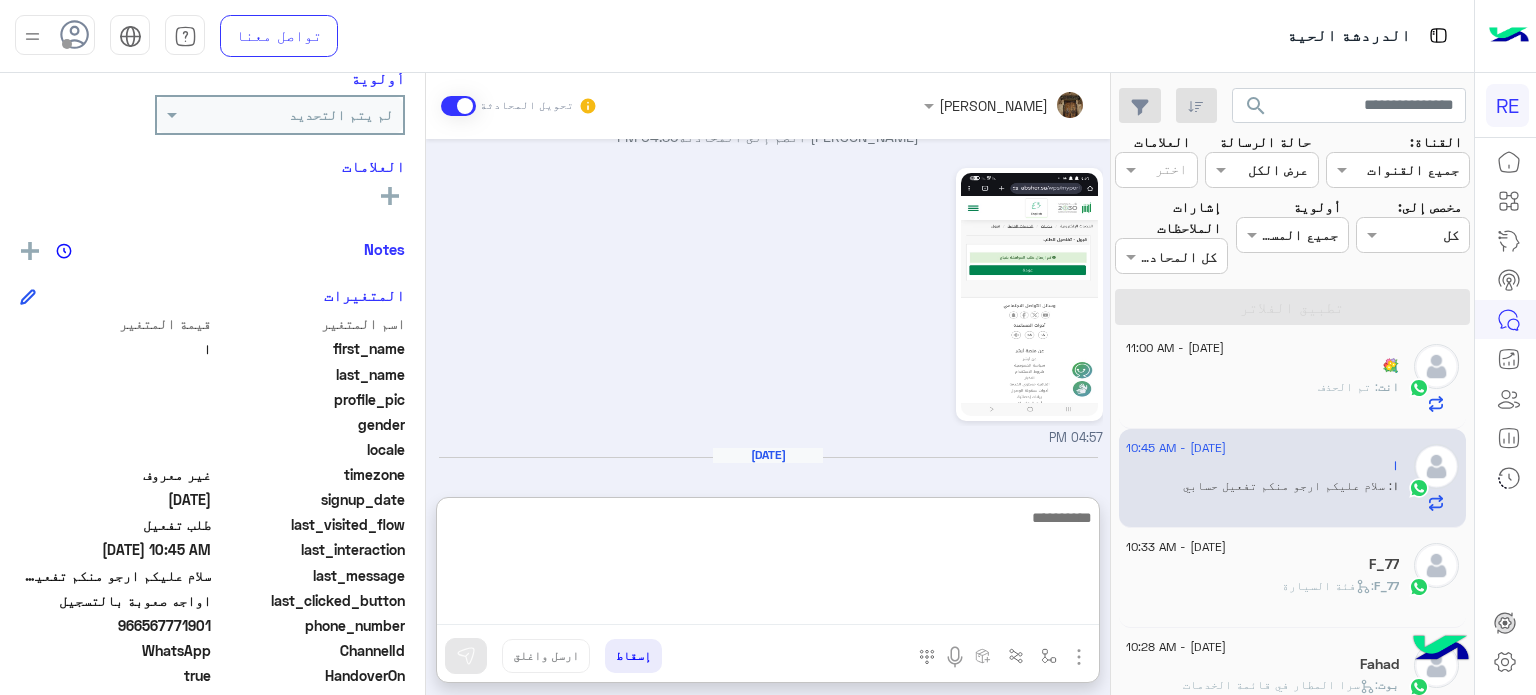click at bounding box center (768, 565) 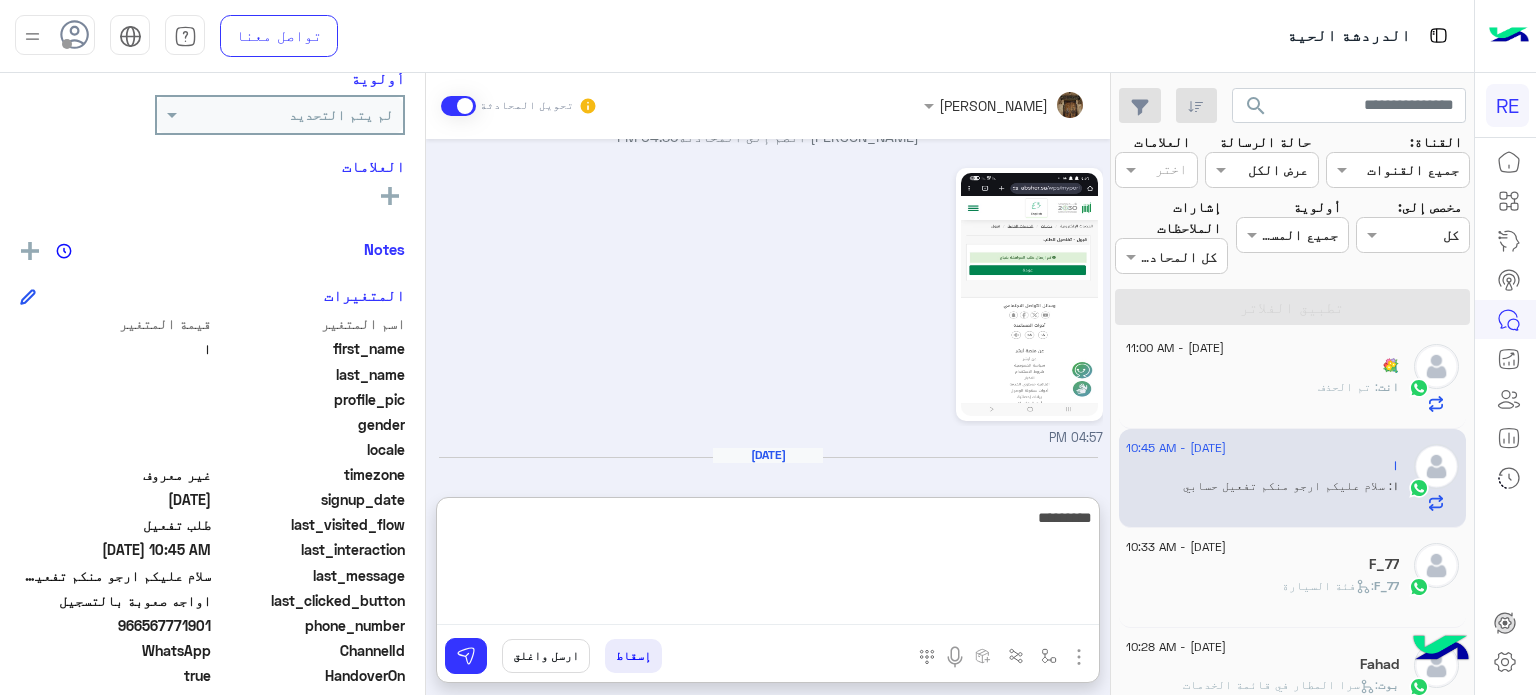 type on "**********" 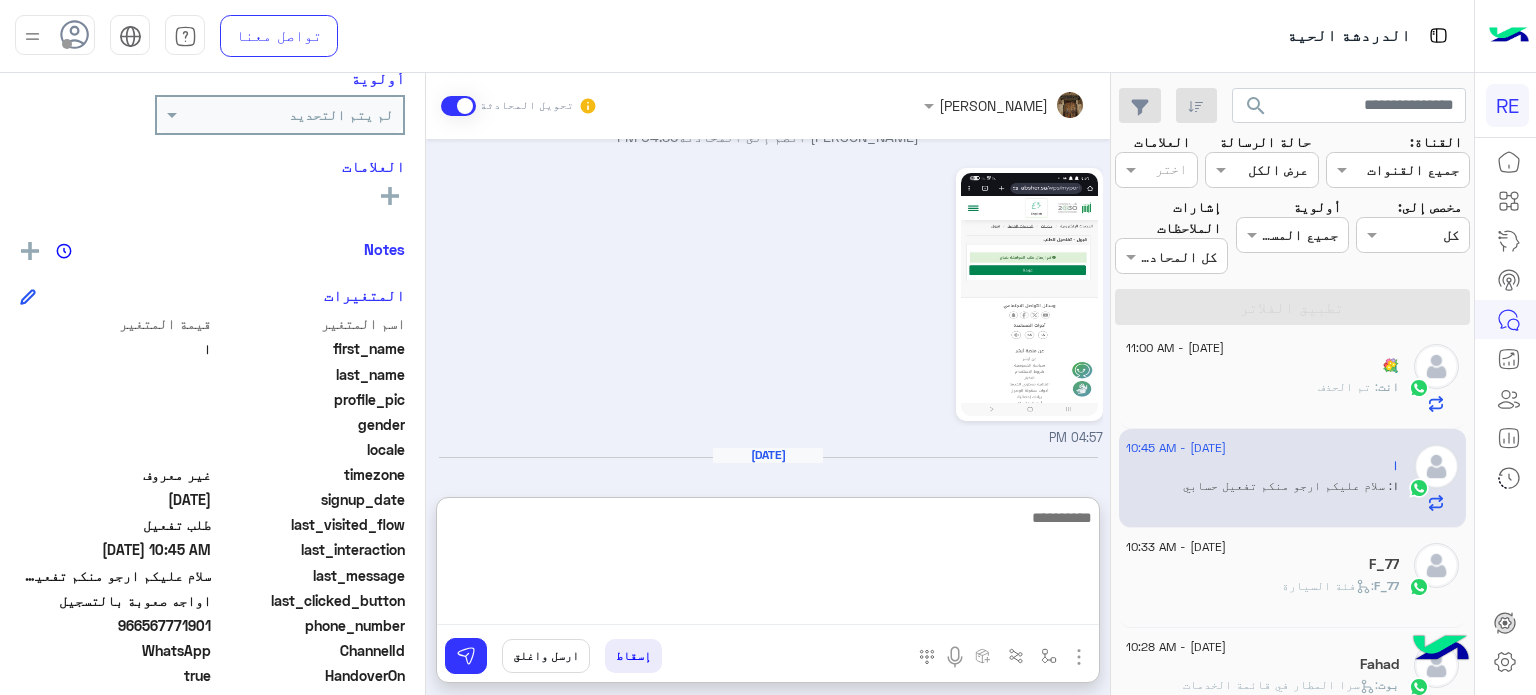 scroll, scrollTop: 776, scrollLeft: 0, axis: vertical 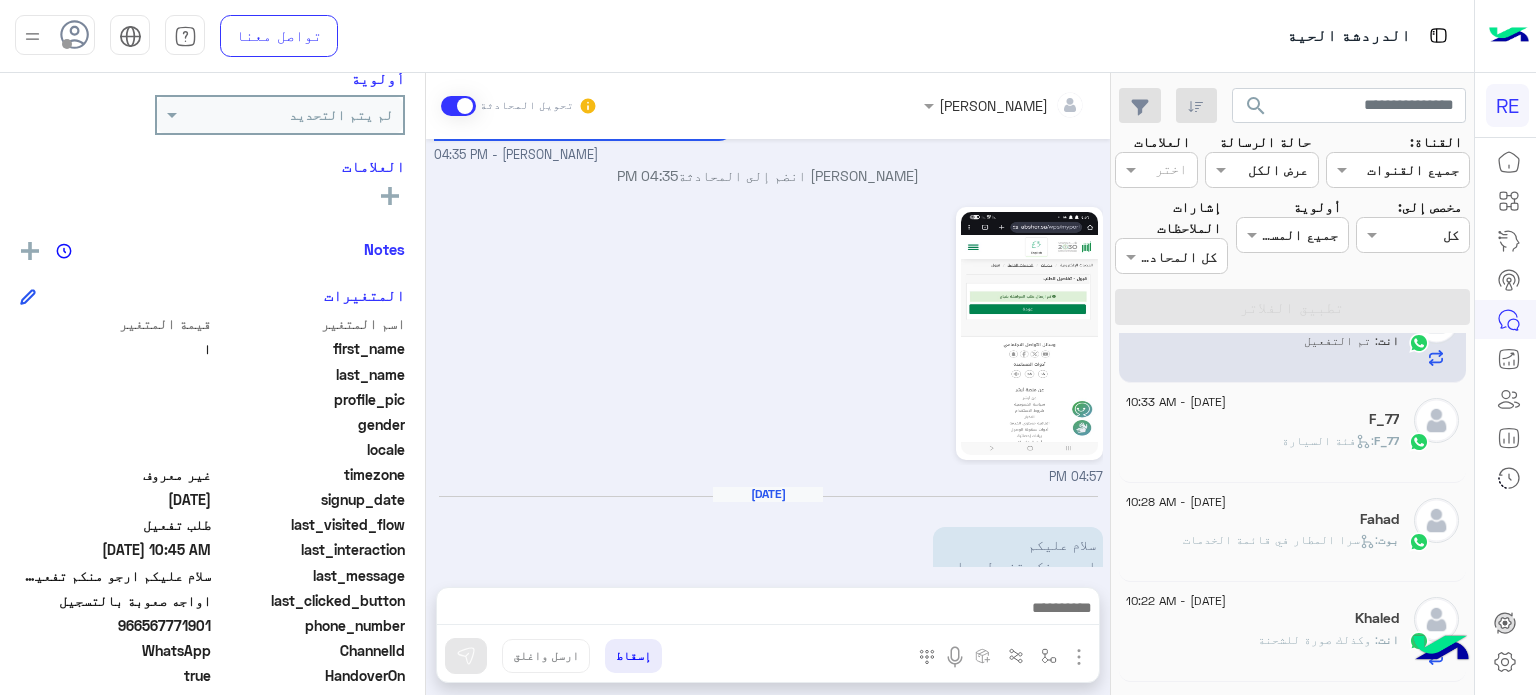click on ":   فئة السيارة" 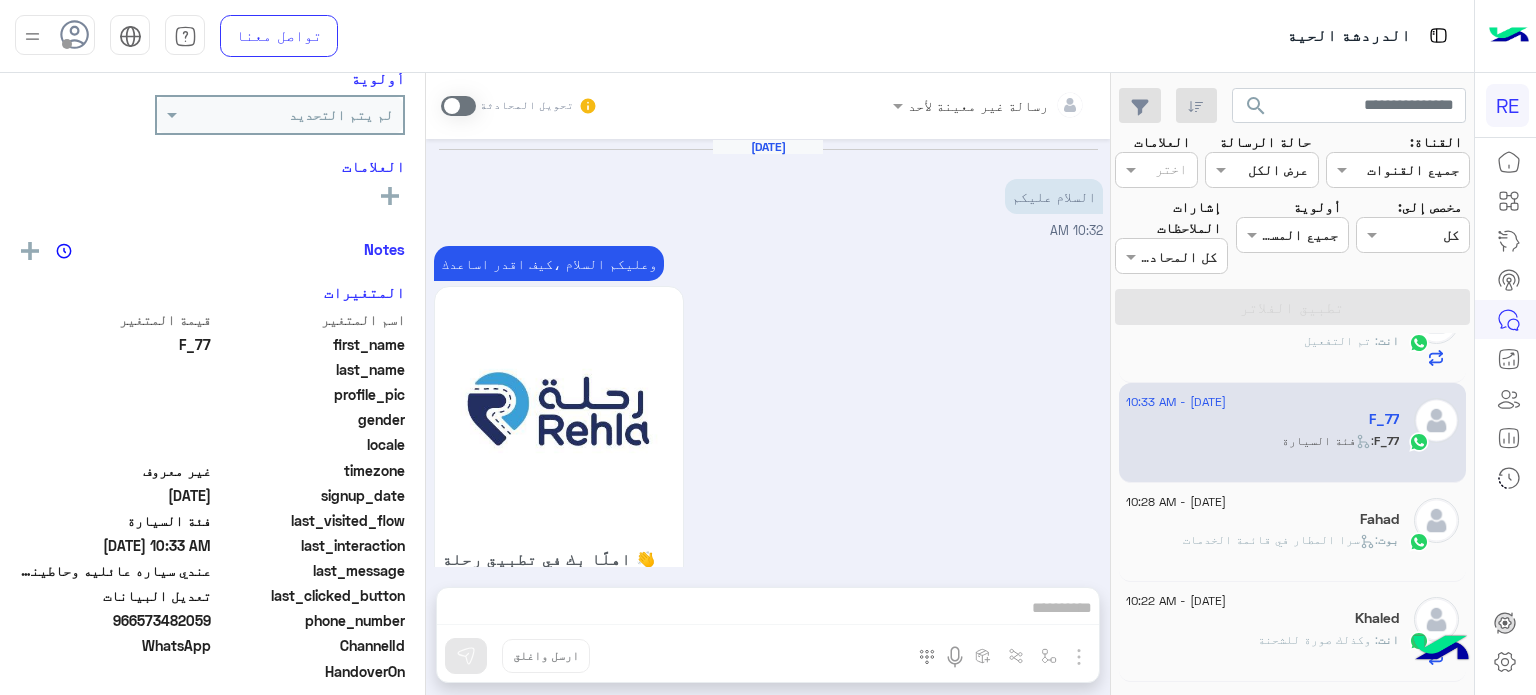scroll, scrollTop: 903, scrollLeft: 0, axis: vertical 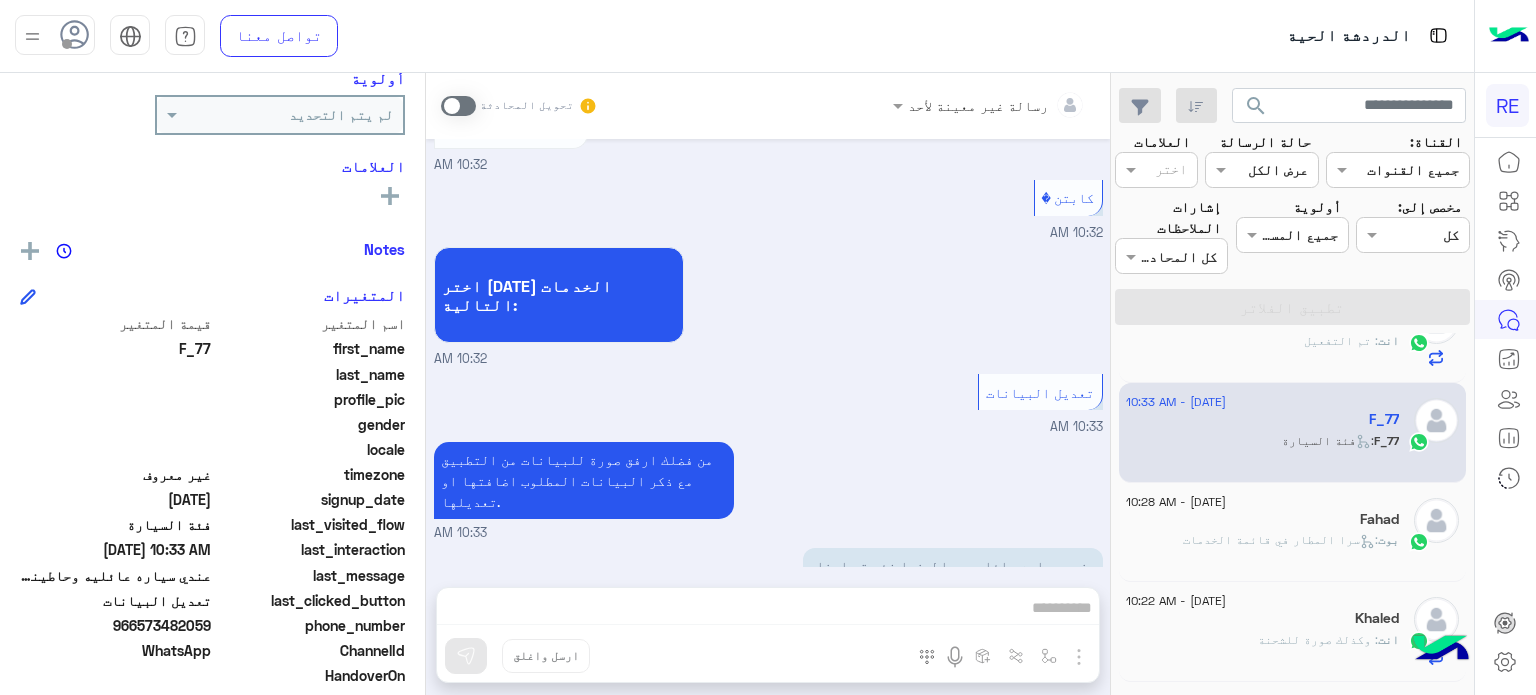 click on ":   سرا المطار في قائمة الخدمات" 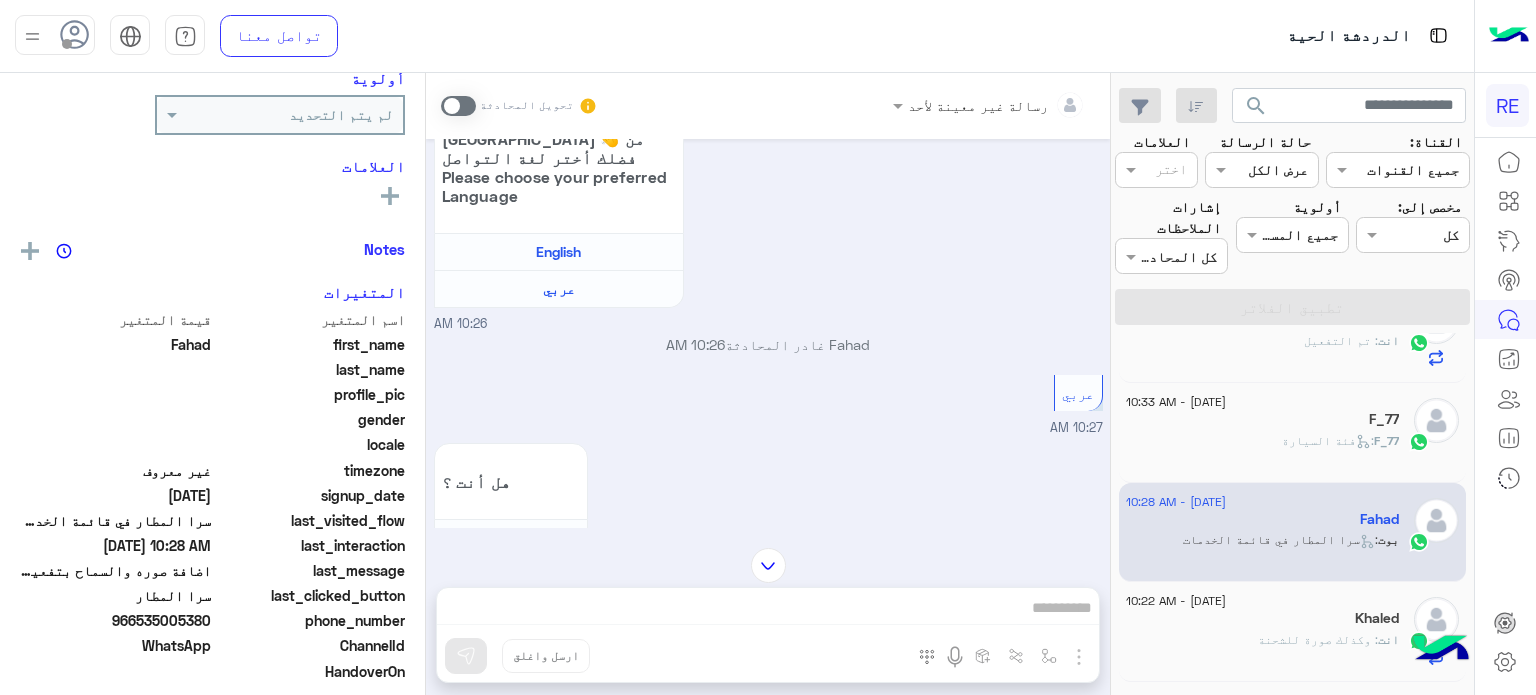 scroll, scrollTop: 450, scrollLeft: 0, axis: vertical 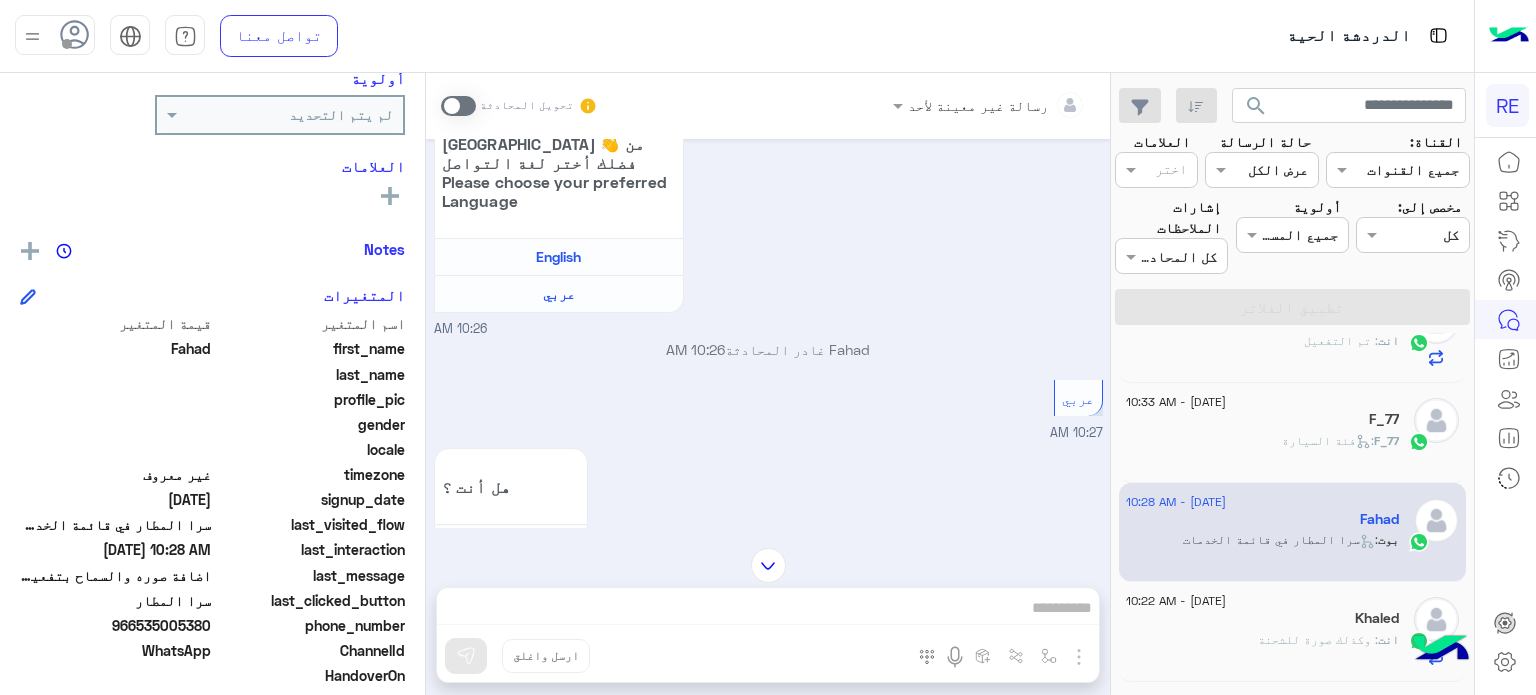 click on "[DATE] - 10:22 AM" 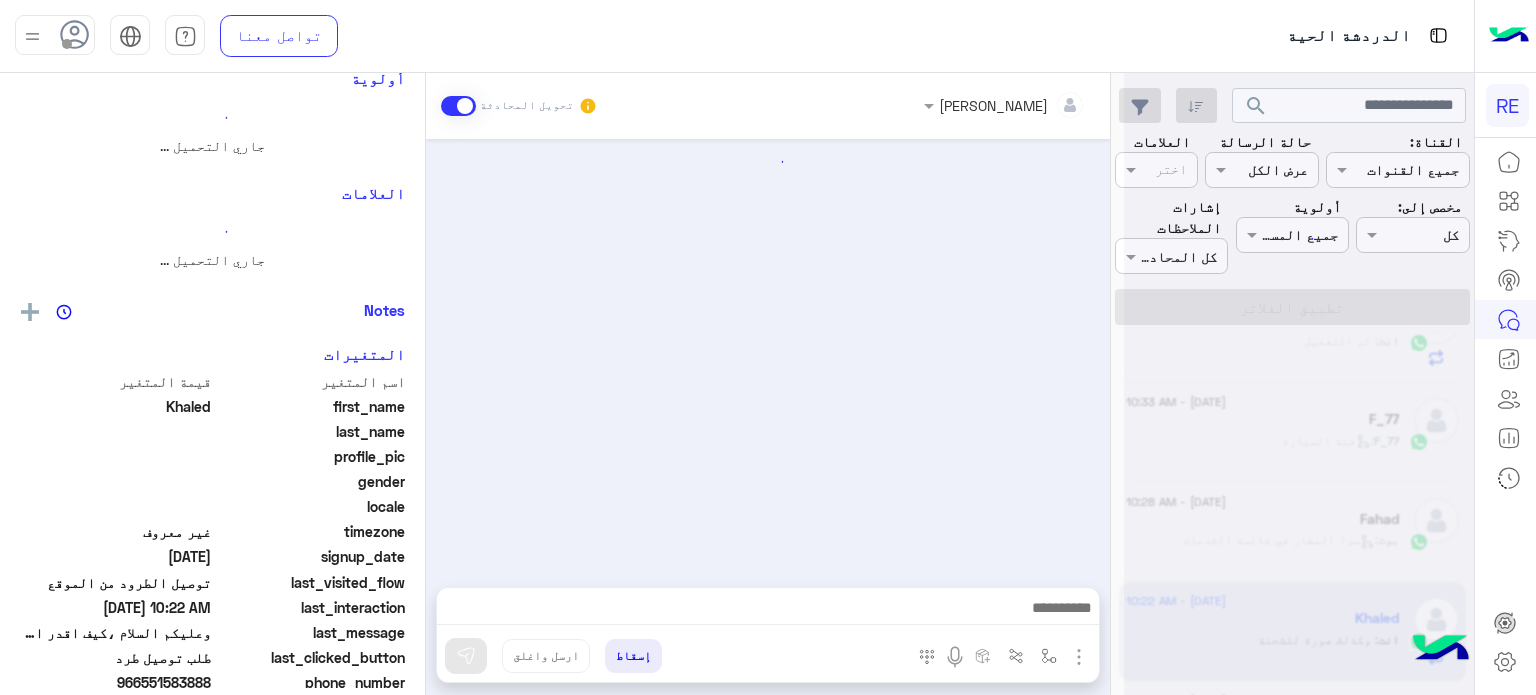 scroll, scrollTop: 462, scrollLeft: 0, axis: vertical 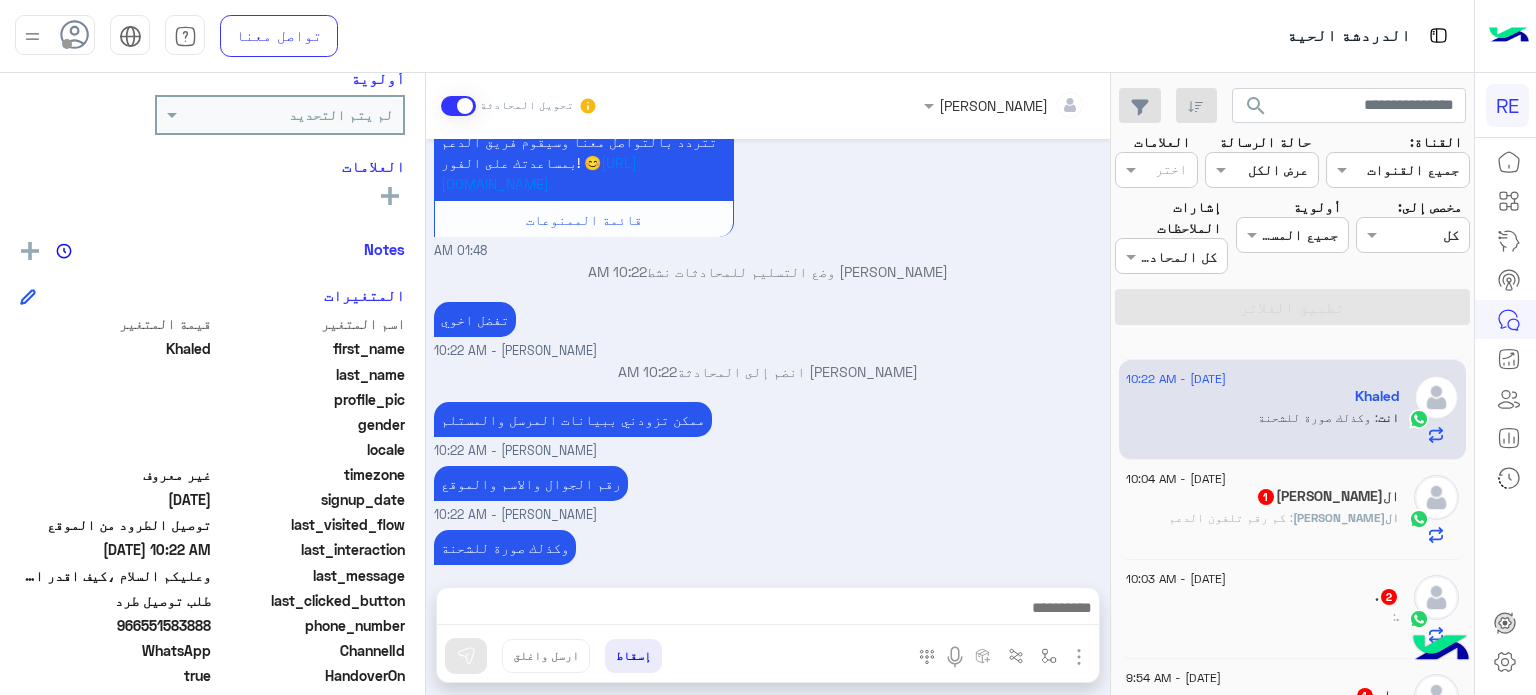 click on "ال[PERSON_NAME] : كم رقم تلفون الدعم" 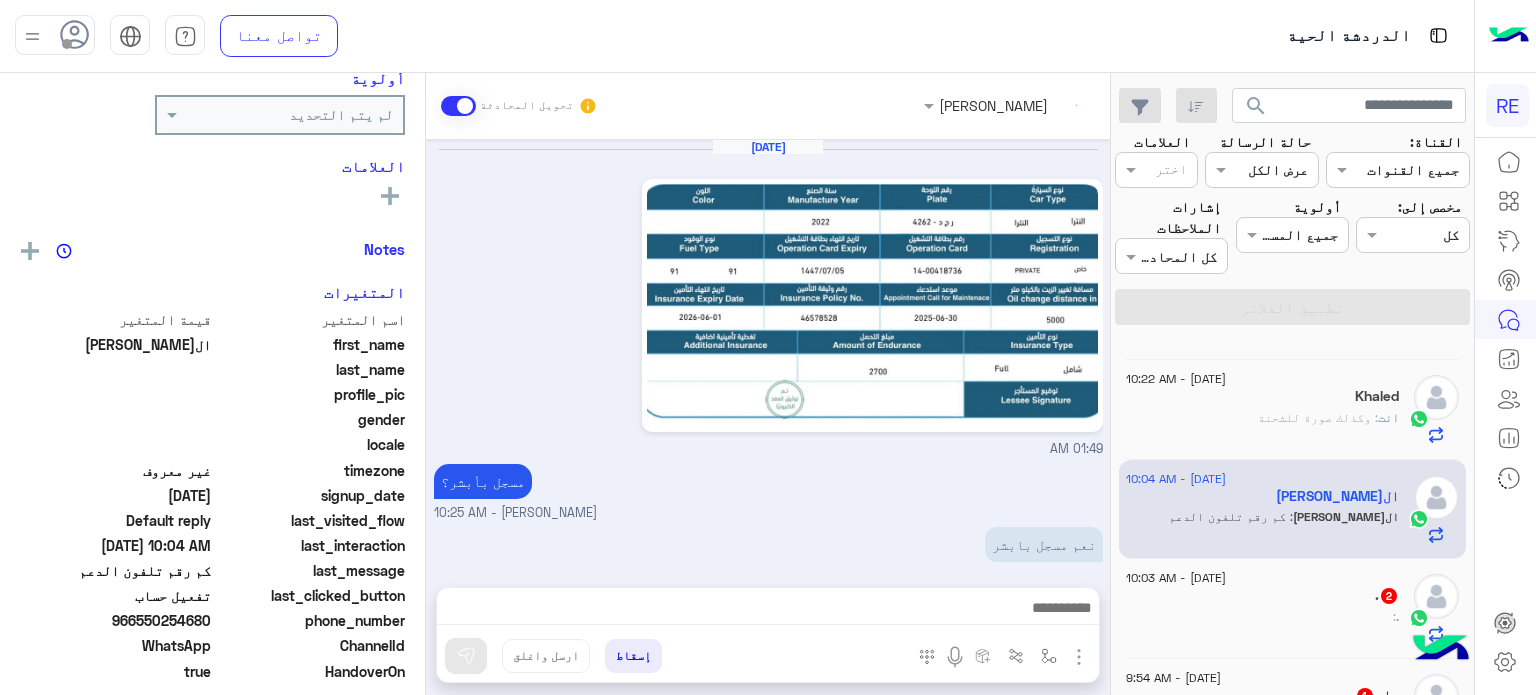 scroll, scrollTop: 563, scrollLeft: 0, axis: vertical 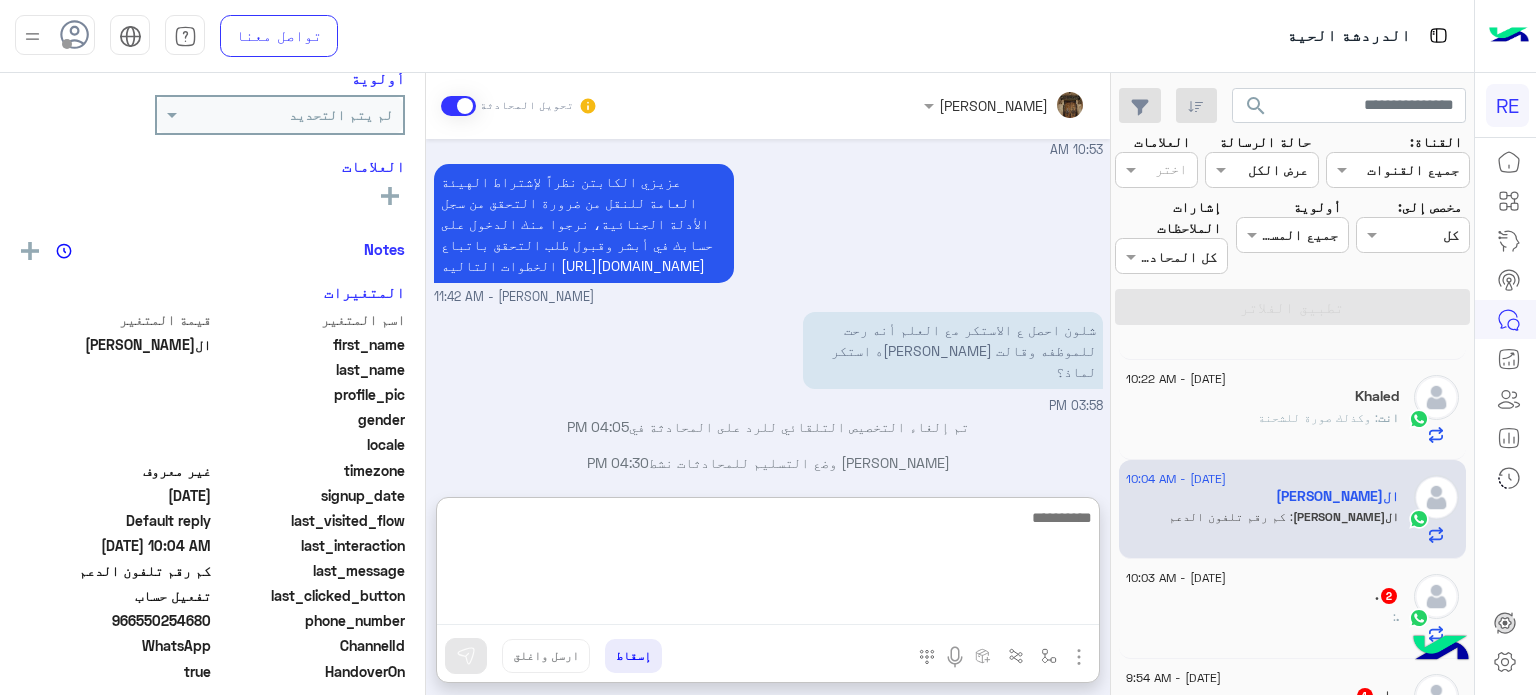 click at bounding box center [768, 565] 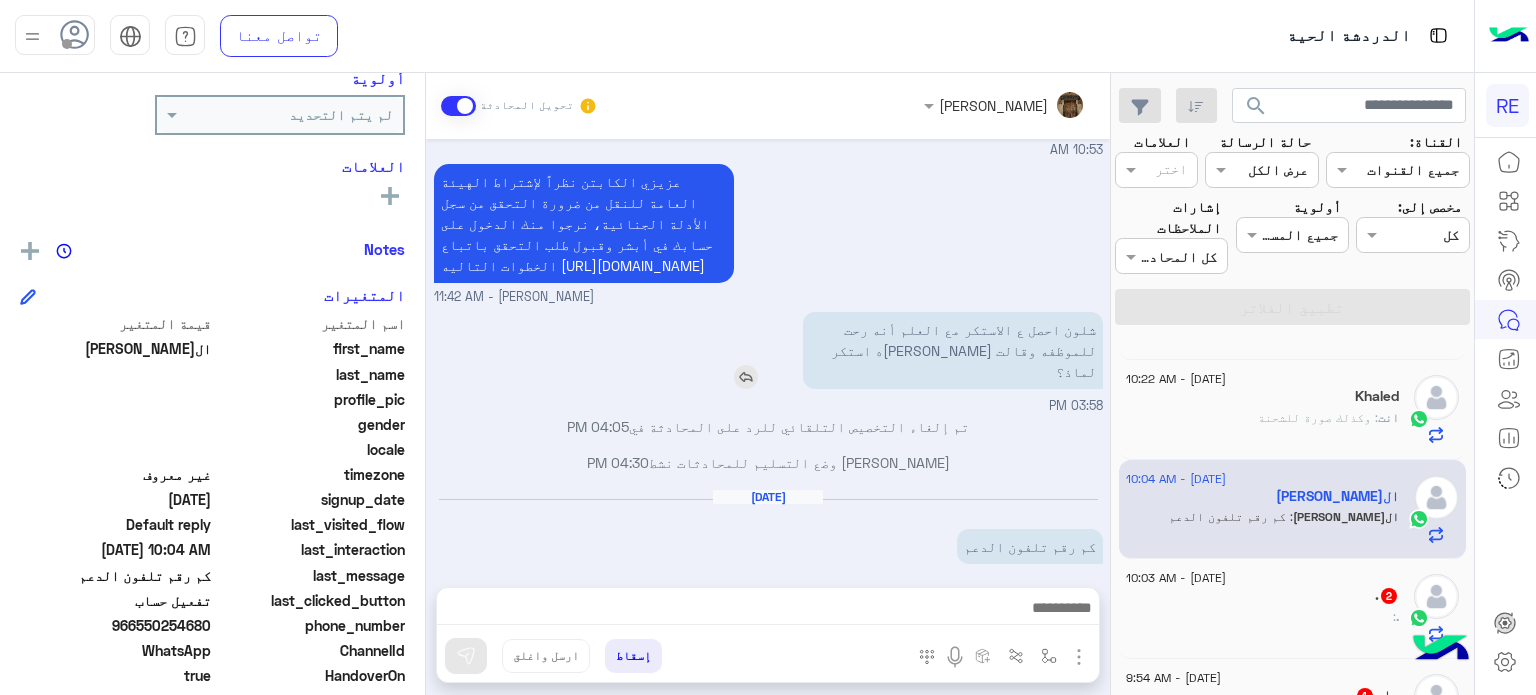 click at bounding box center [746, 377] 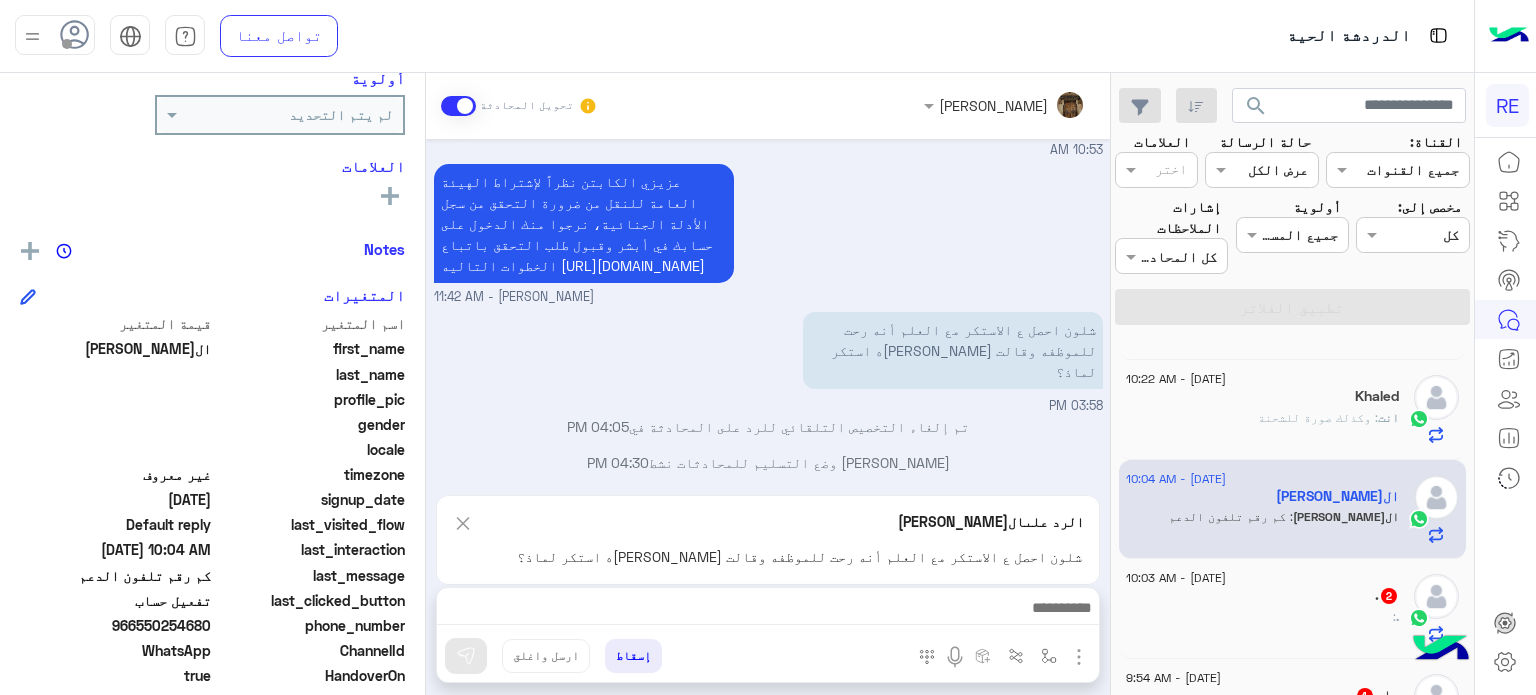 click at bounding box center (463, 523) 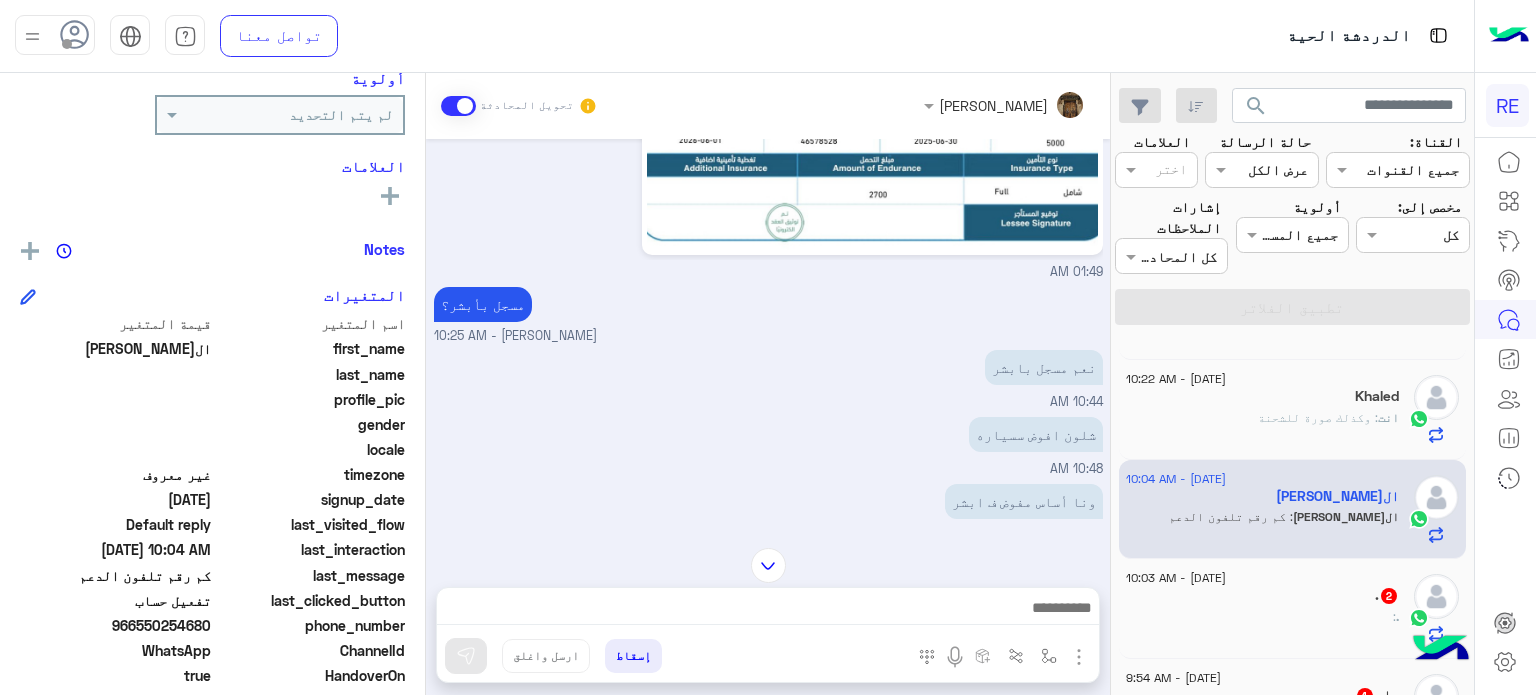 scroll, scrollTop: 147, scrollLeft: 0, axis: vertical 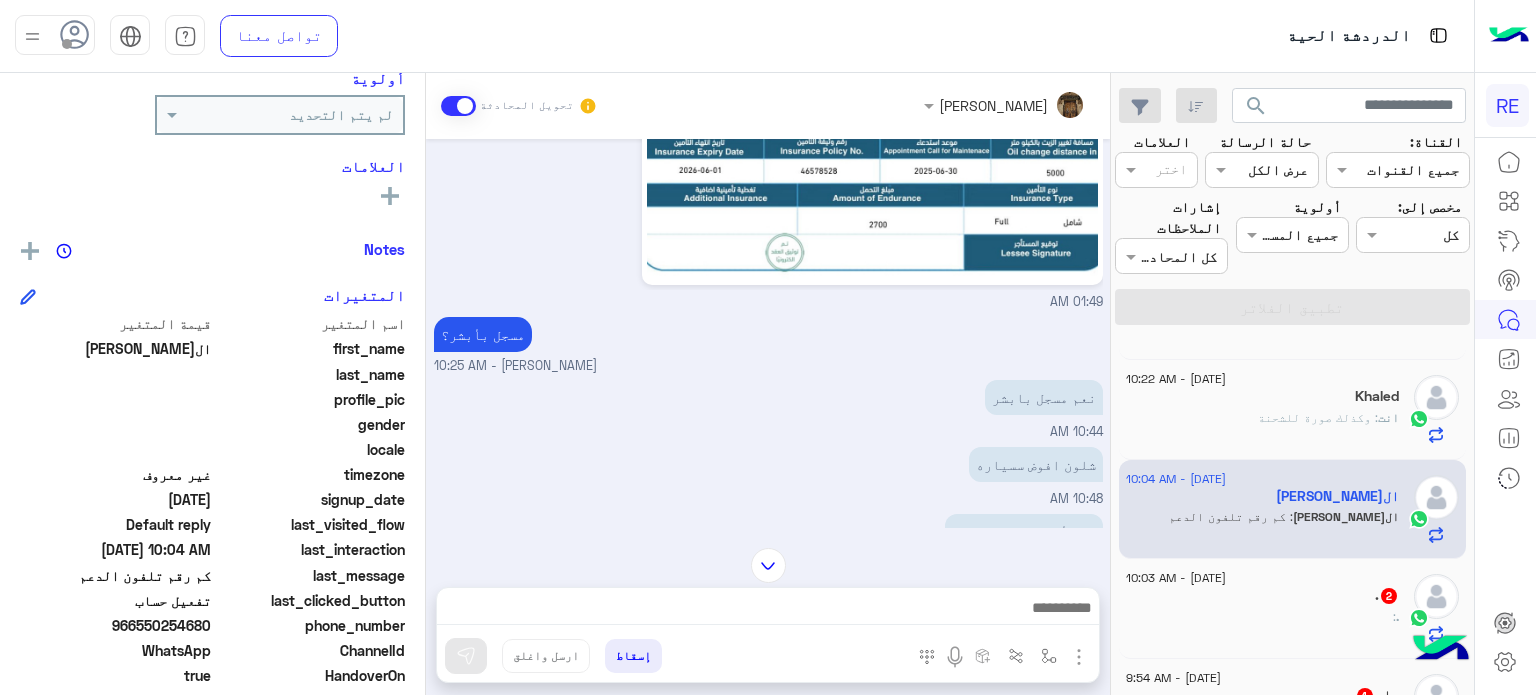 click on ". :" 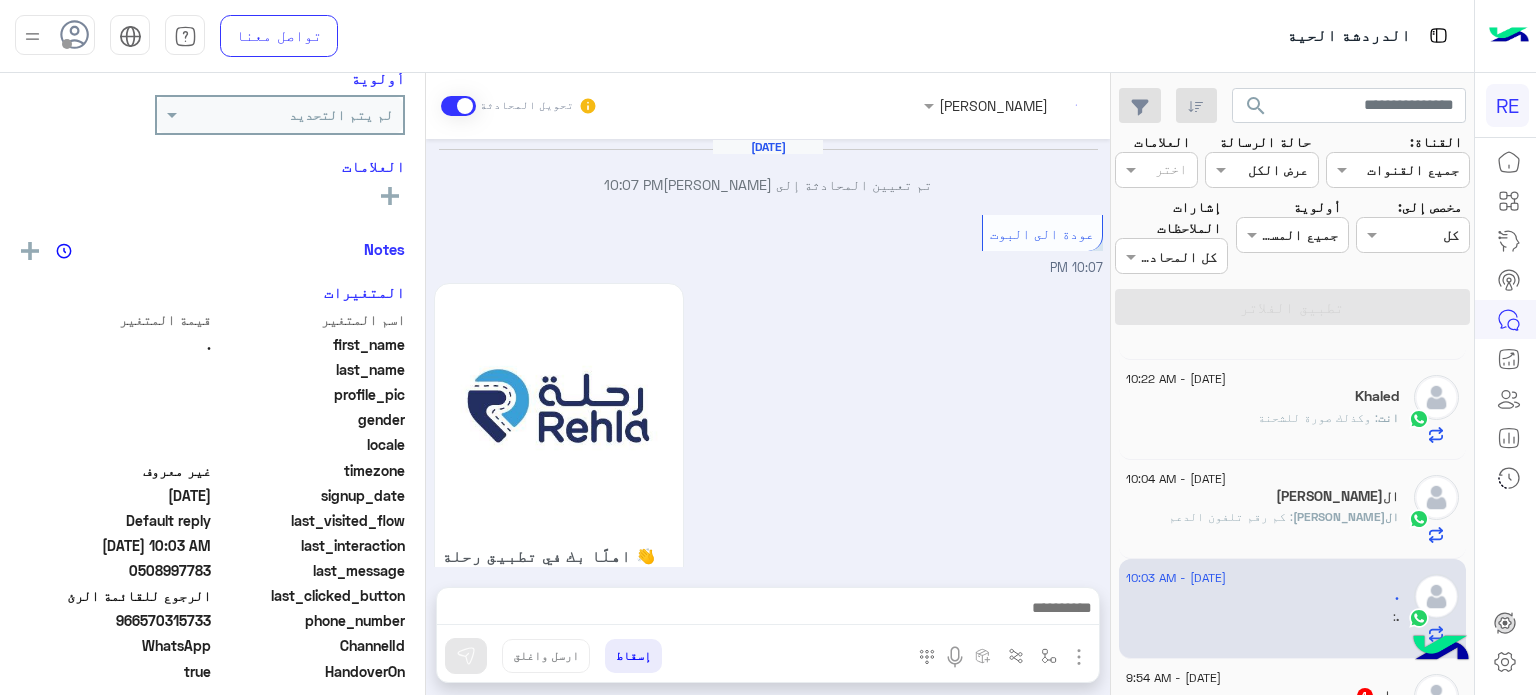 scroll, scrollTop: 652, scrollLeft: 0, axis: vertical 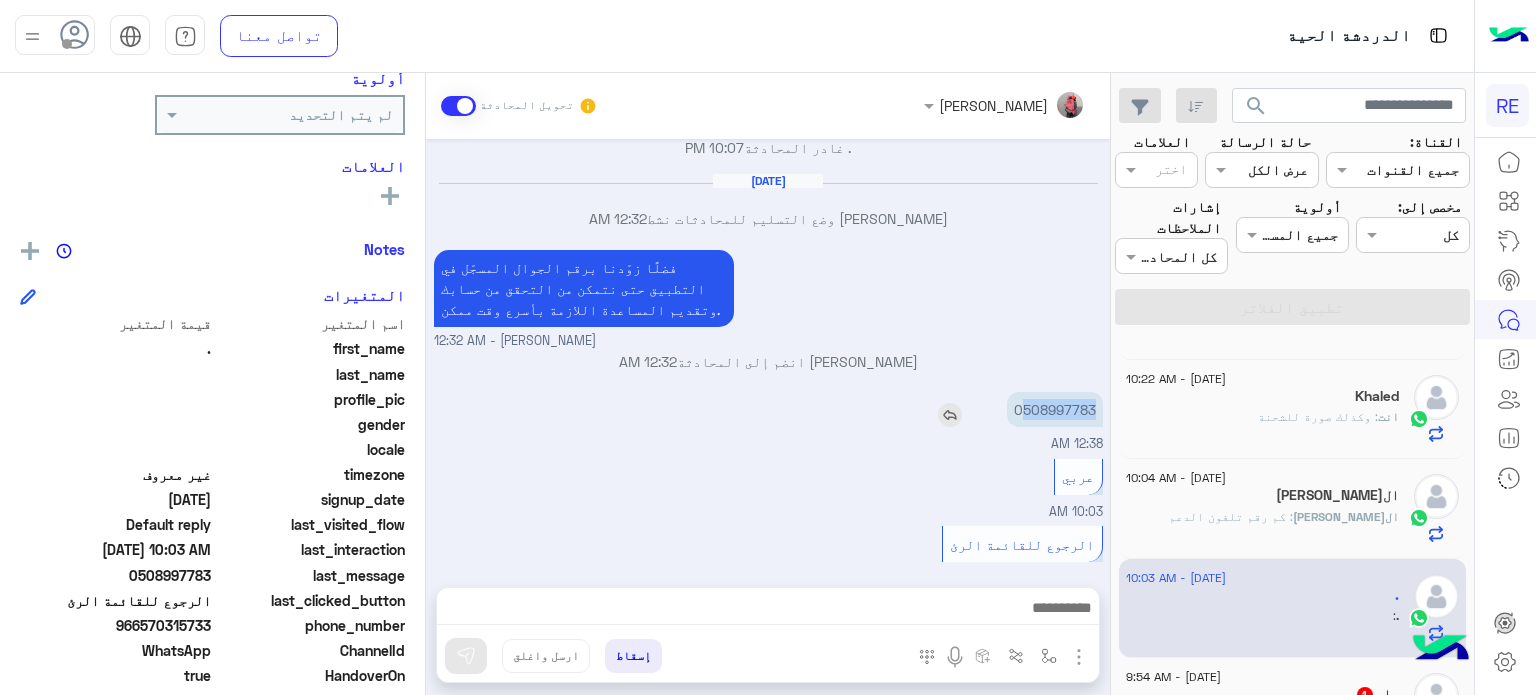 drag, startPoint x: 1094, startPoint y: 389, endPoint x: 1021, endPoint y: 392, distance: 73.061615 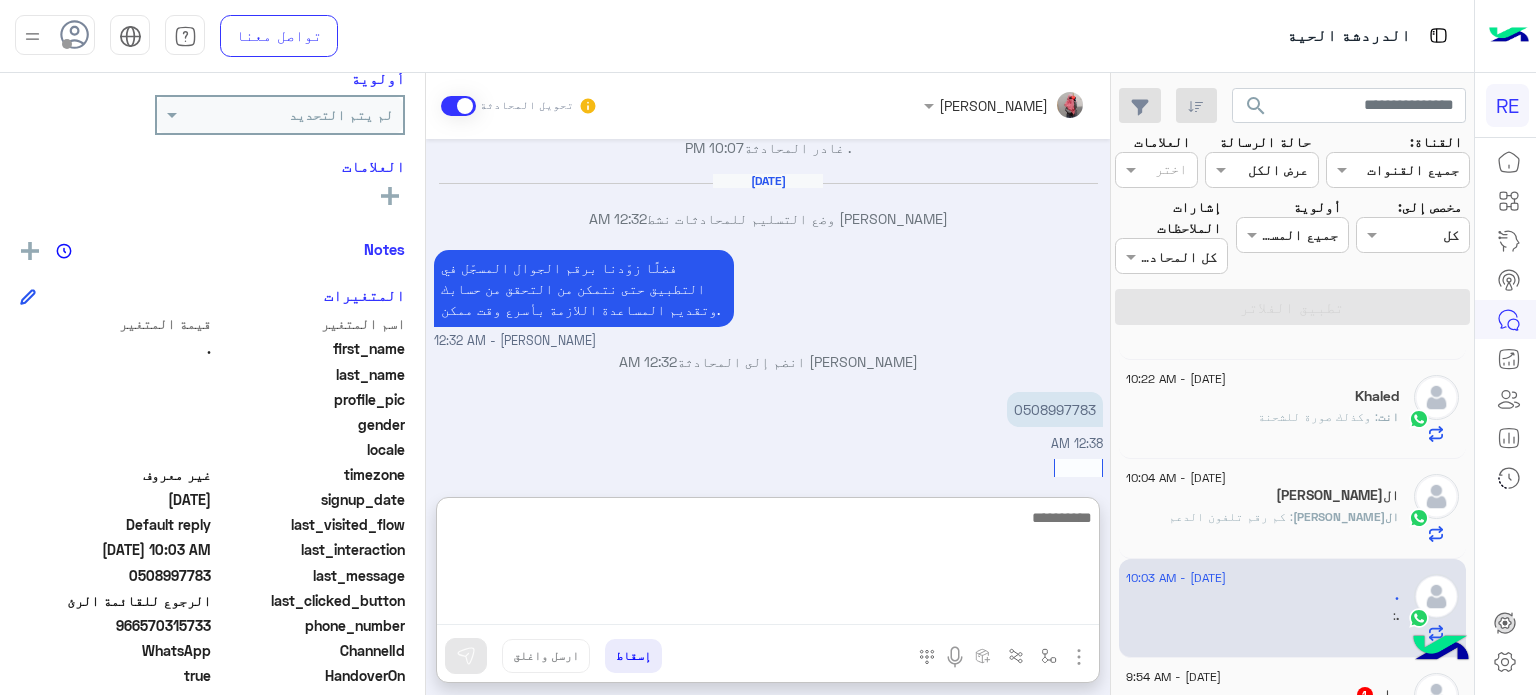 click at bounding box center [768, 565] 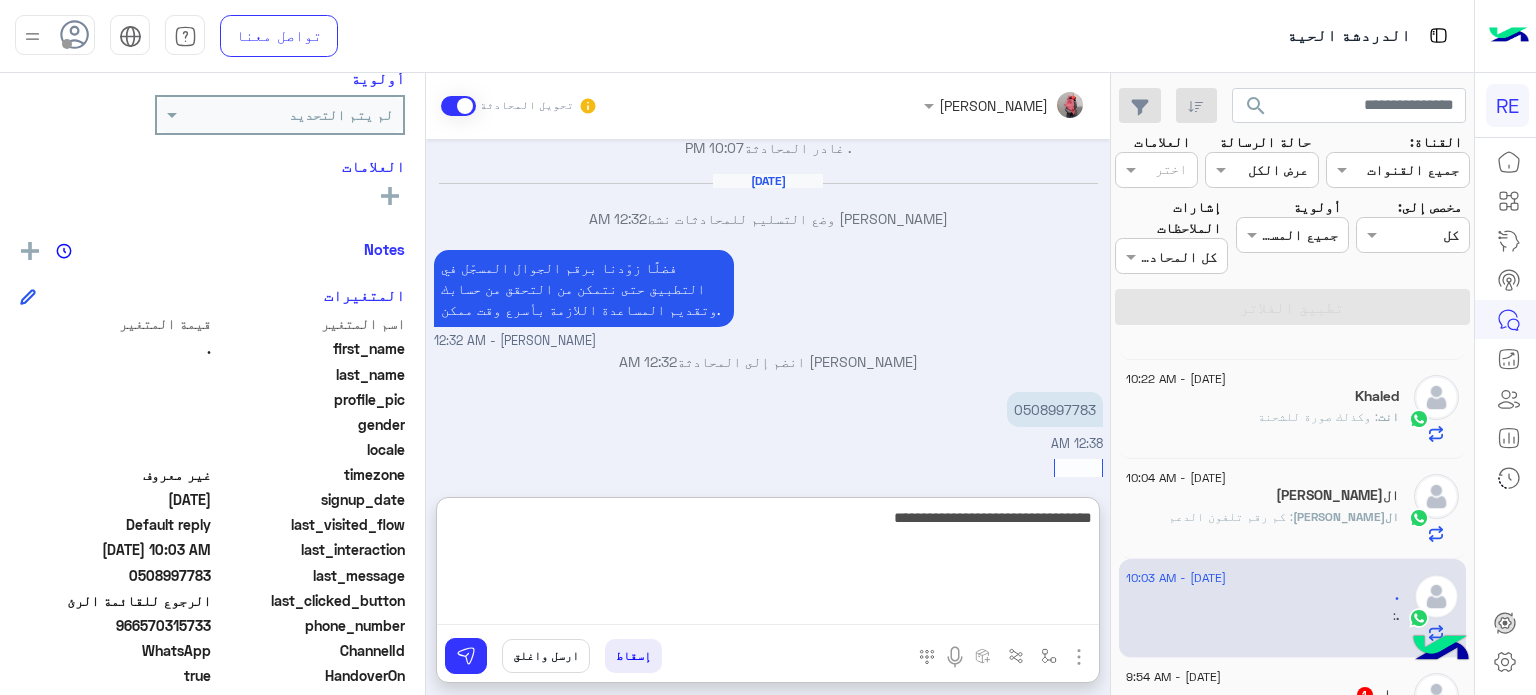 type on "**********" 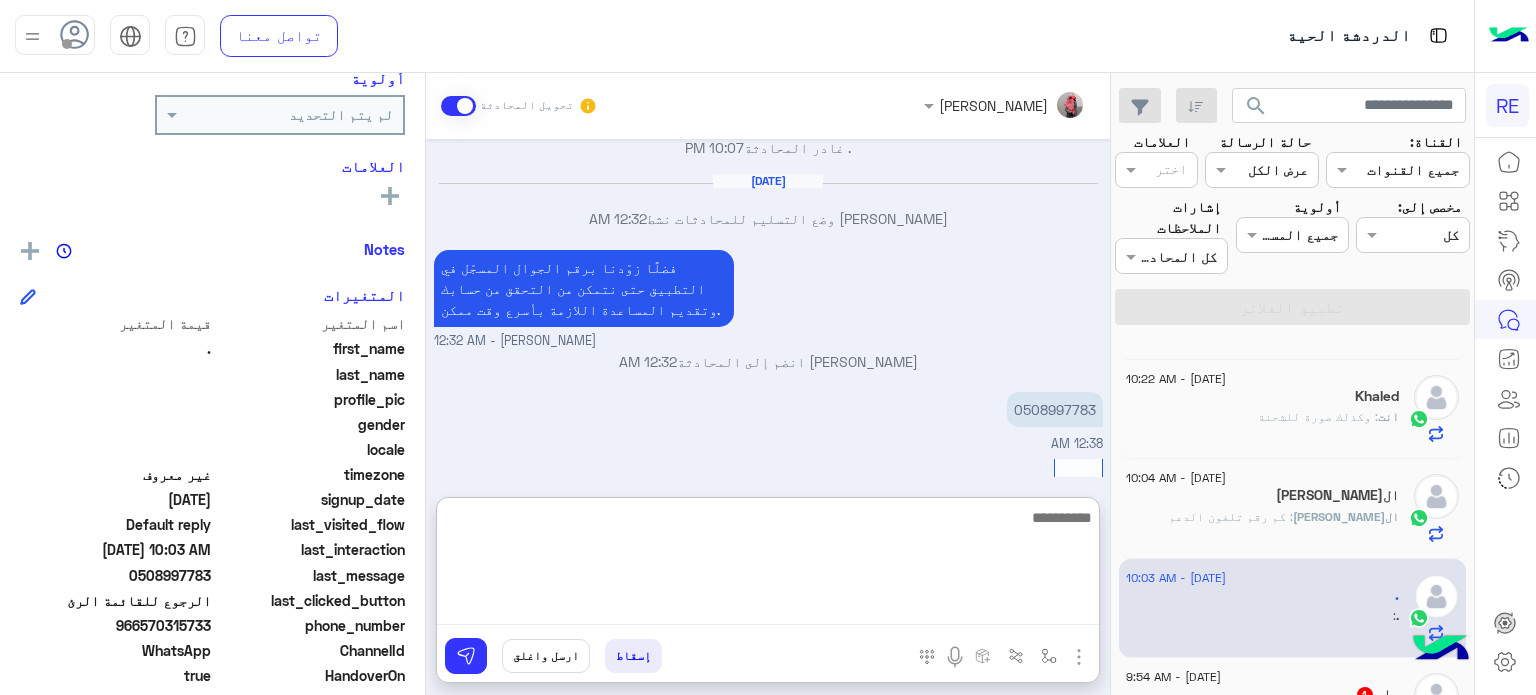 scroll, scrollTop: 806, scrollLeft: 0, axis: vertical 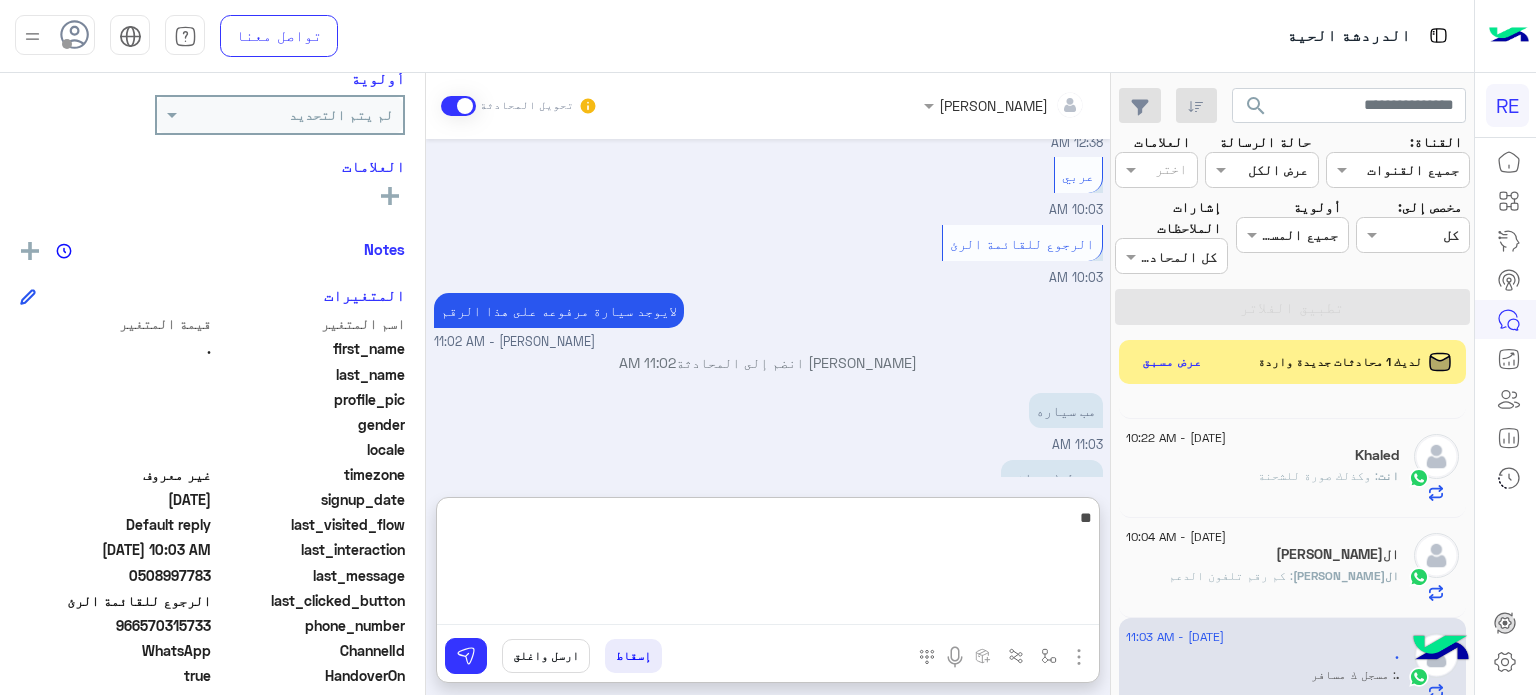 type on "*" 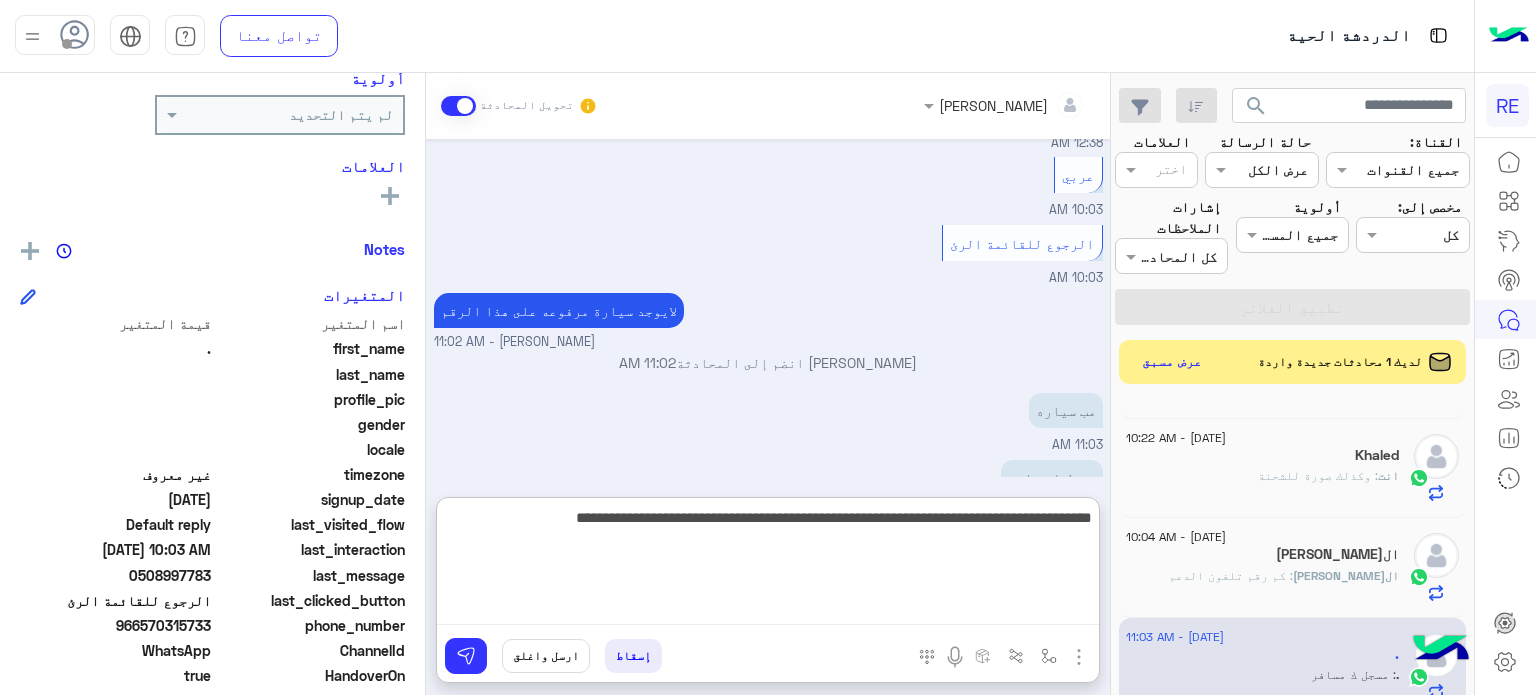 type on "**********" 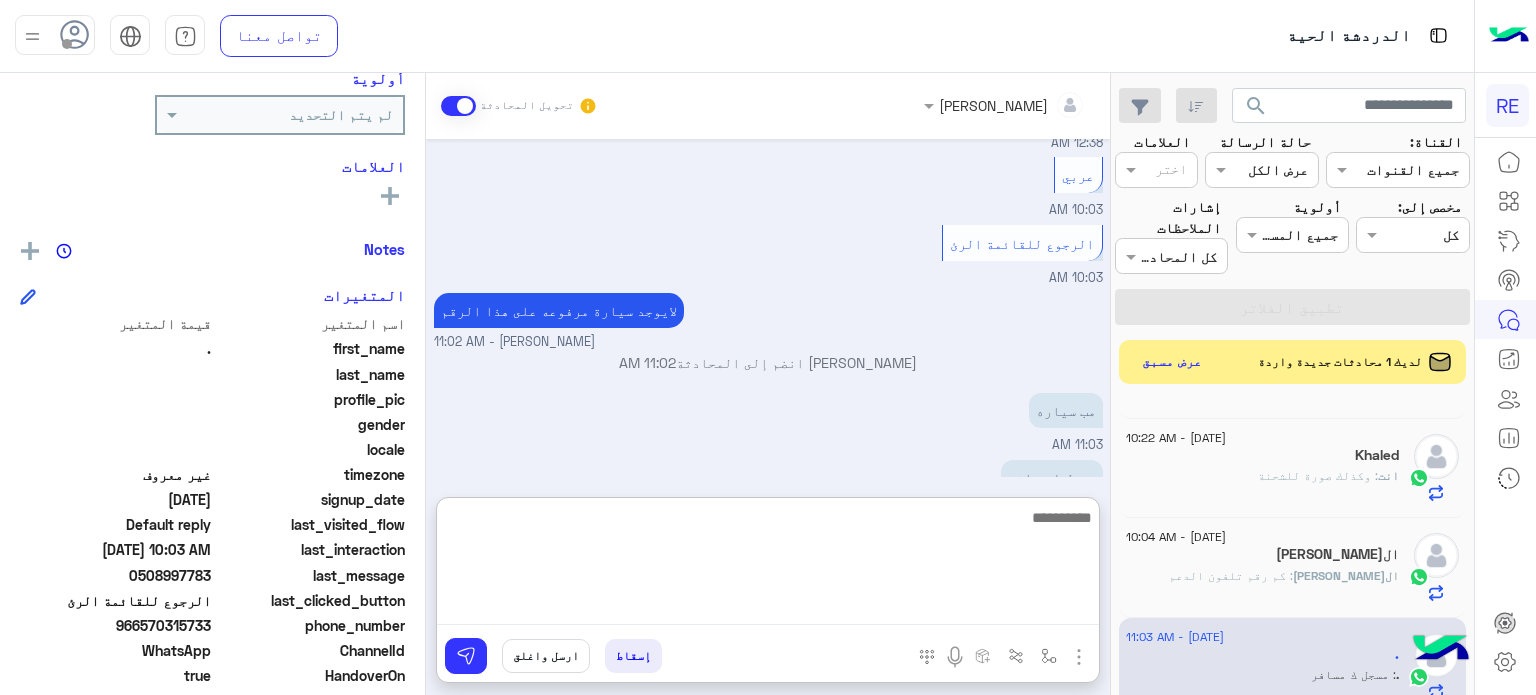 scroll, scrollTop: 2075, scrollLeft: 0, axis: vertical 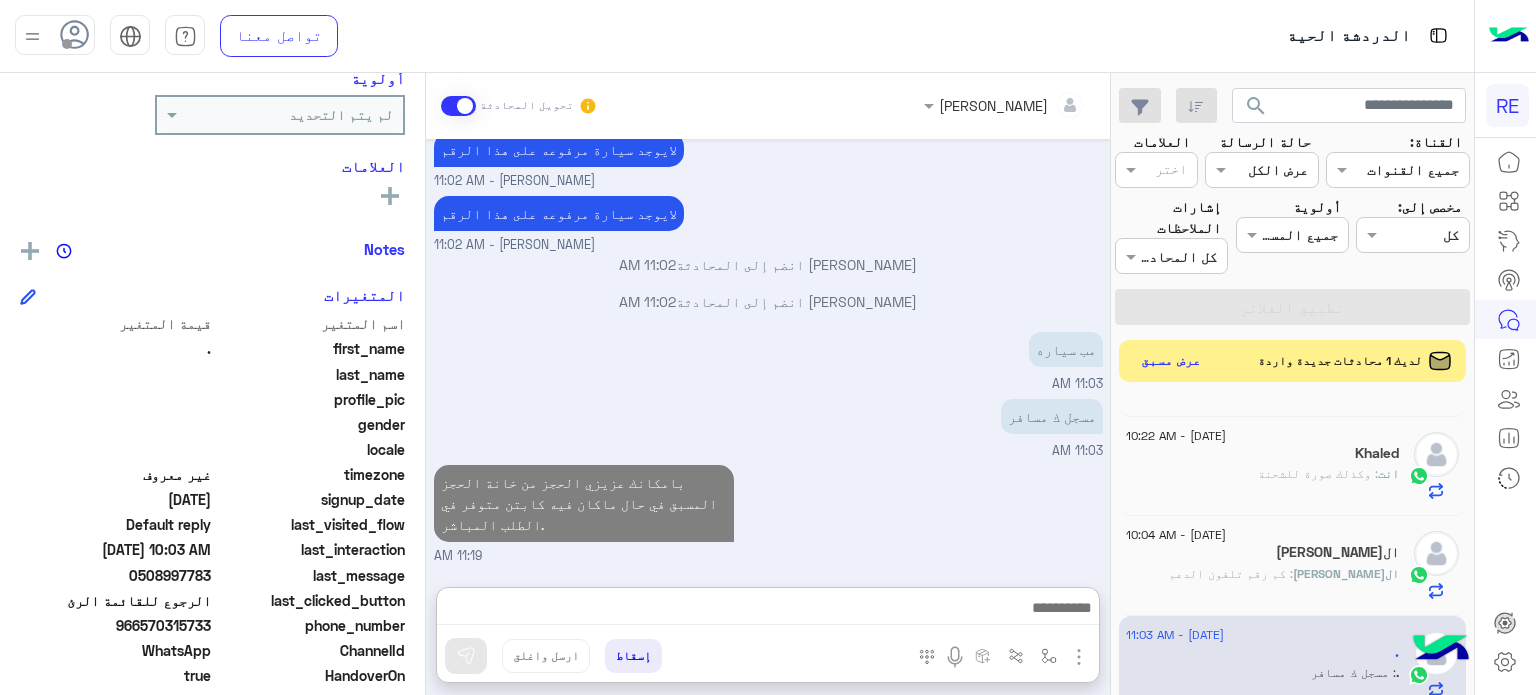 click on "عرض مسبق" 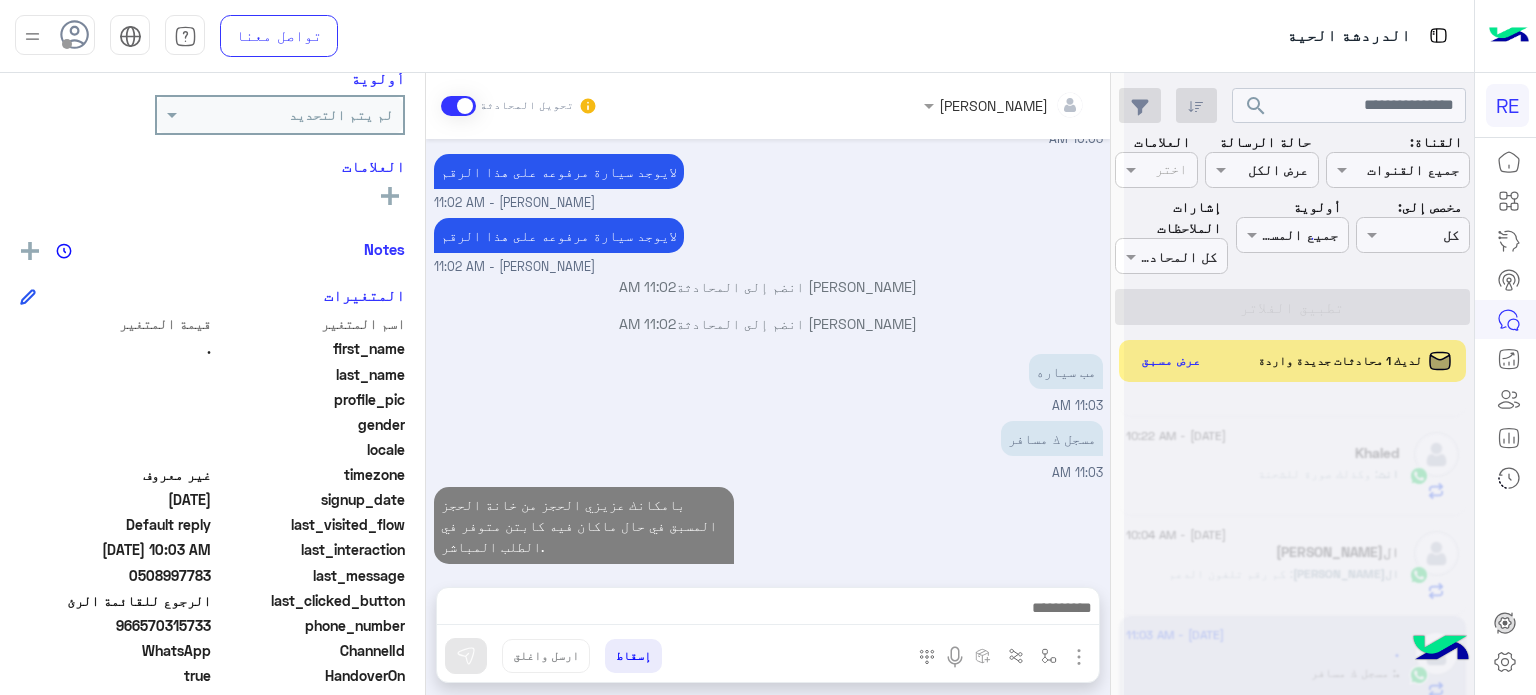 scroll, scrollTop: 2040, scrollLeft: 0, axis: vertical 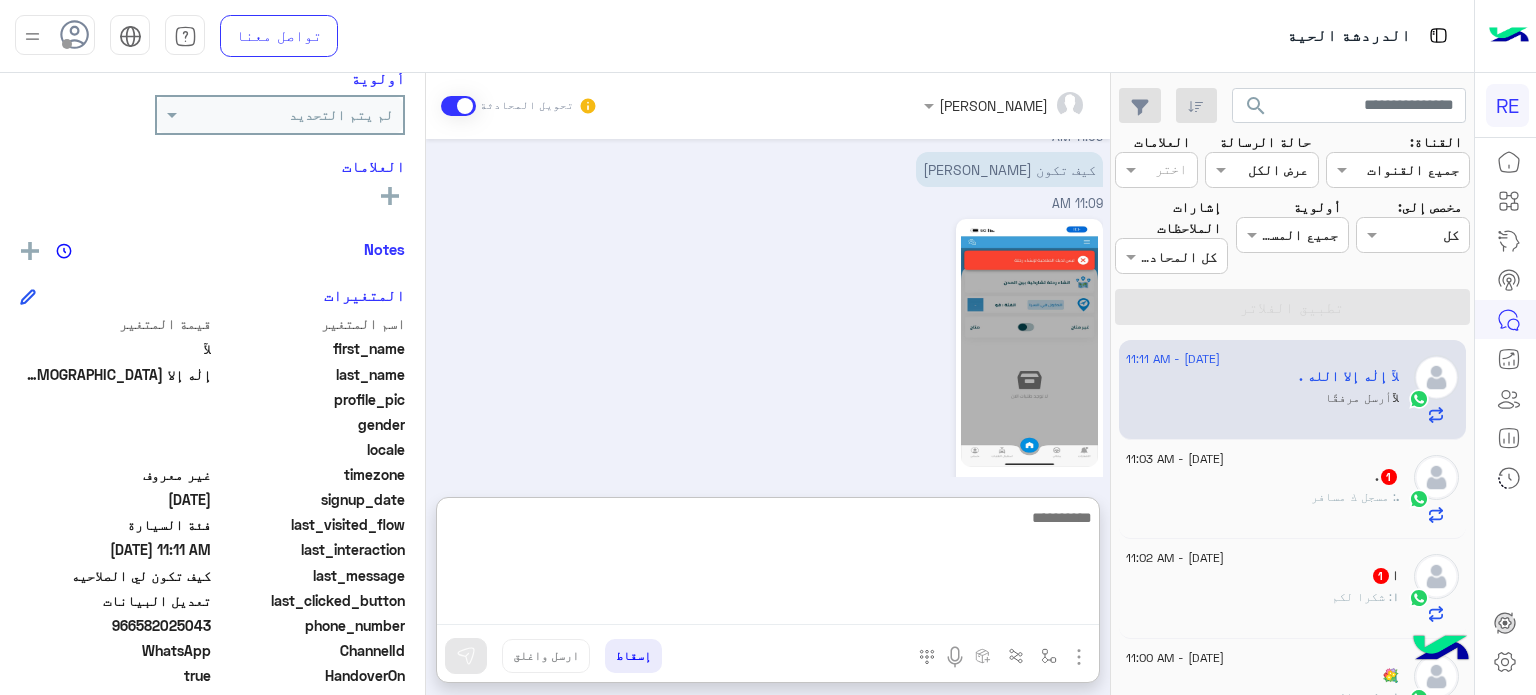 click at bounding box center [768, 565] 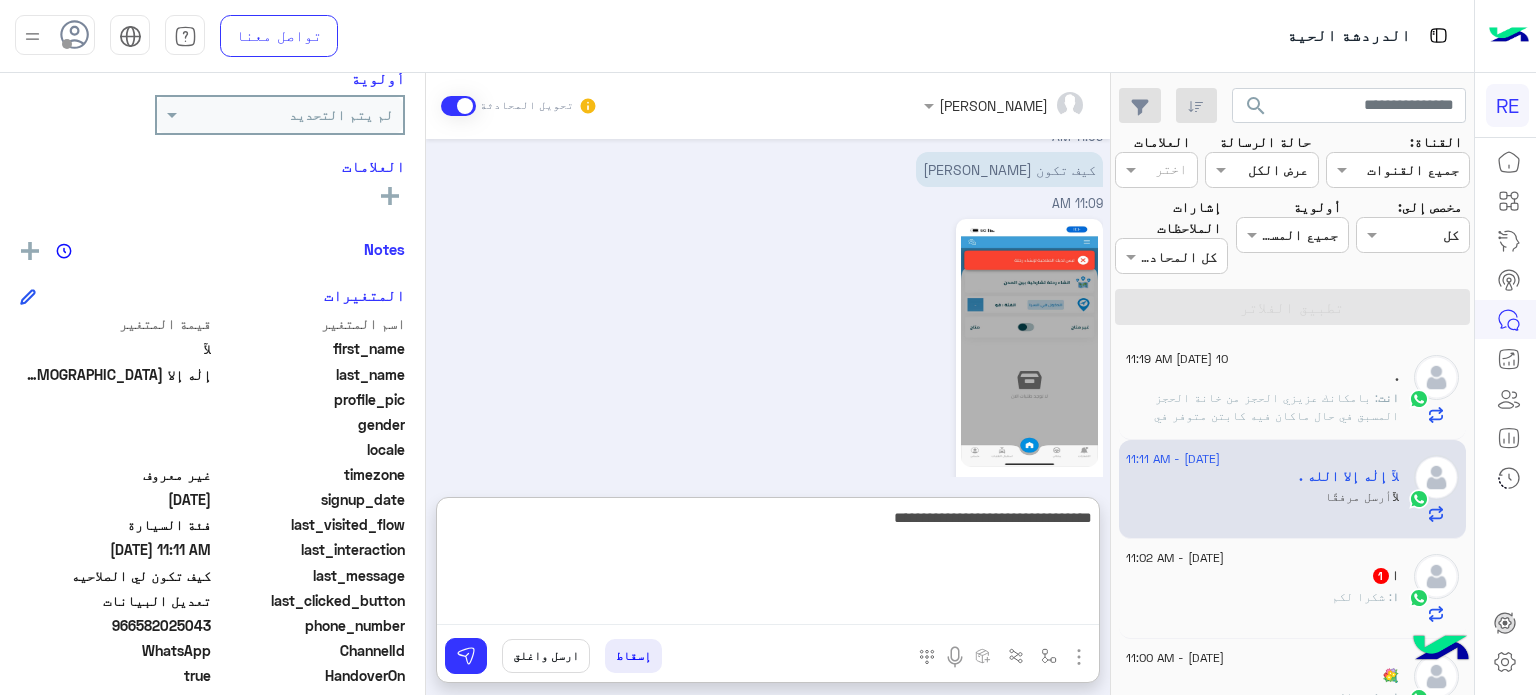 type on "**********" 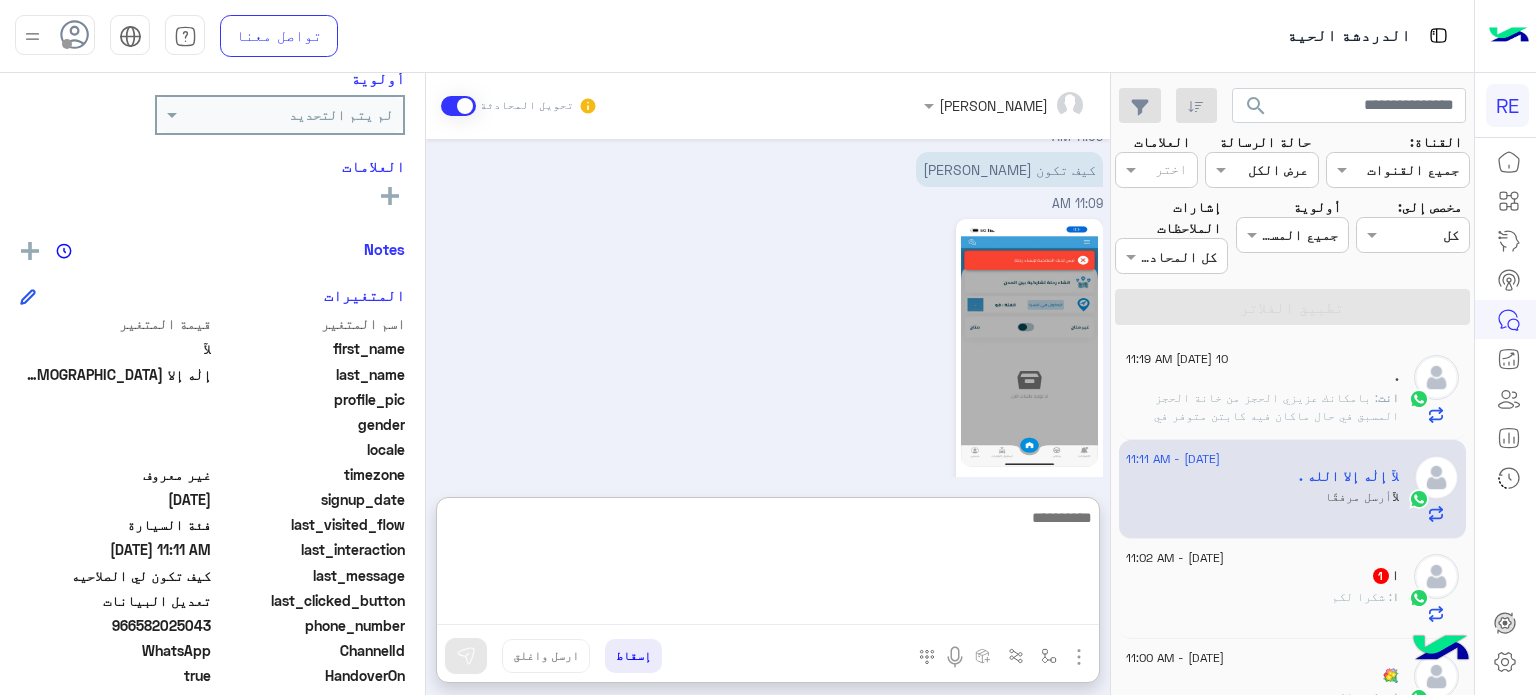 scroll, scrollTop: 1580, scrollLeft: 0, axis: vertical 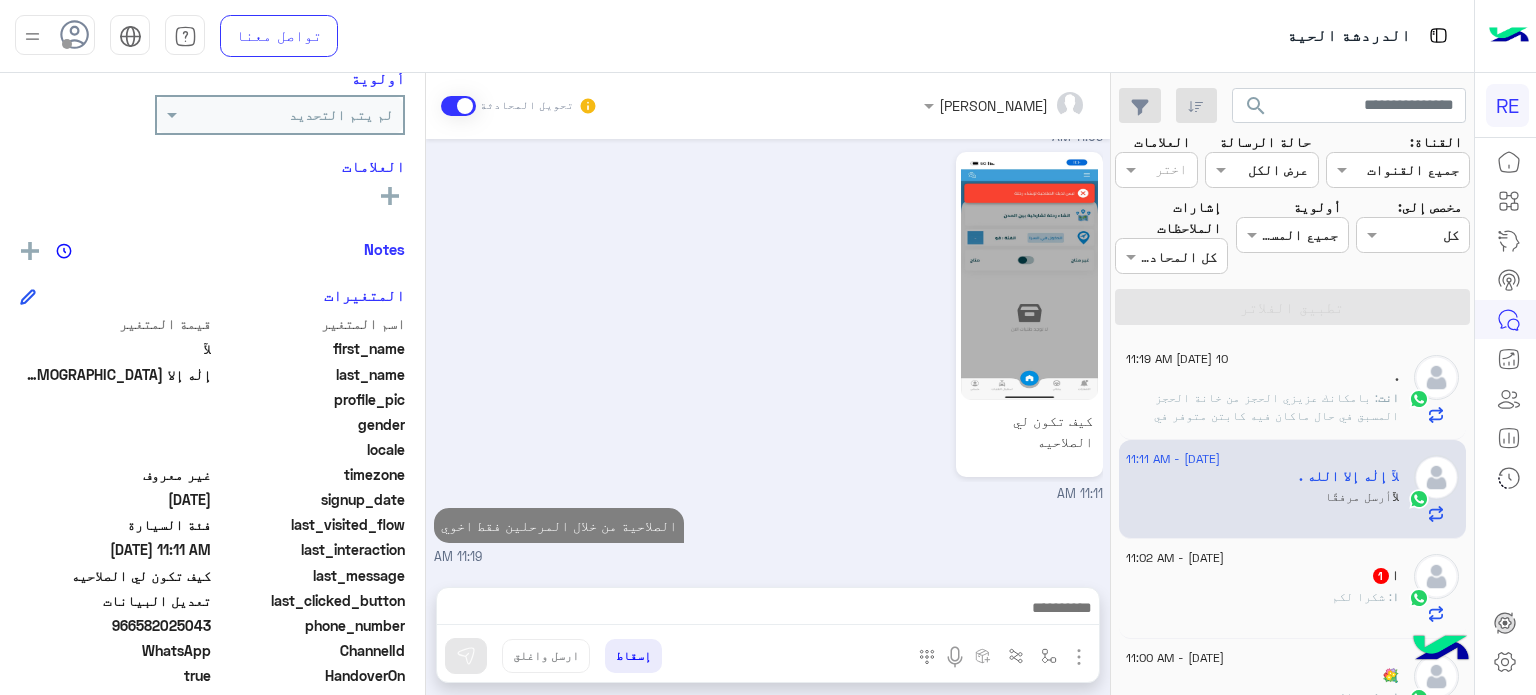 click on "[DATE] - 11:02 AM" 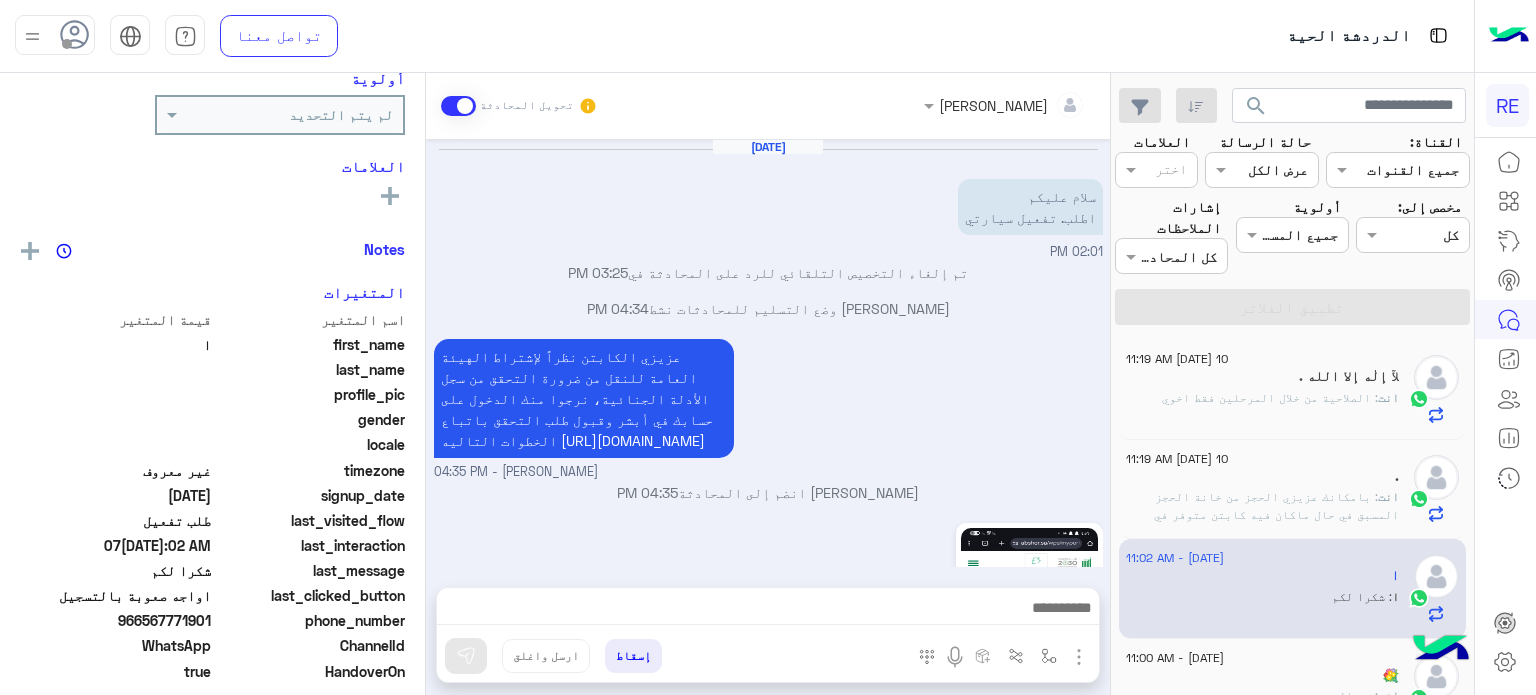 scroll, scrollTop: 524, scrollLeft: 0, axis: vertical 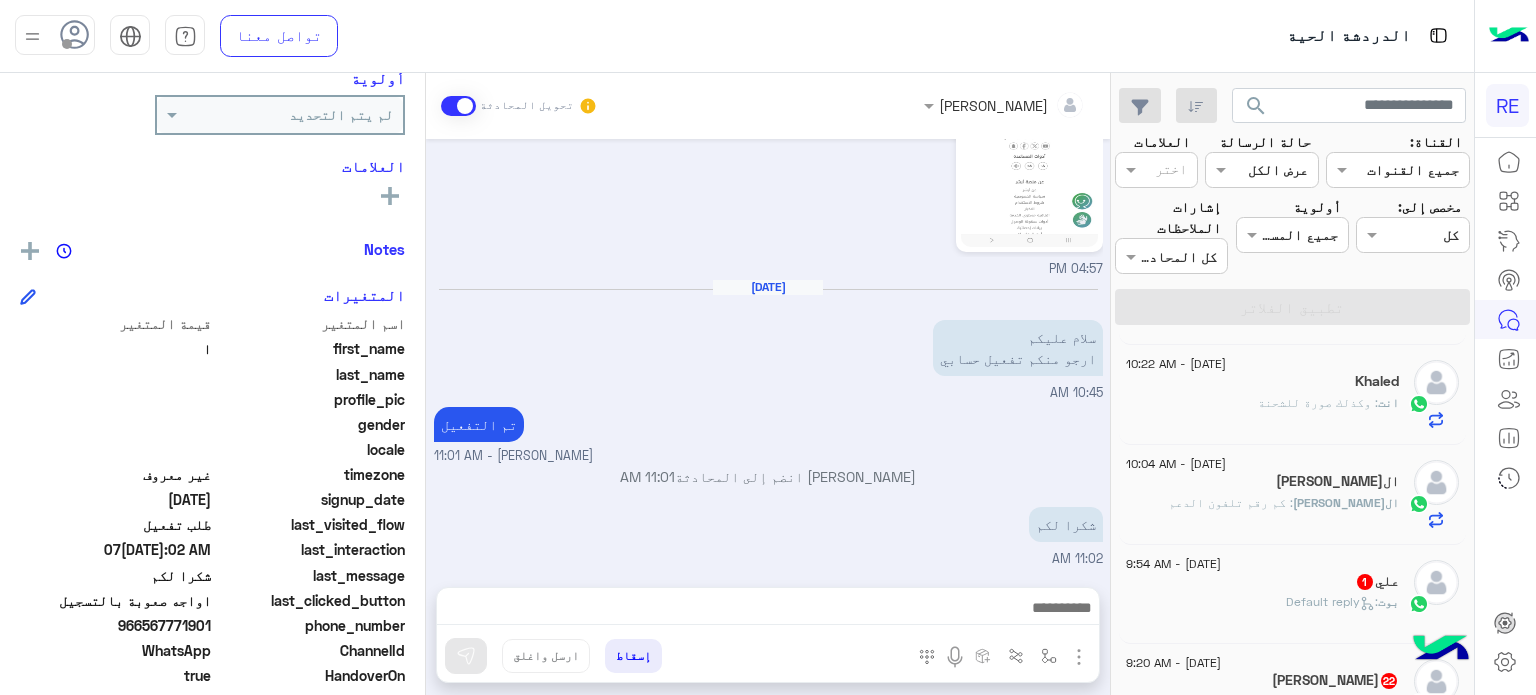 click on "[PERSON_NAME] :   Default reply" 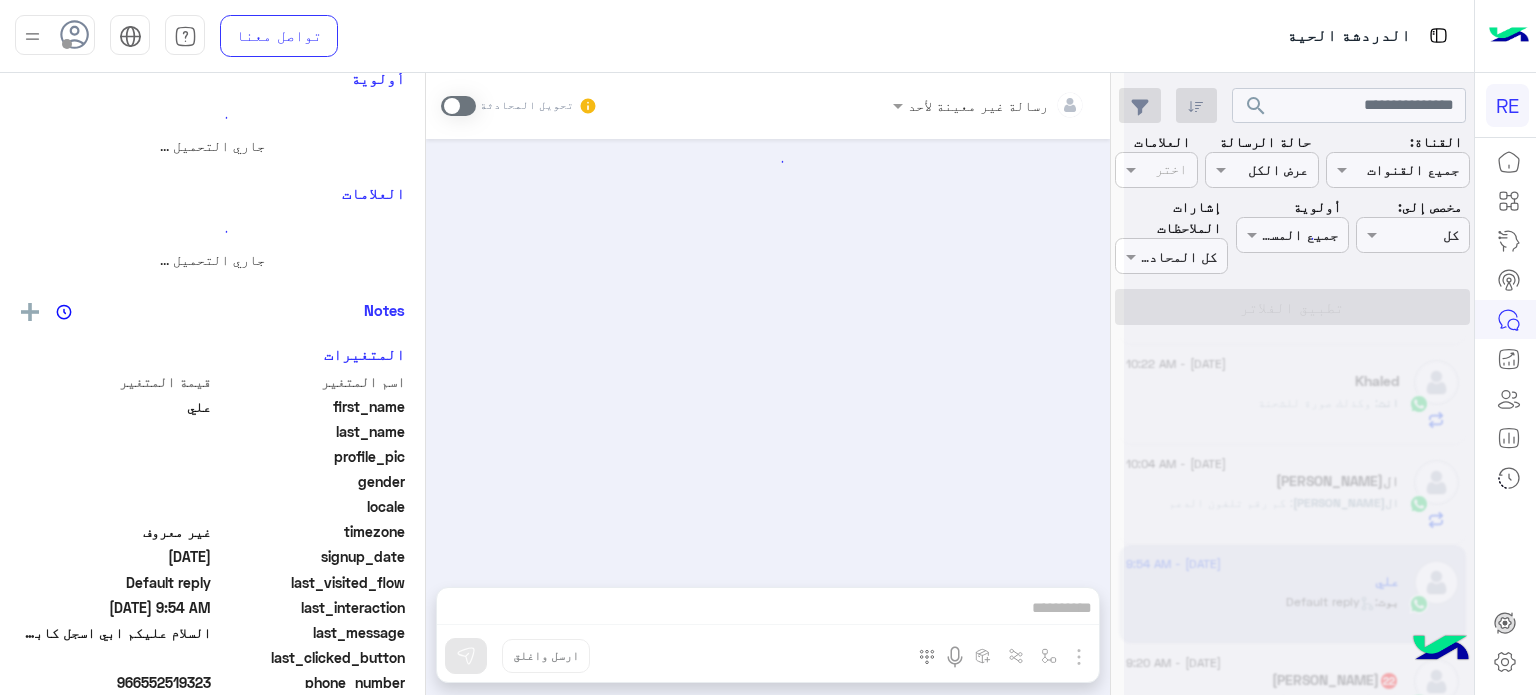 scroll, scrollTop: 0, scrollLeft: 0, axis: both 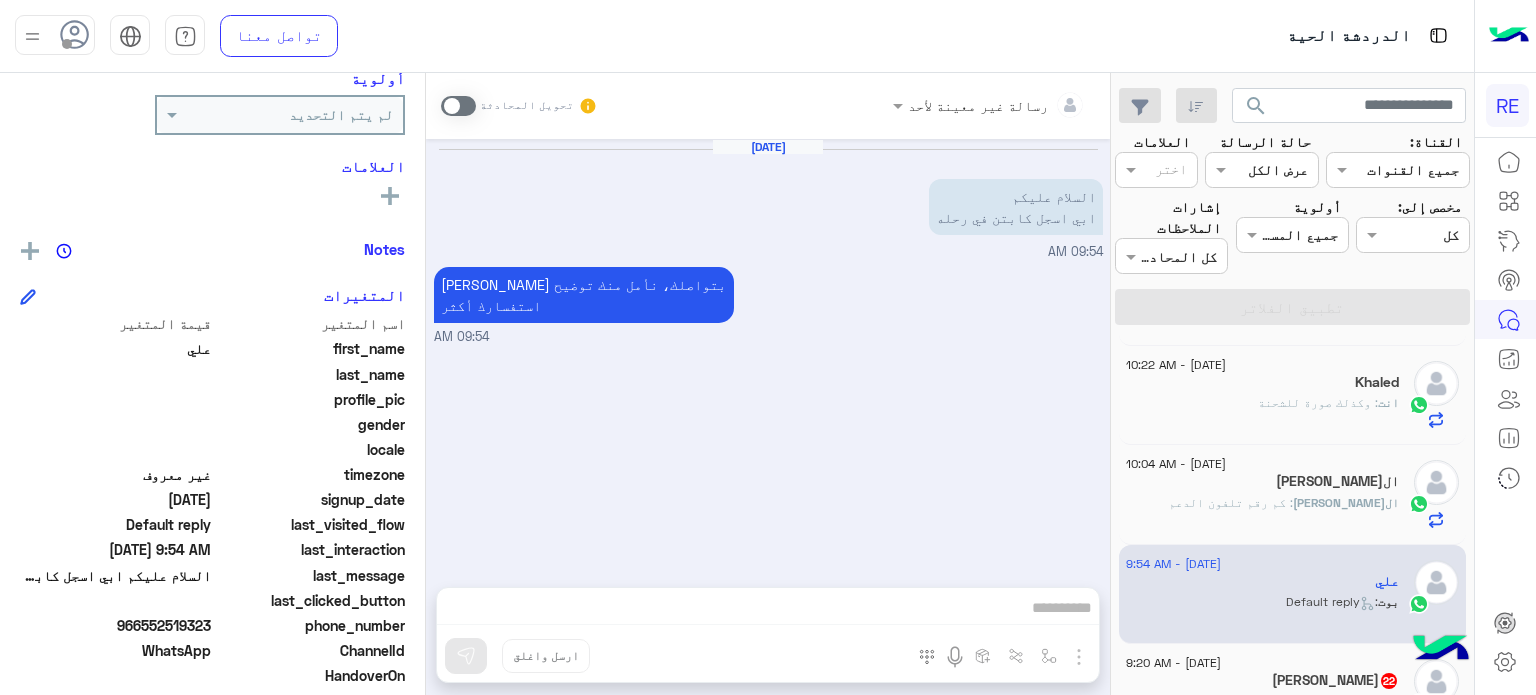 click at bounding box center [458, 106] 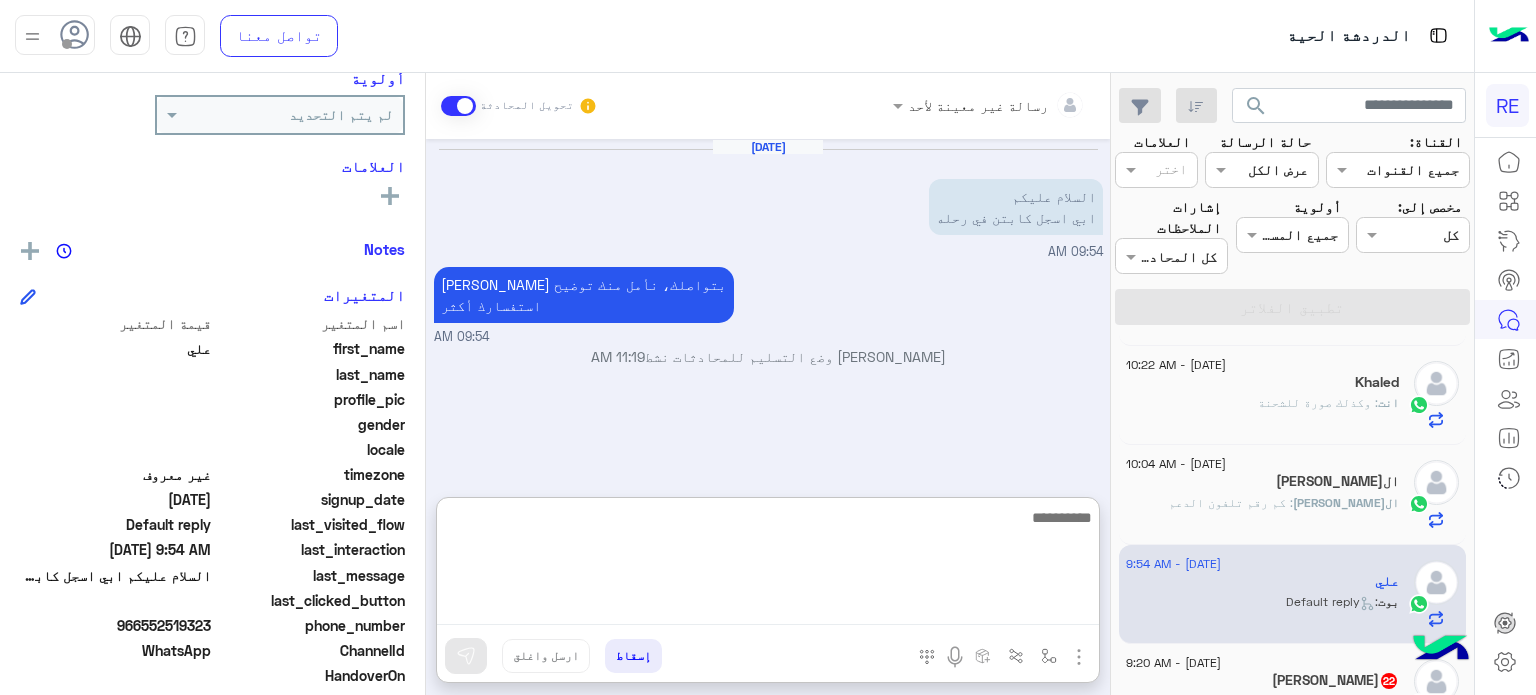 click at bounding box center (768, 565) 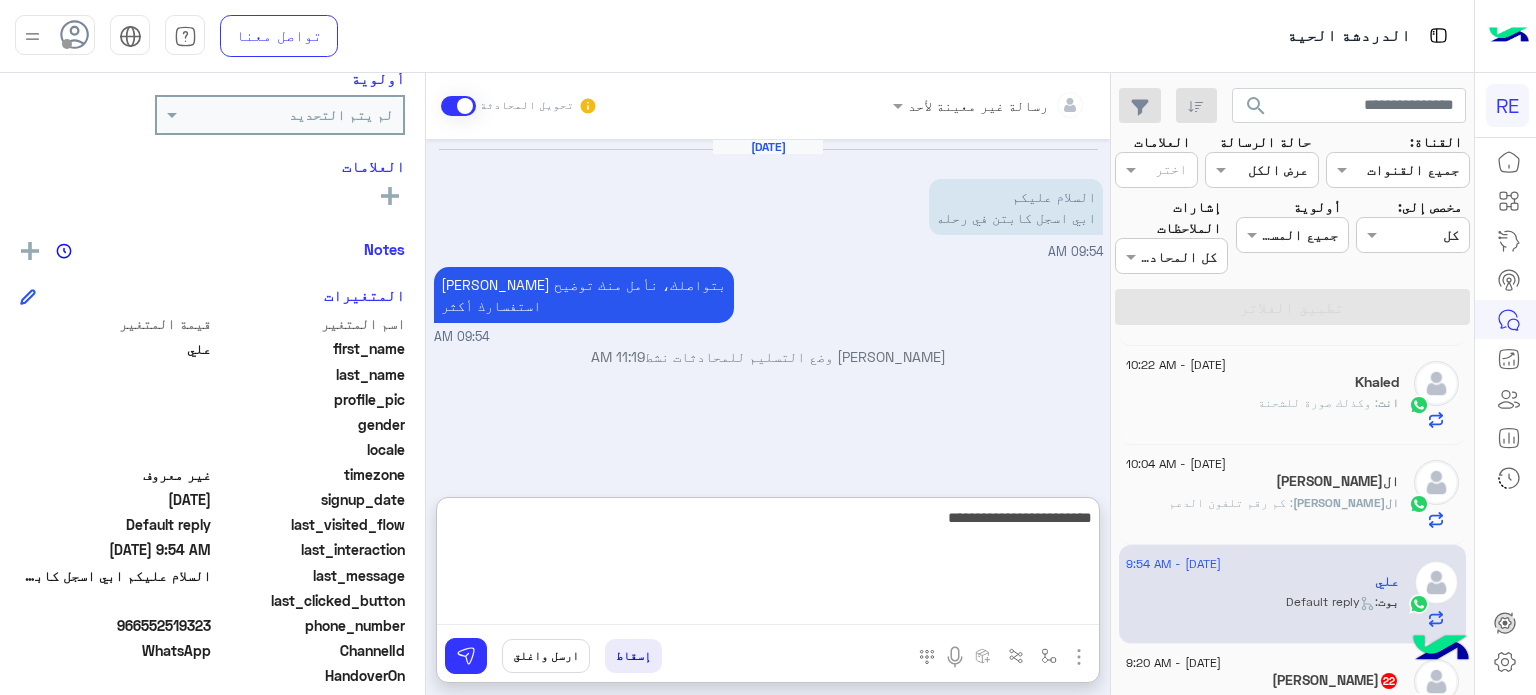 type on "**********" 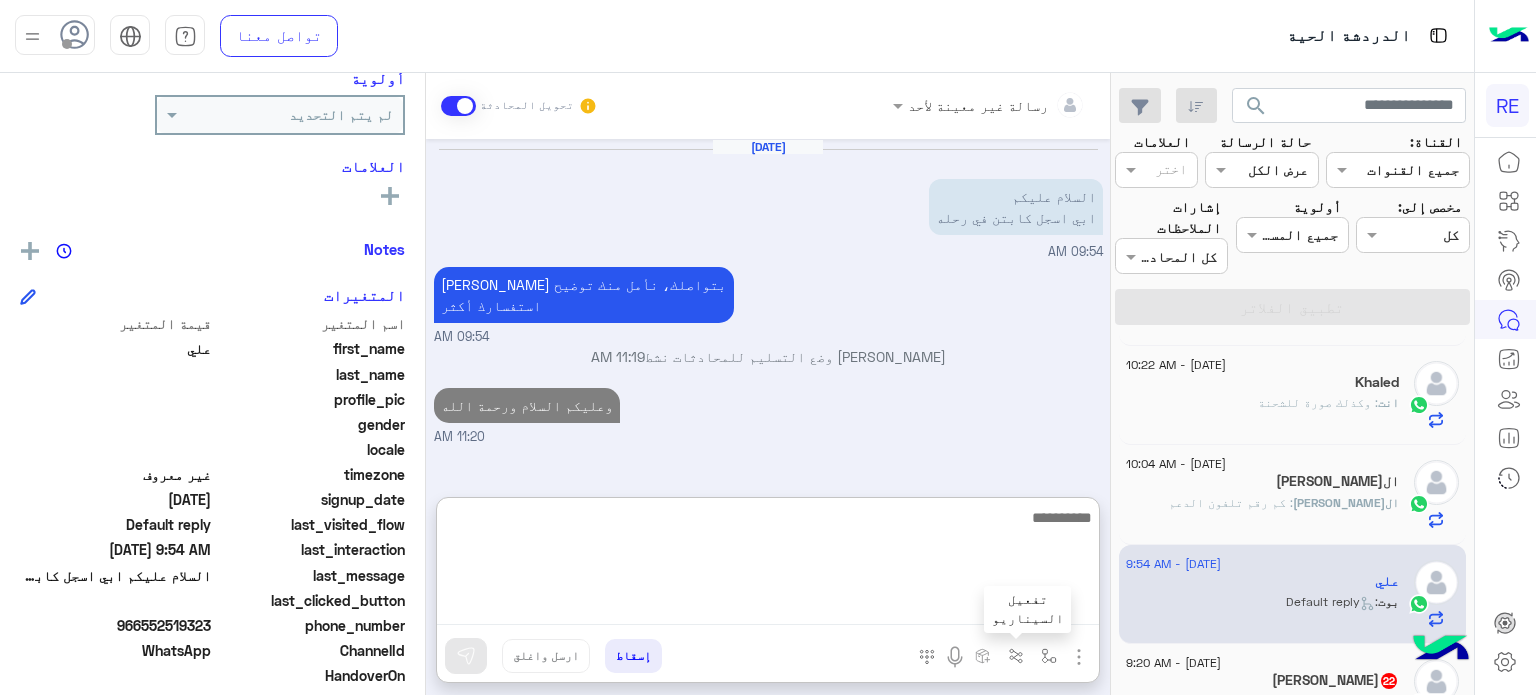 scroll, scrollTop: 593, scrollLeft: 0, axis: vertical 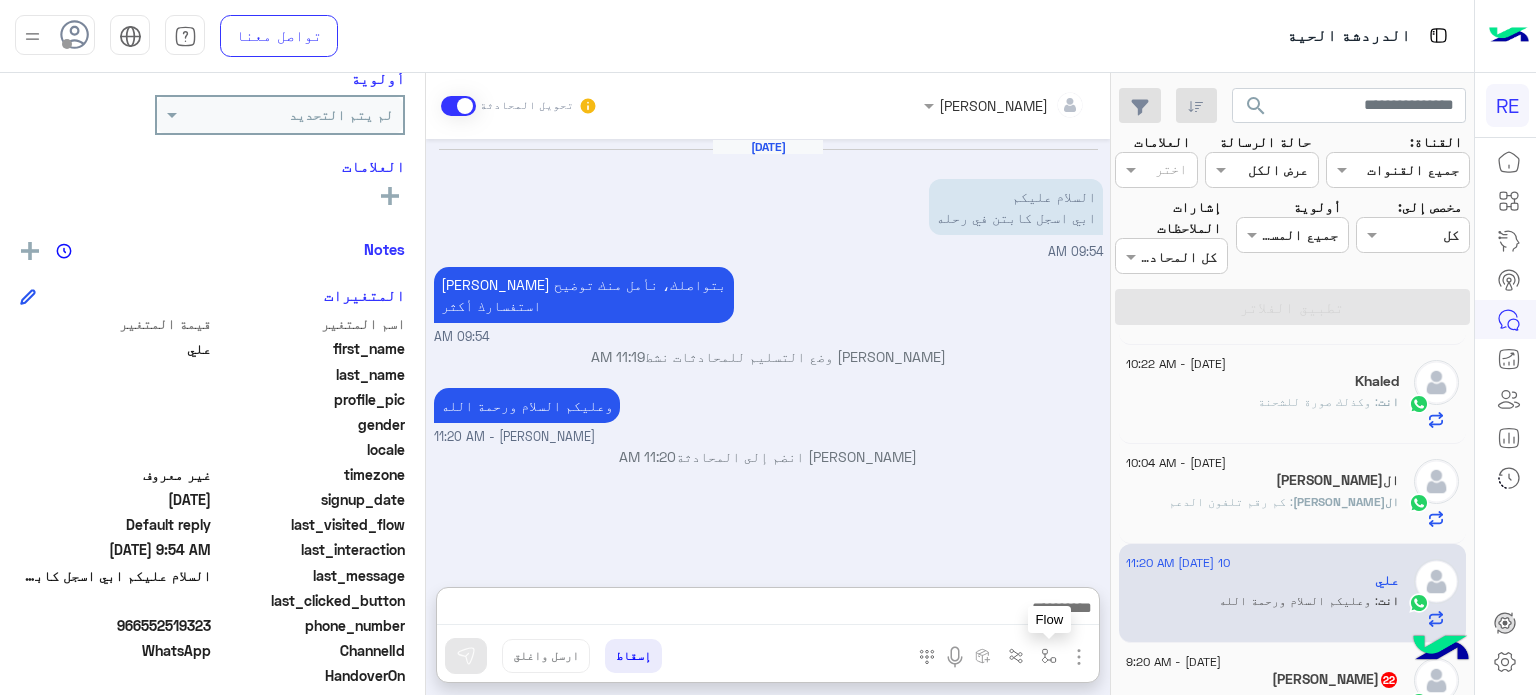 click at bounding box center [1049, 656] 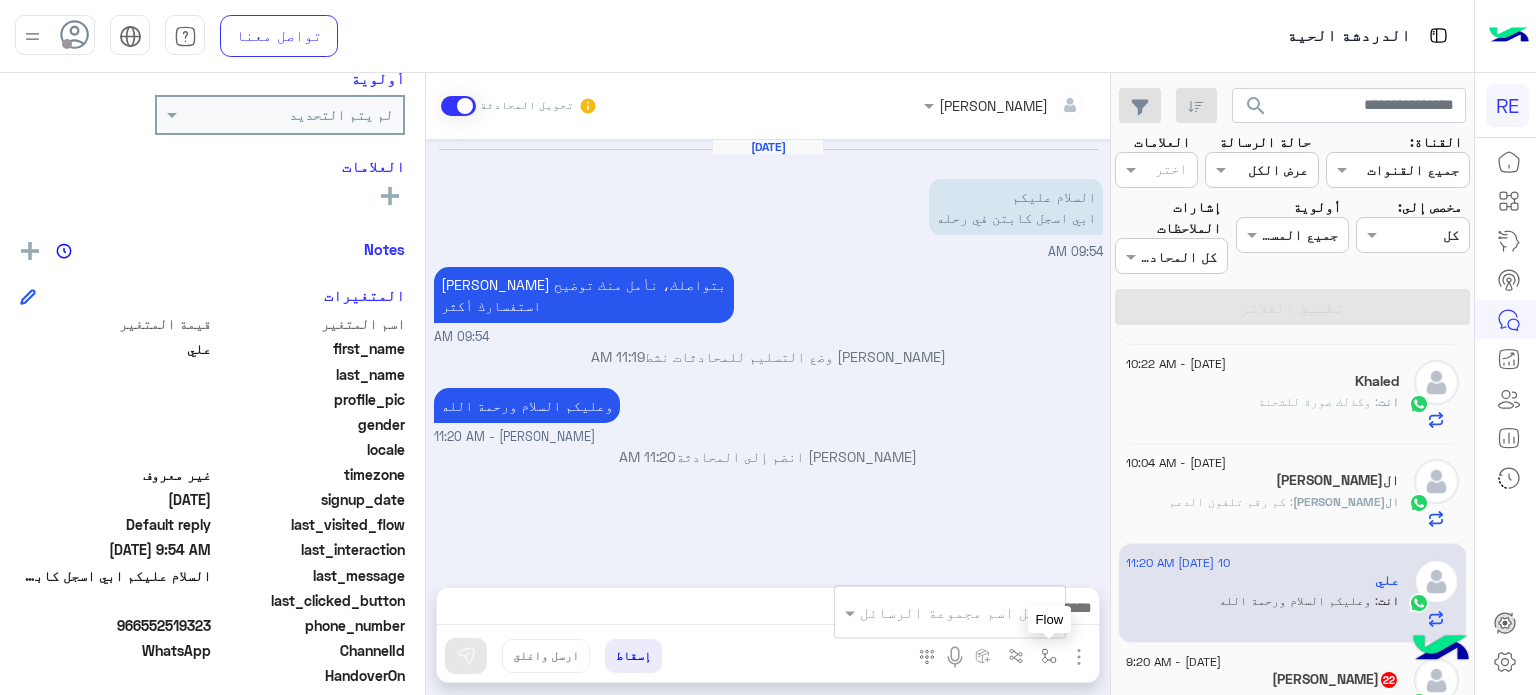 click at bounding box center (1049, 656) 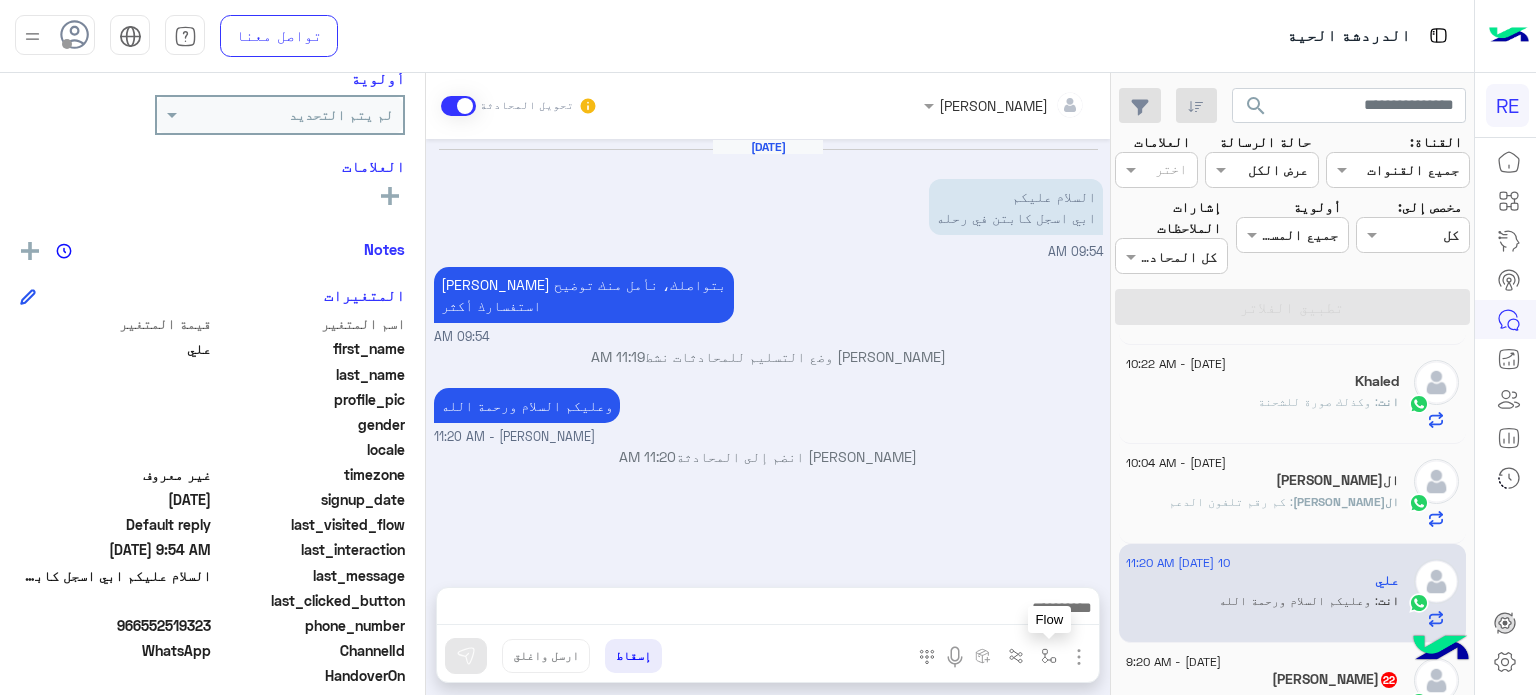 click at bounding box center (1049, 656) 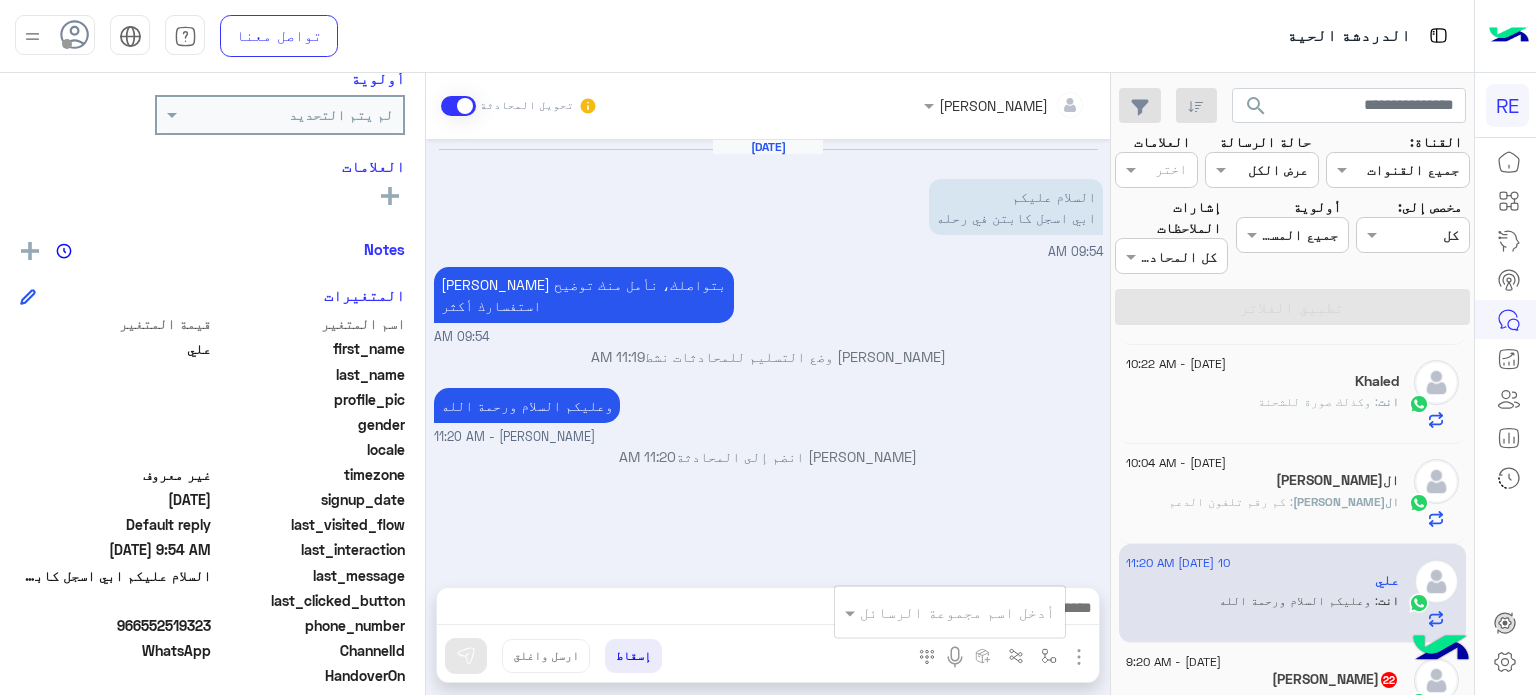 click at bounding box center (978, 612) 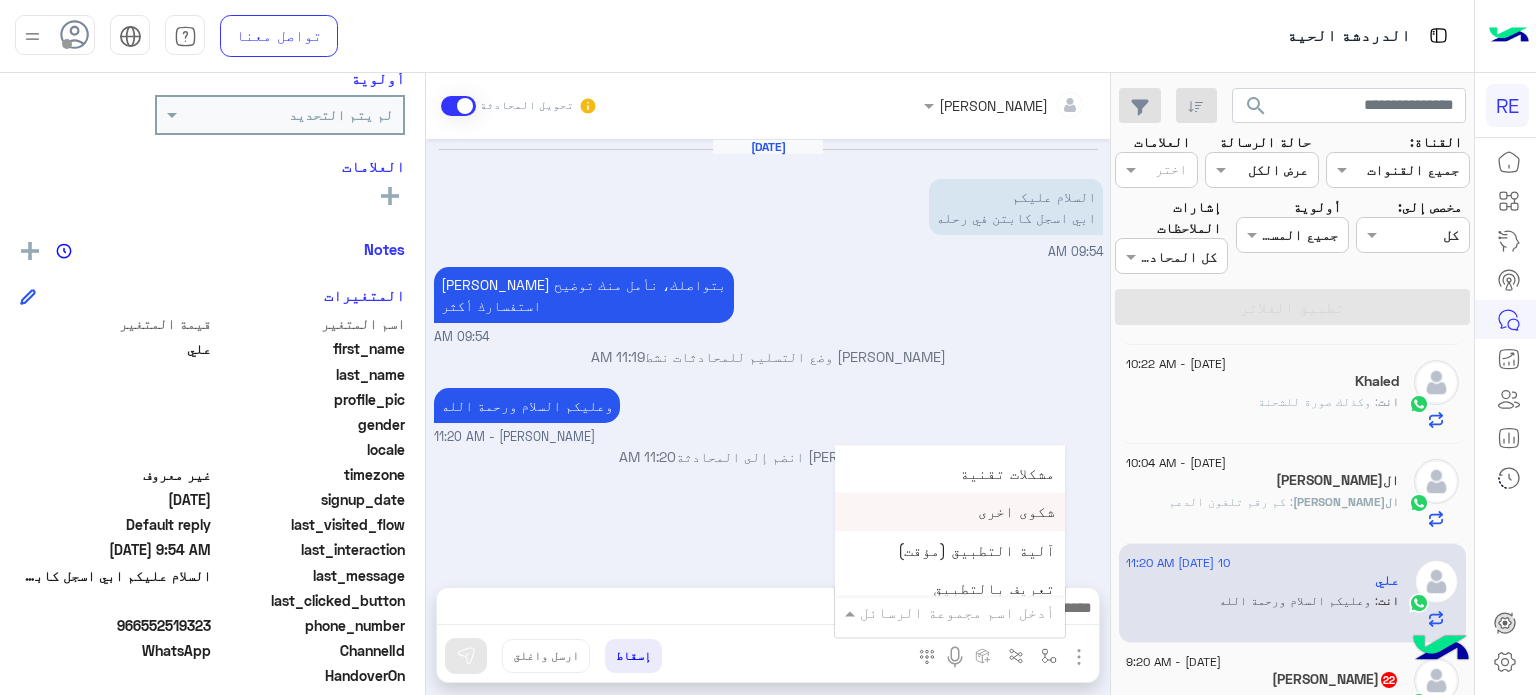 scroll, scrollTop: 3375, scrollLeft: 0, axis: vertical 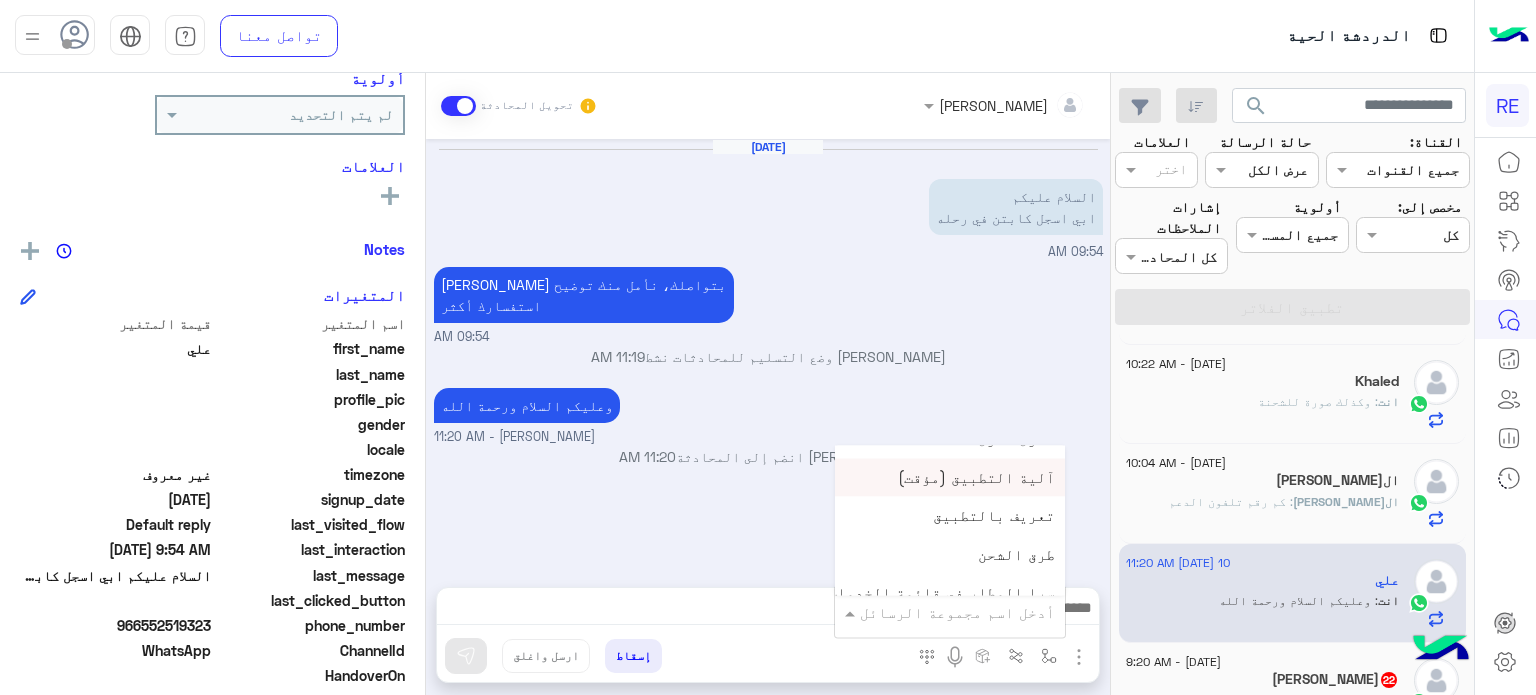 click on "آلية التطبيق (مؤقت)" at bounding box center [976, 477] 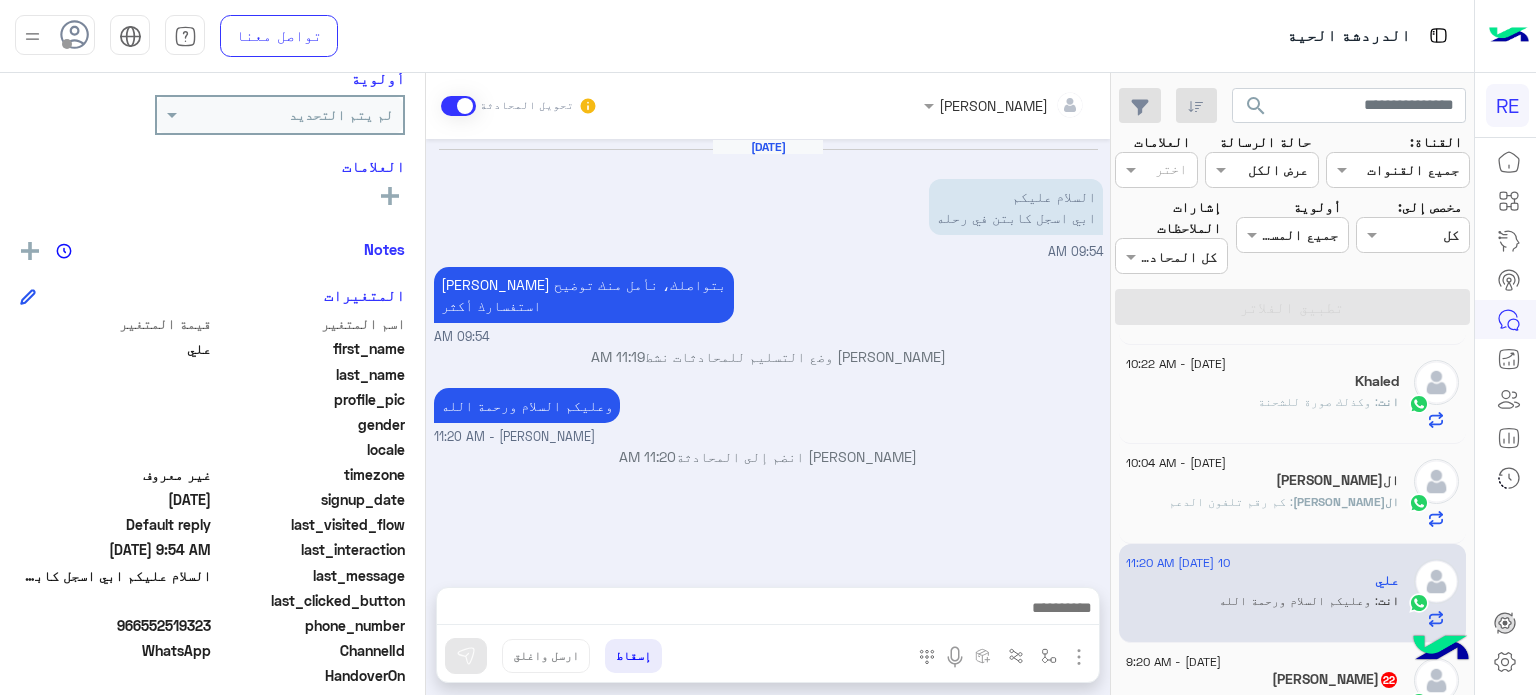 type on "**********" 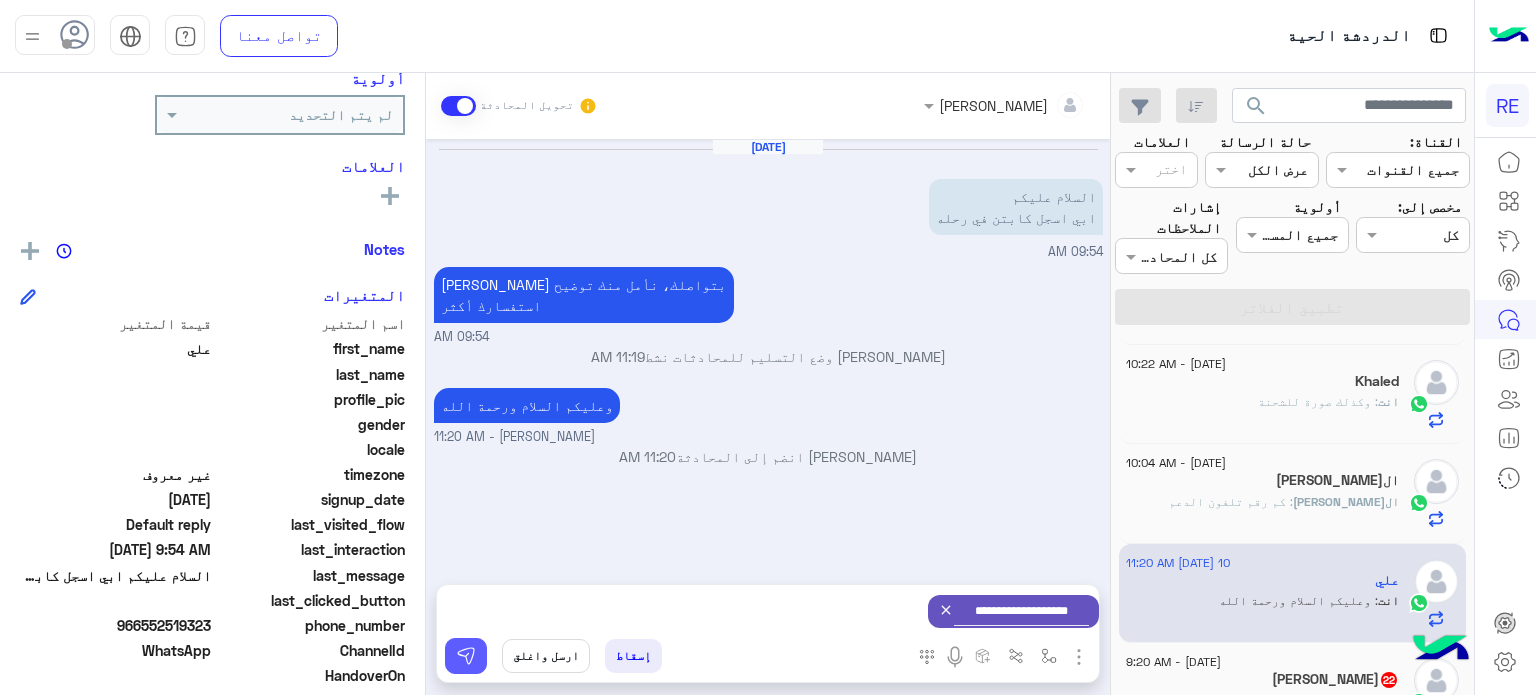 click at bounding box center (466, 656) 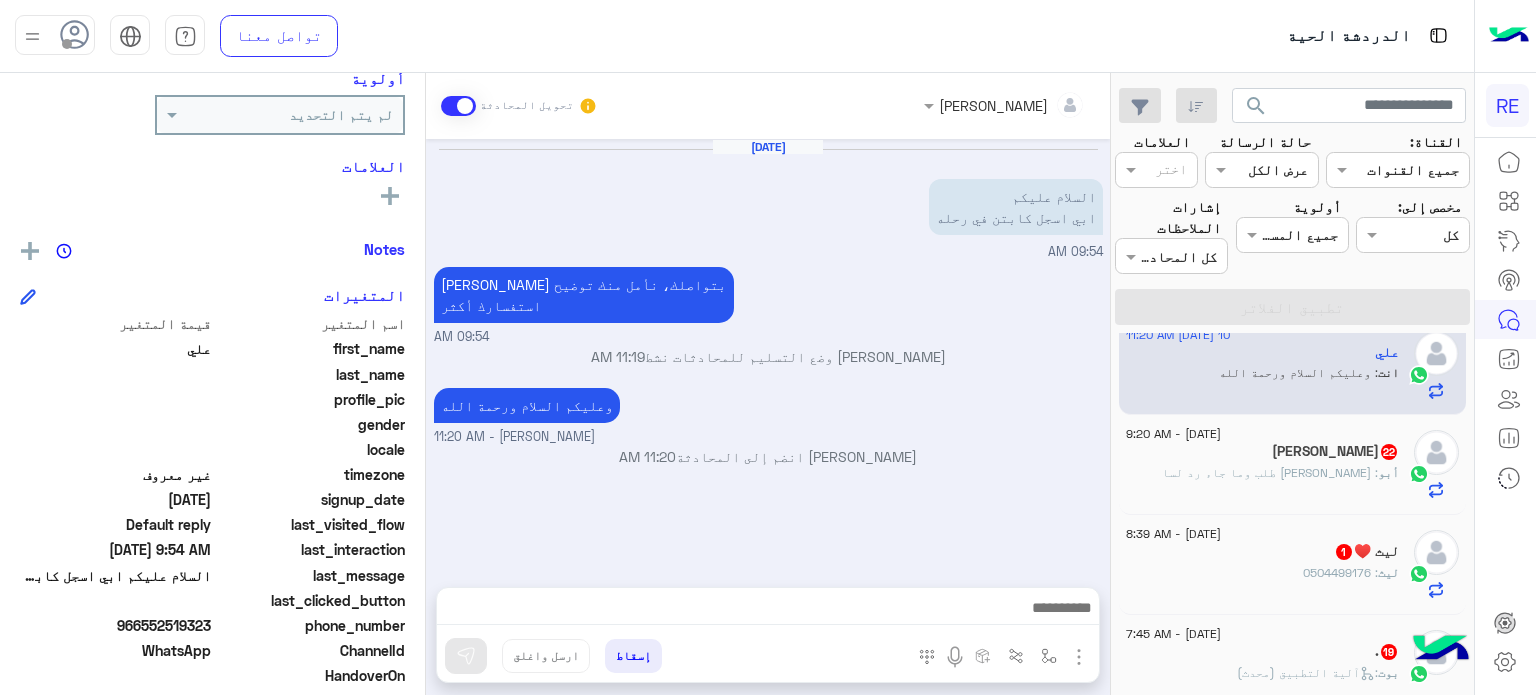 scroll, scrollTop: 825, scrollLeft: 0, axis: vertical 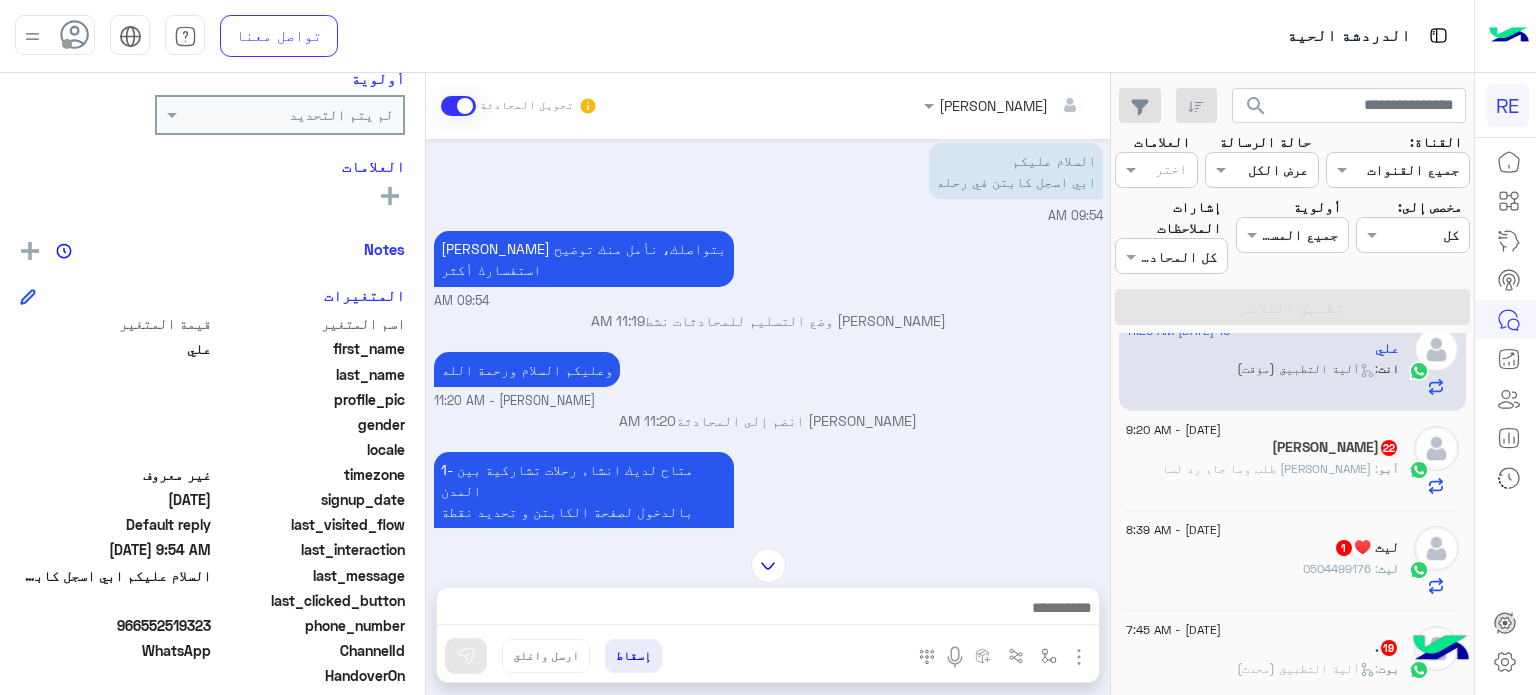 click on ": ‏[PERSON_NAME] طلب وما جاء رد لسا" 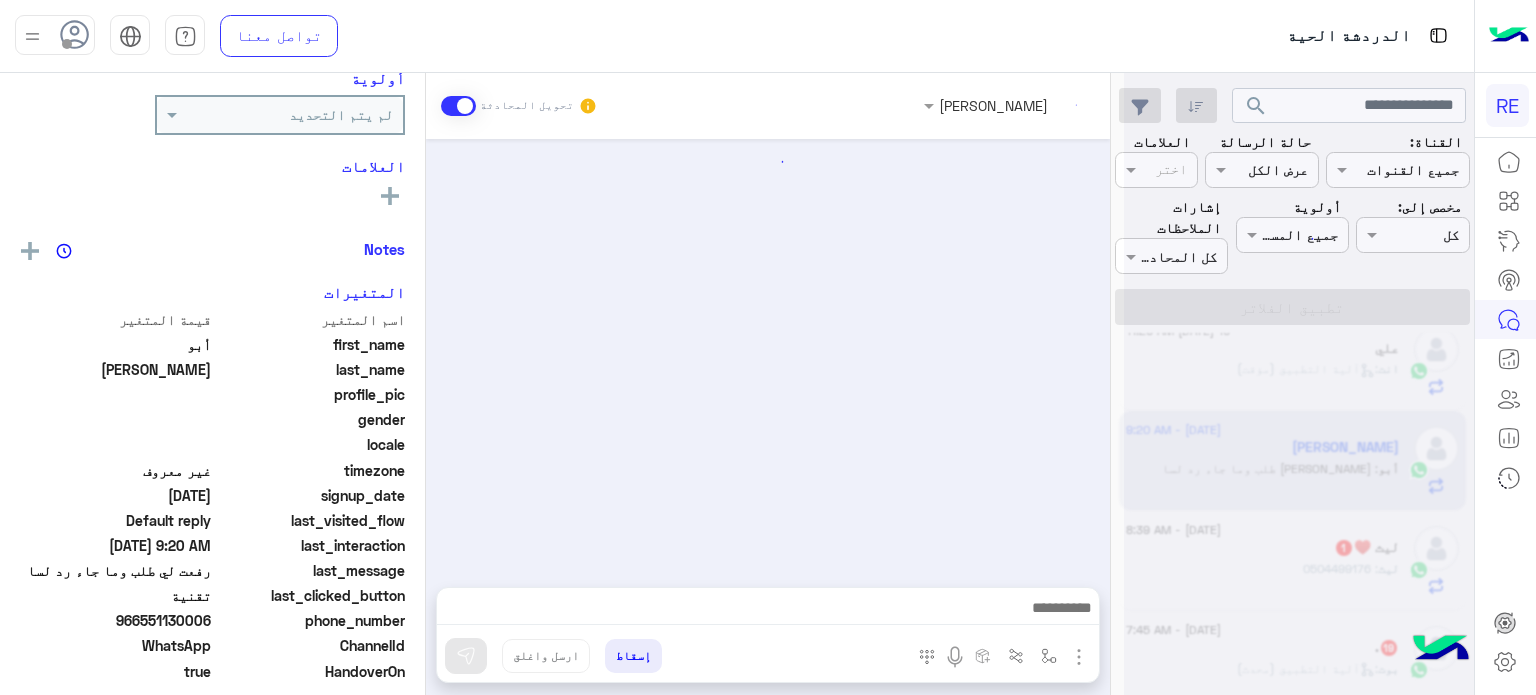 scroll, scrollTop: 1122, scrollLeft: 0, axis: vertical 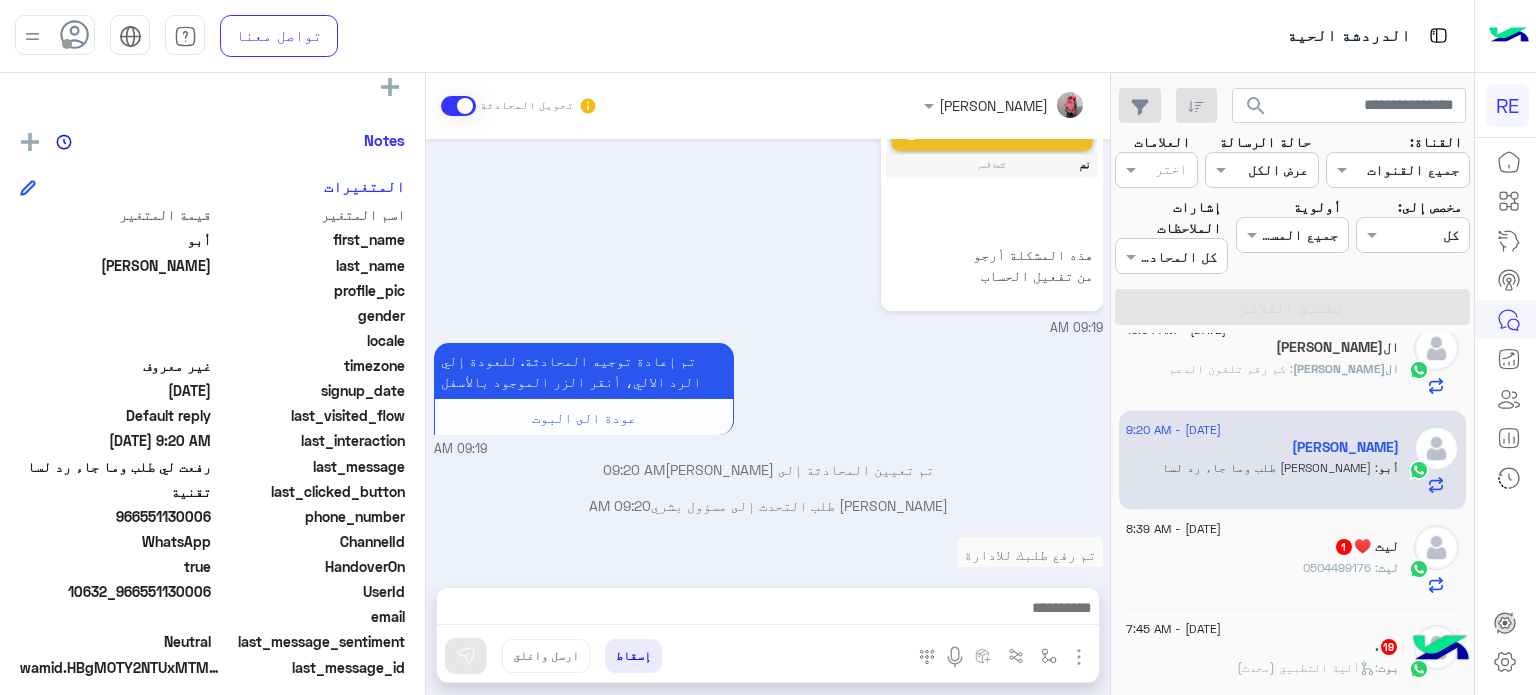 drag, startPoint x: 214, startPoint y: 515, endPoint x: 144, endPoint y: 521, distance: 70.256676 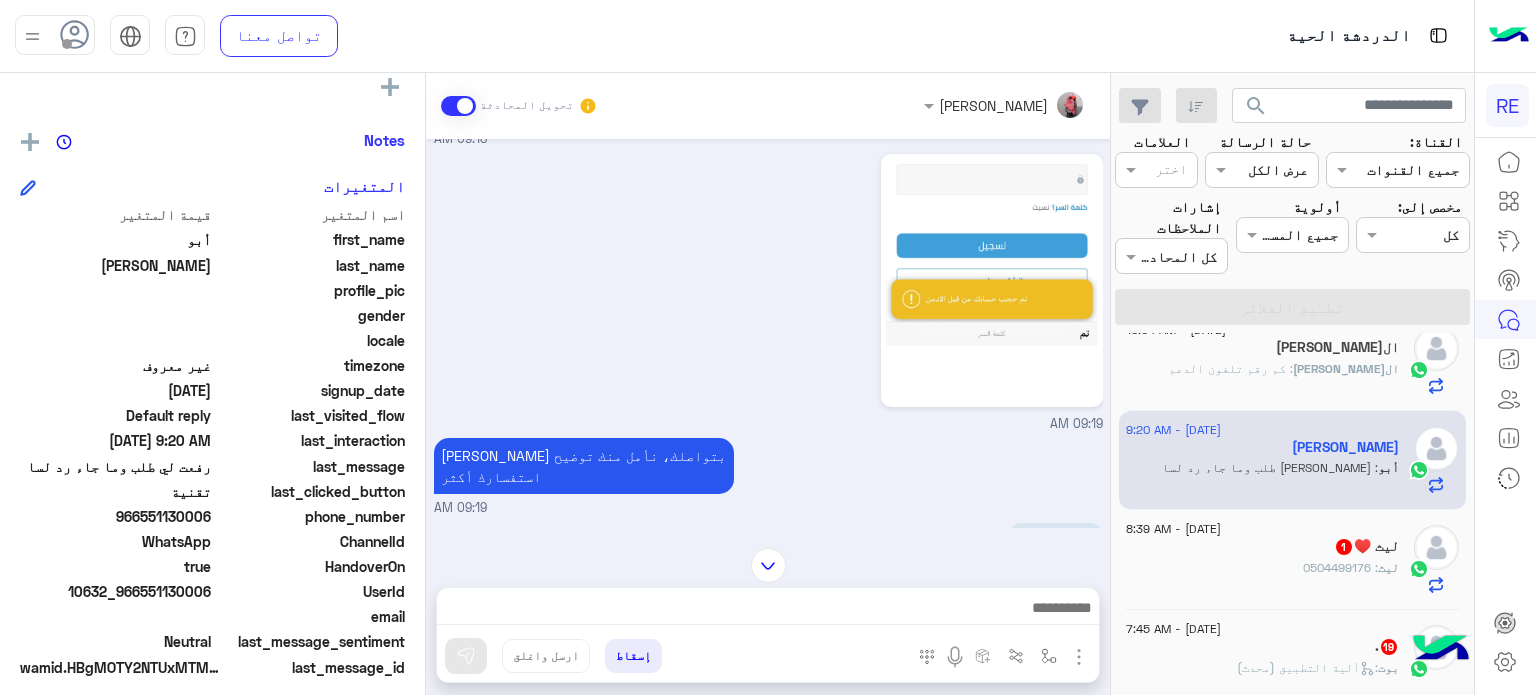 scroll, scrollTop: 436, scrollLeft: 0, axis: vertical 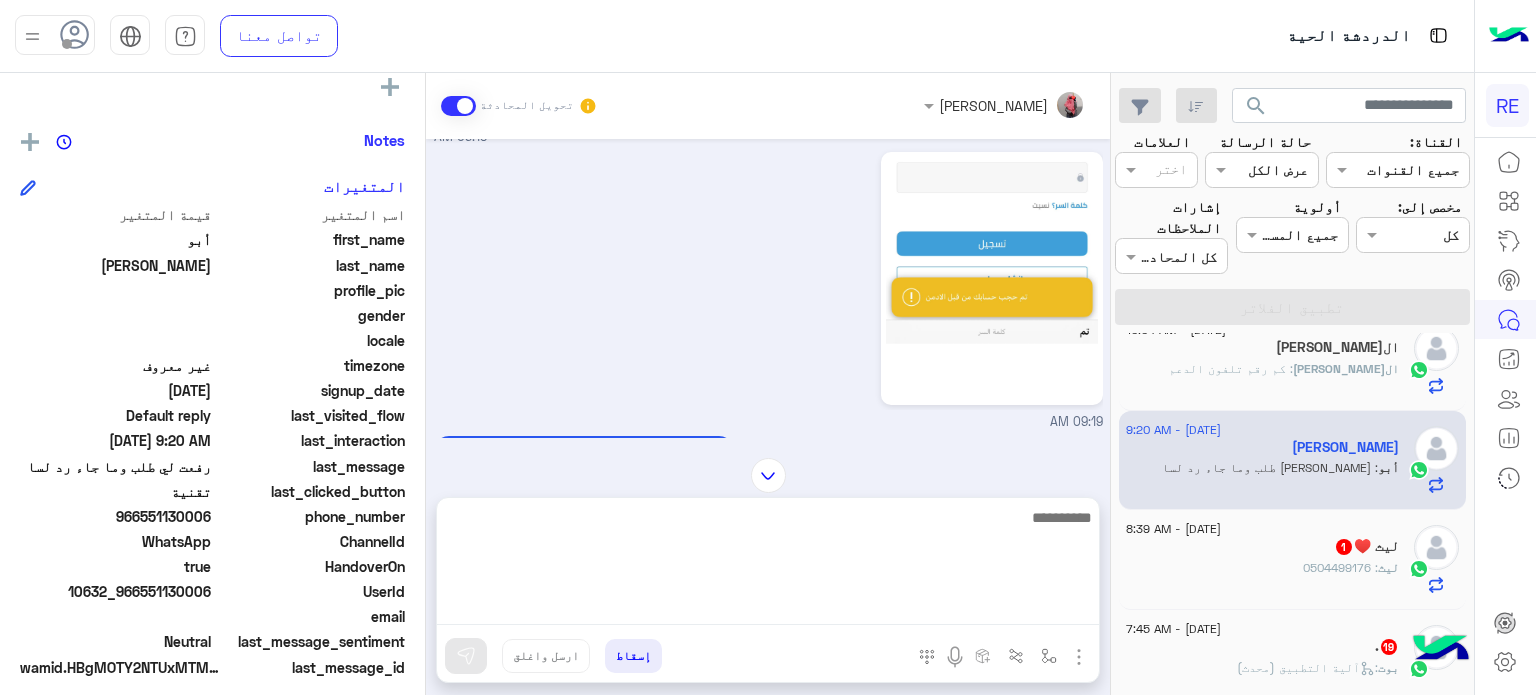 click at bounding box center [768, 565] 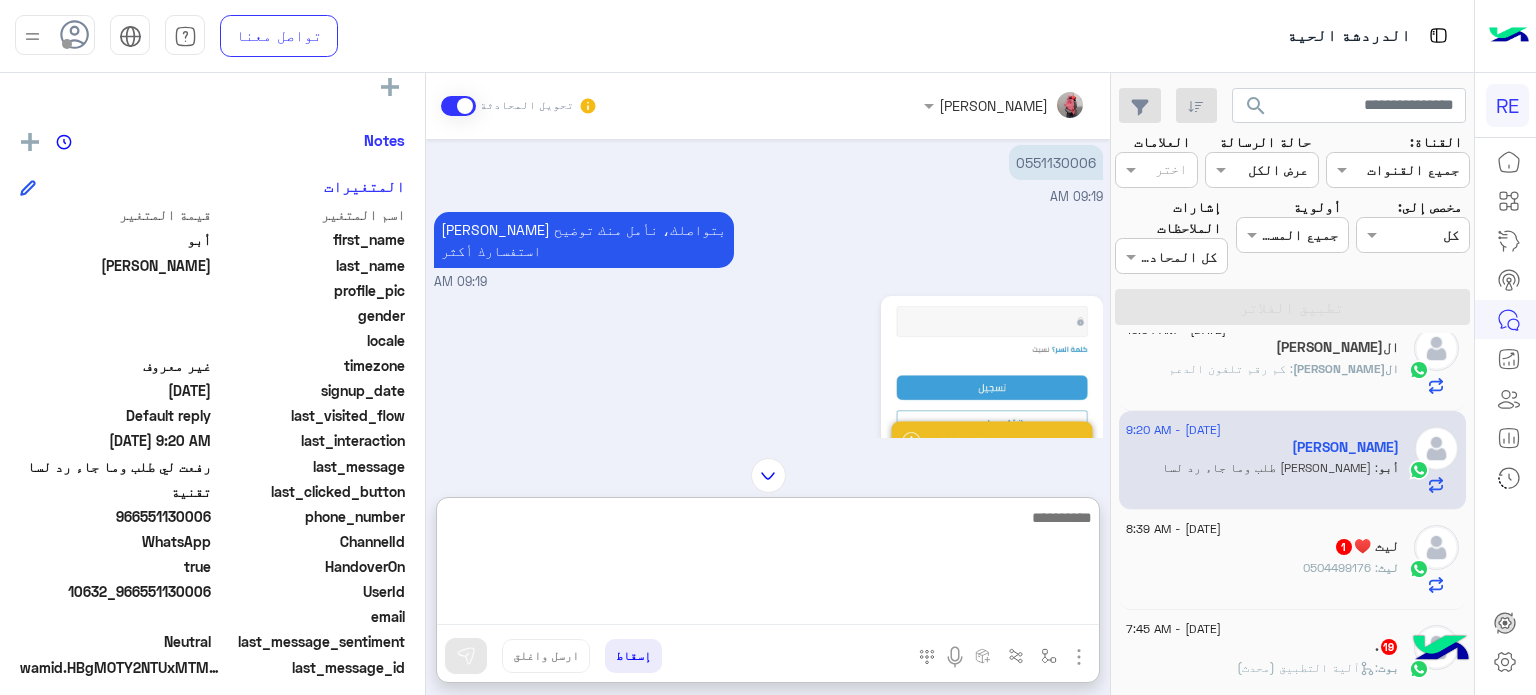 scroll, scrollTop: 1212, scrollLeft: 0, axis: vertical 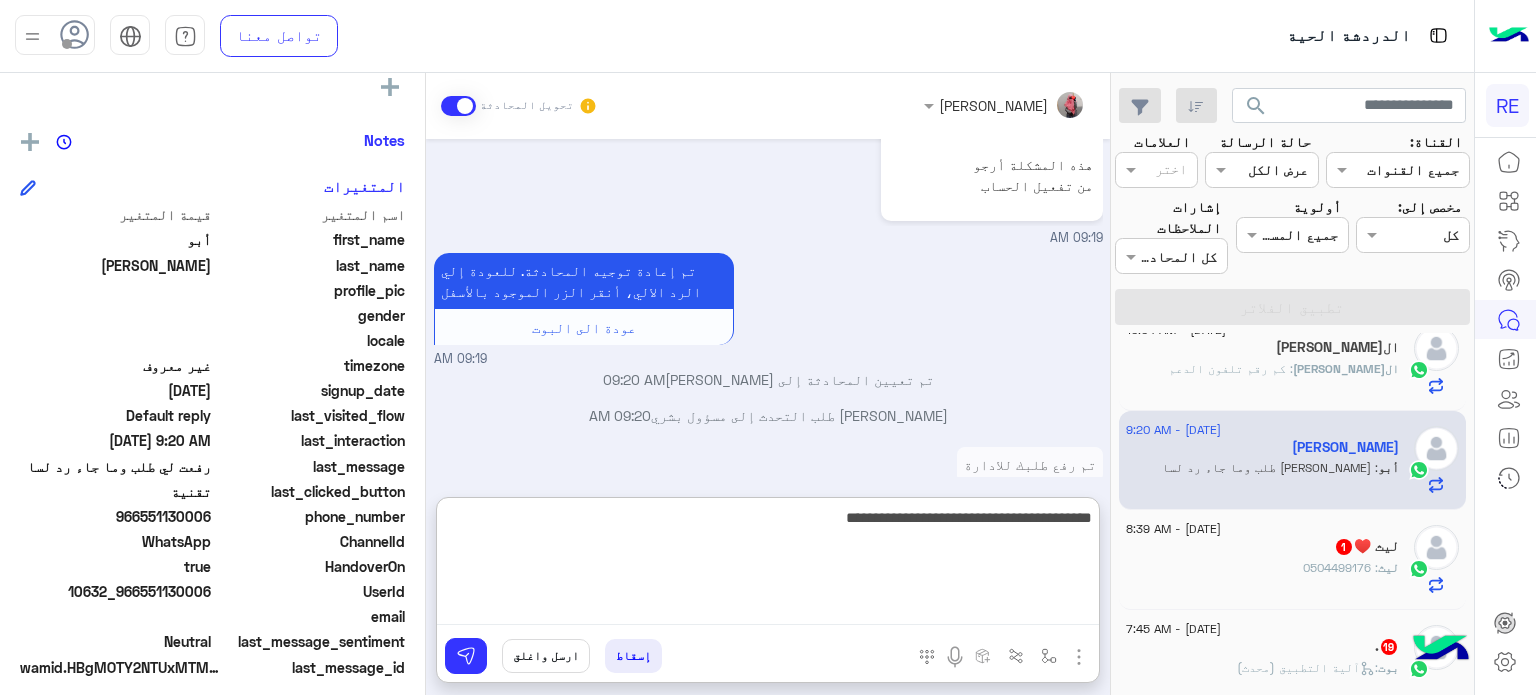 click on "**********" at bounding box center [768, 565] 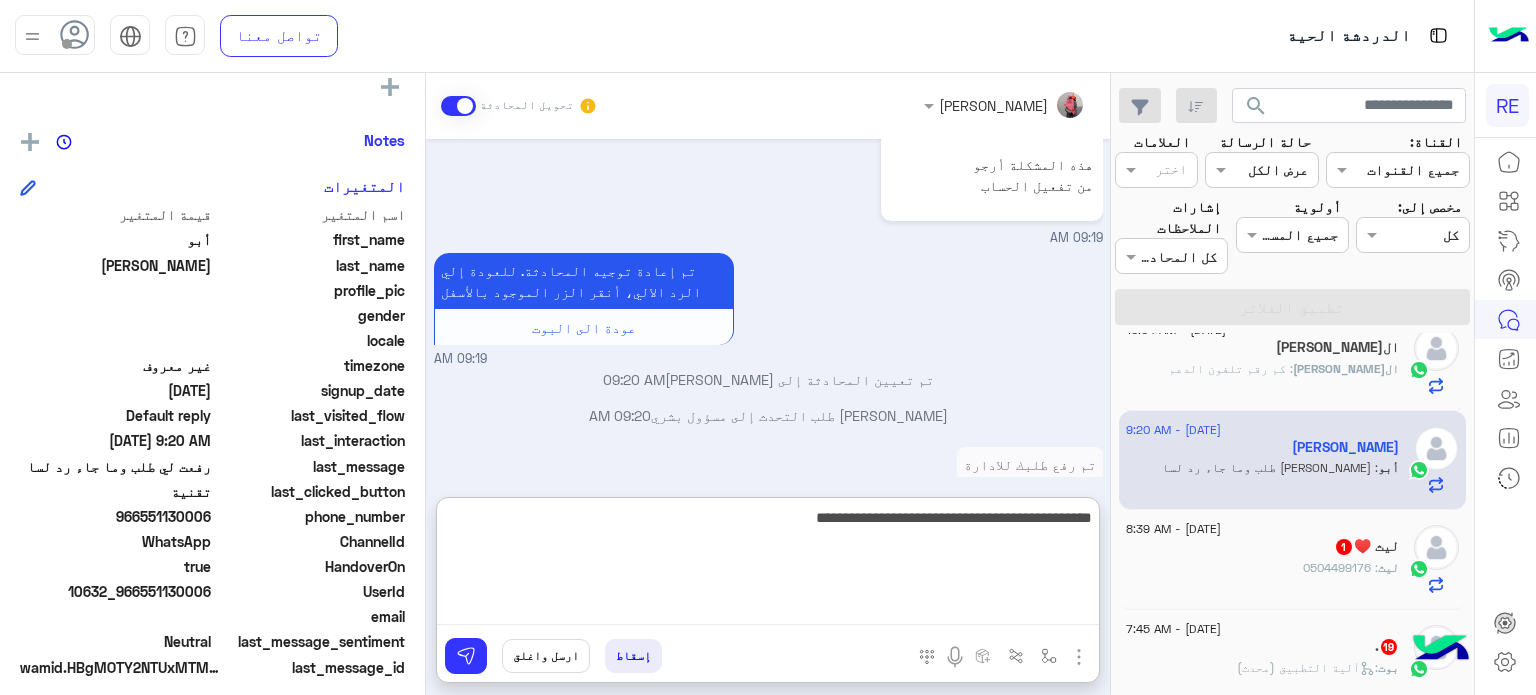 type on "**********" 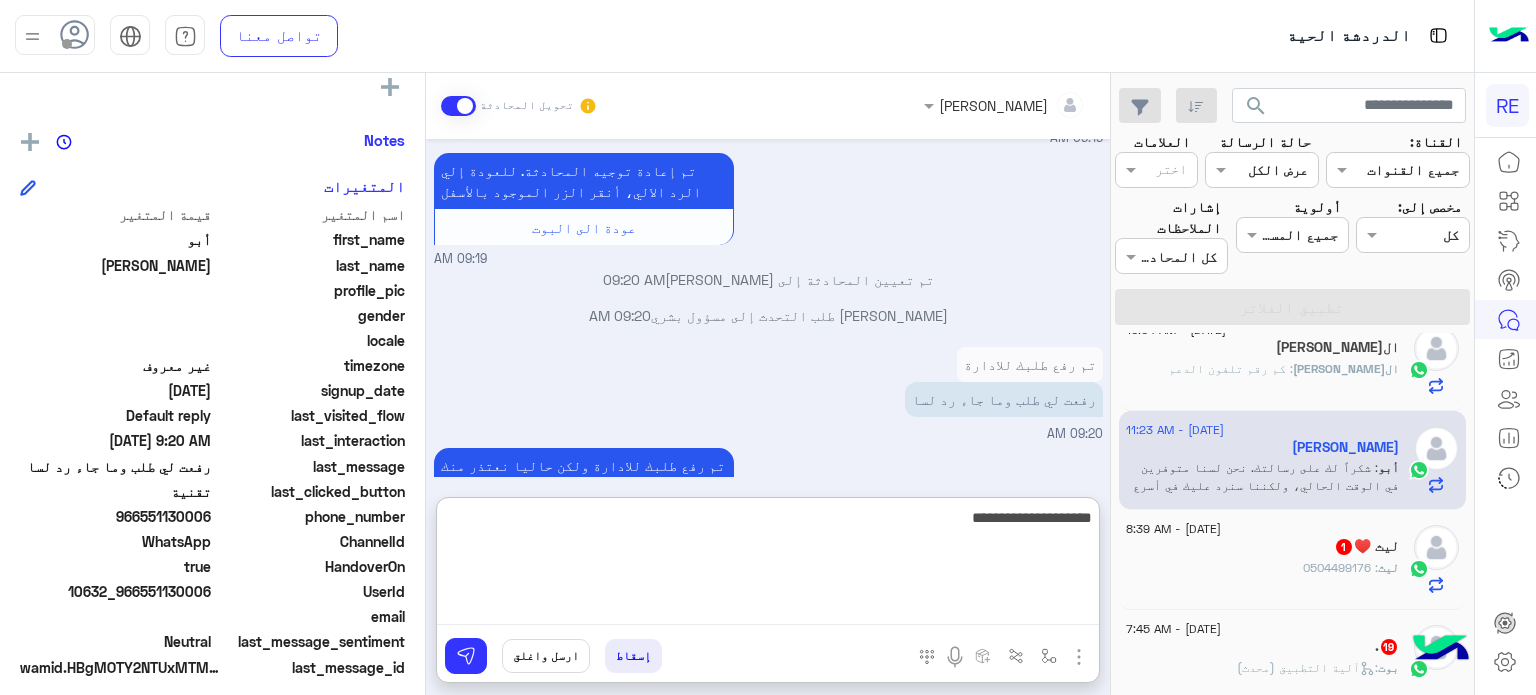scroll, scrollTop: 1421, scrollLeft: 0, axis: vertical 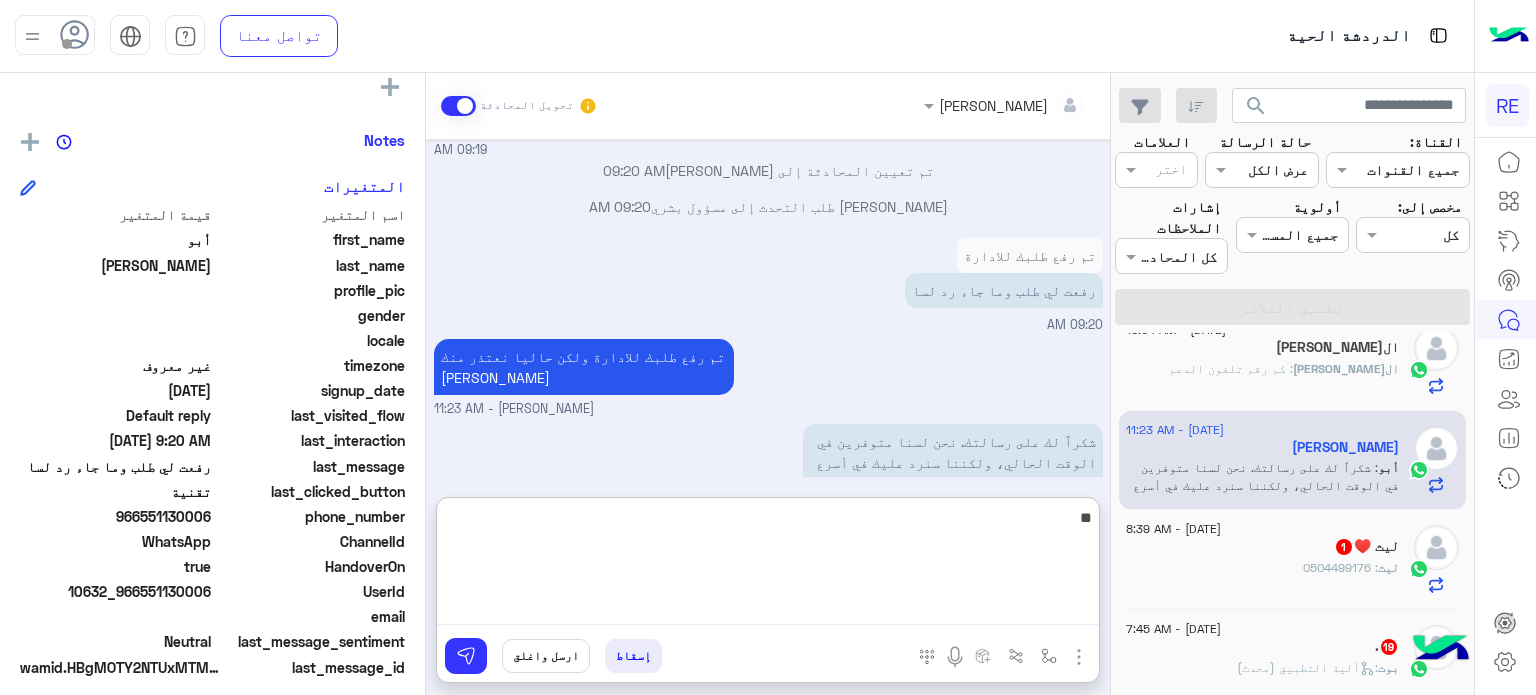 type on "*" 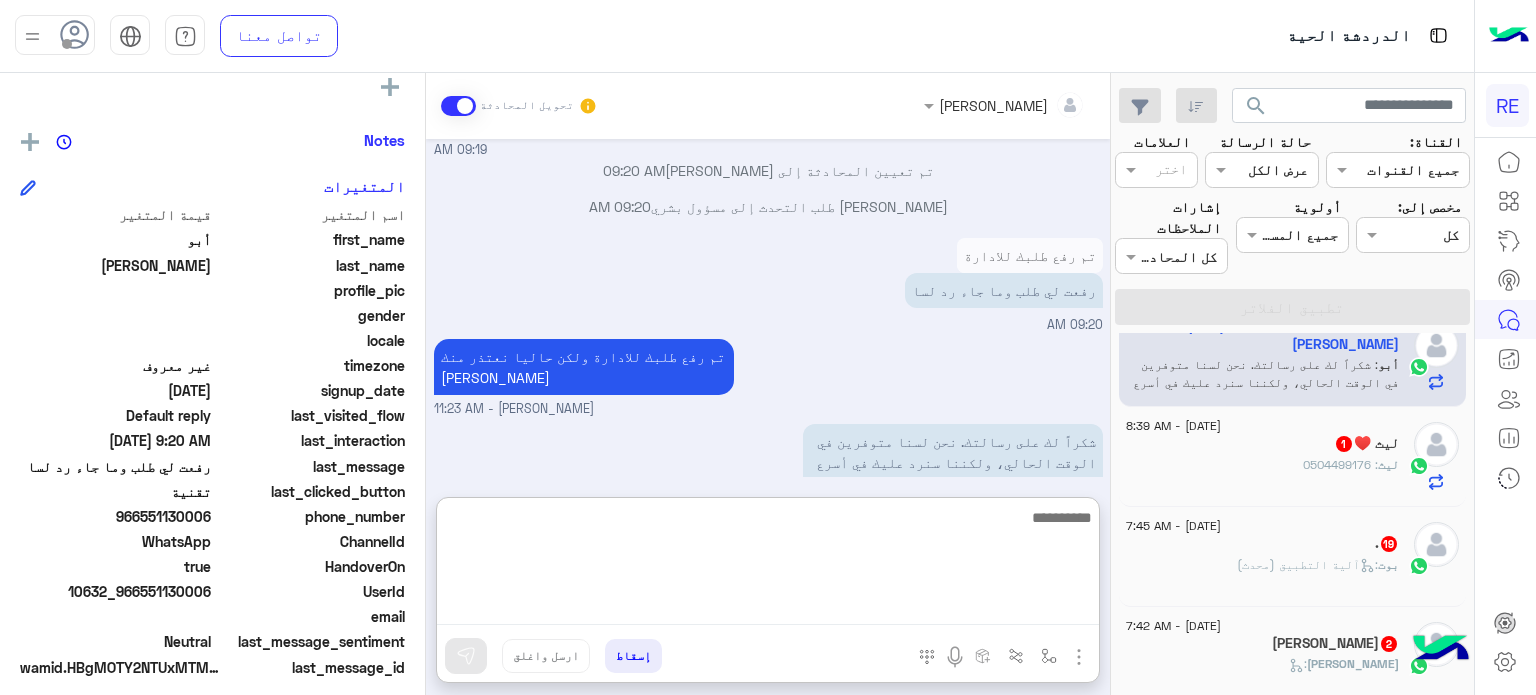 scroll, scrollTop: 940, scrollLeft: 0, axis: vertical 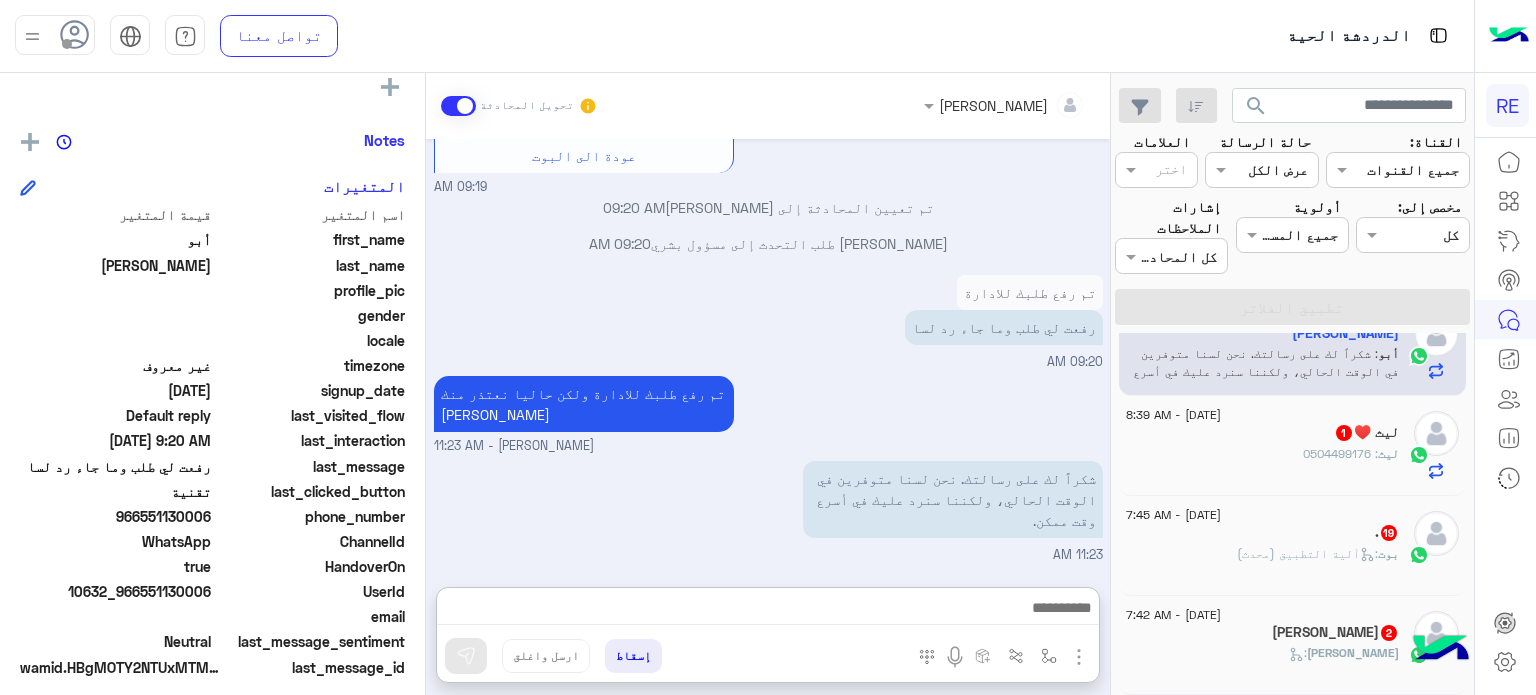 click on "ليث ♥️  1" 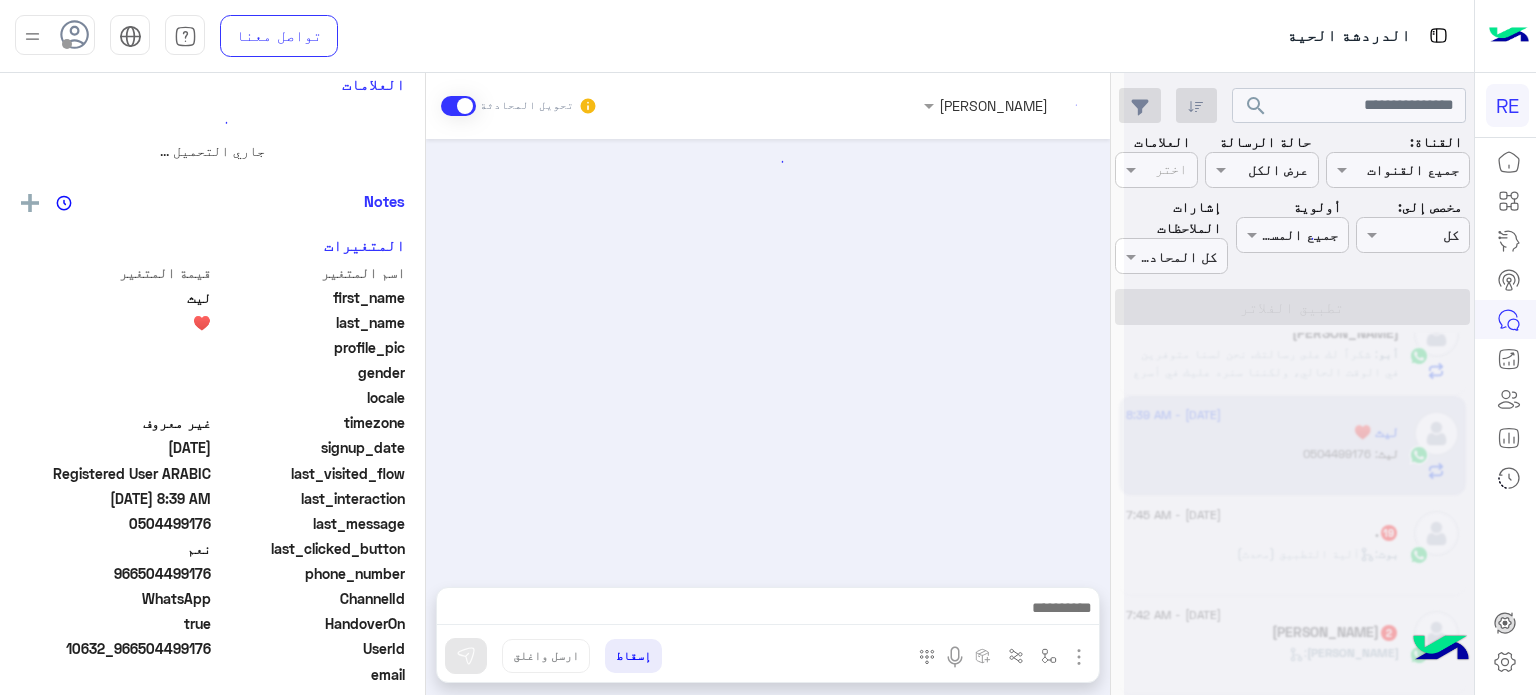 scroll, scrollTop: 0, scrollLeft: 0, axis: both 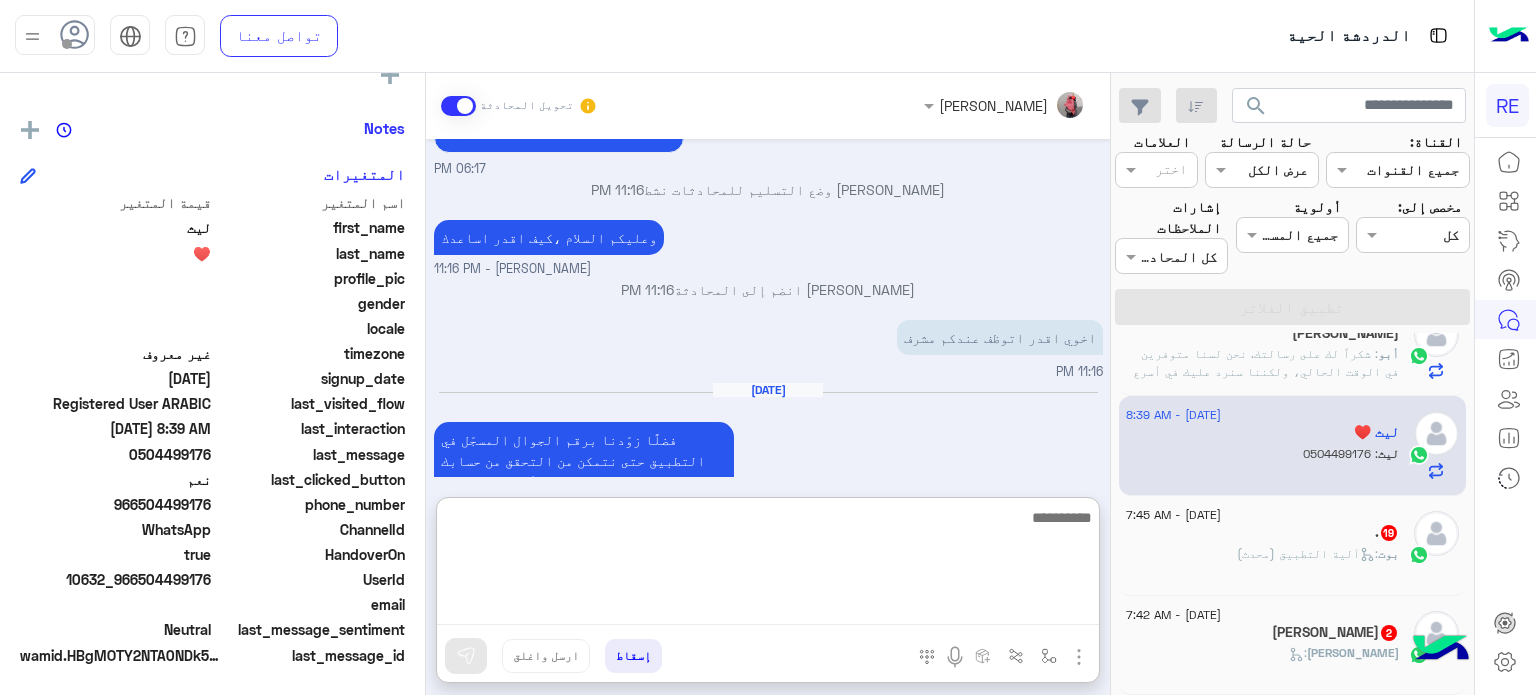 click at bounding box center (768, 565) 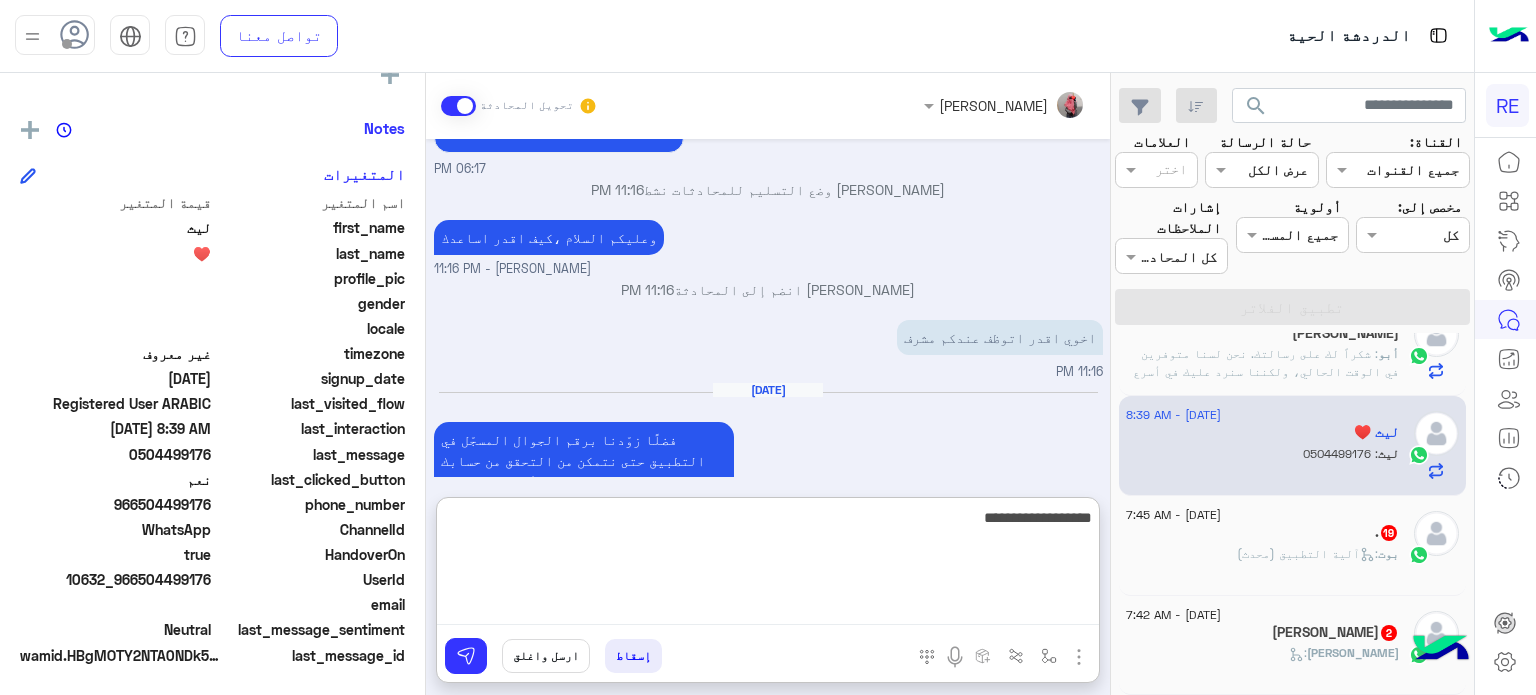 type on "**********" 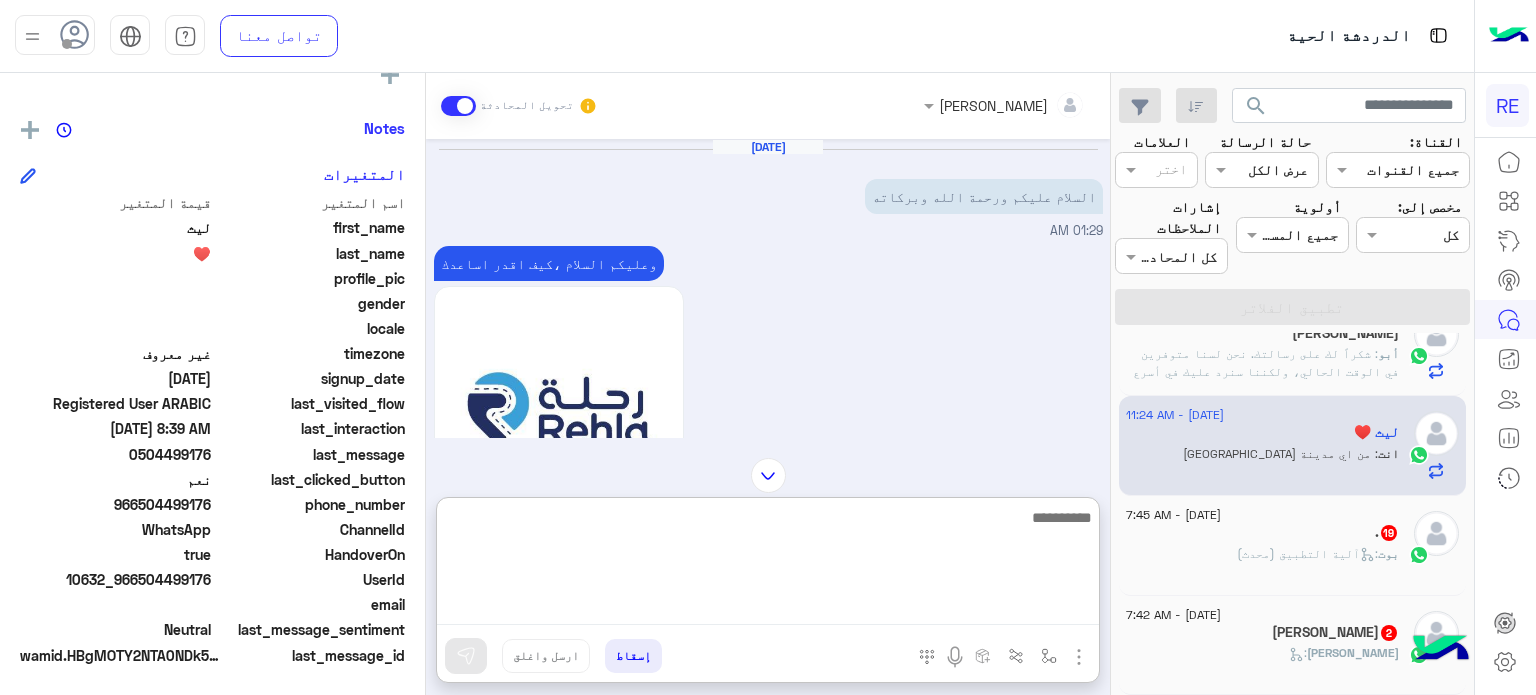 scroll, scrollTop: 0, scrollLeft: 0, axis: both 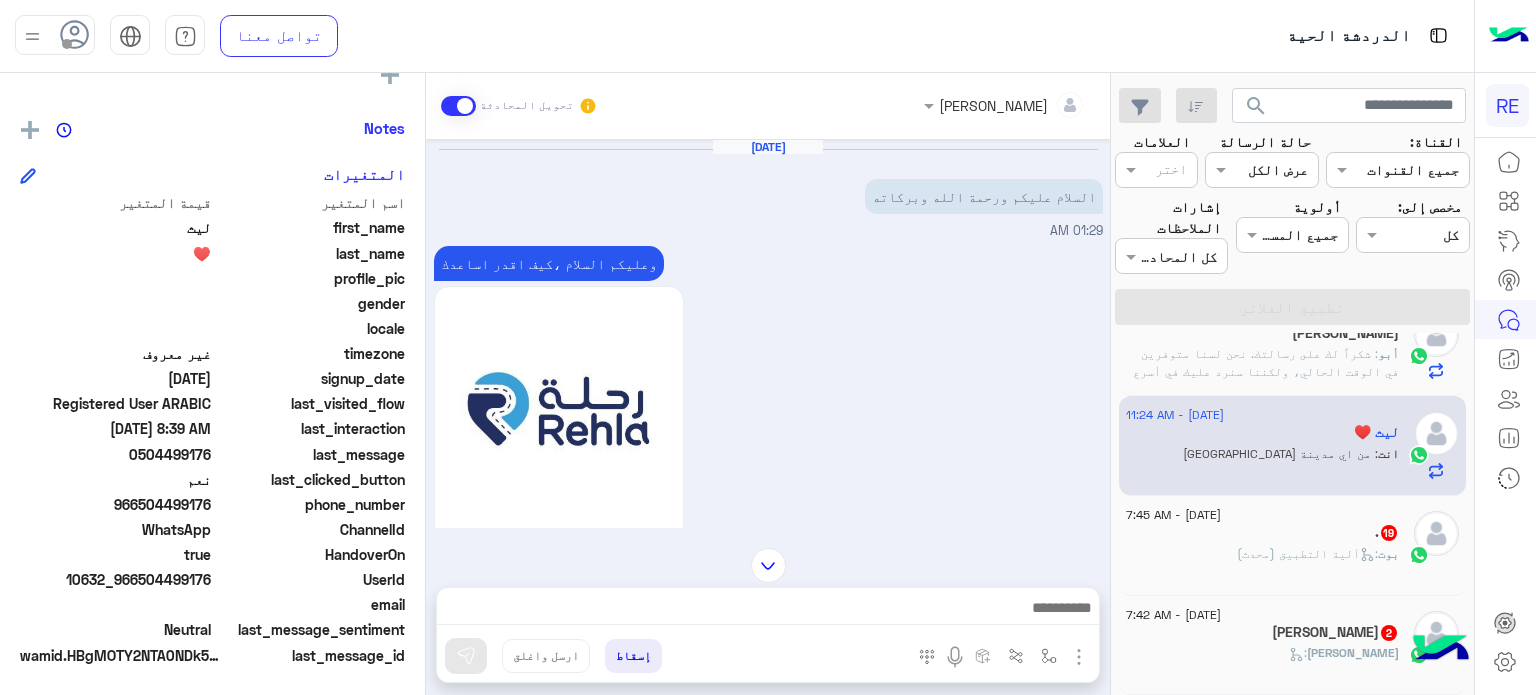 click on "[PERSON_NAME] تحويل المحادثة     [DATE]  السلام عليكم ورحمة الله وبركاته   01:29 AM  وعليكم السلام ،كيف اقدر اساعدك
اهلًا بك في تطبيق رحلة 👋
Welcome to [GEOGRAPHIC_DATA]  👋
من فضلك أختر لغة التواصل
Please choose your preferred Language
English   عربي     01:29 AM   عربي    01:29 AM  هل أنت ؟   كابتن 👨🏻‍✈️   عميل 🧳   رحال (مرشد مرخص) 🏖️     01:29 AM   كابتن �    01:29 AM  اختر [DATE] الخدمات التالية:    01:29 AM   تفعيل حساب    01:29 AM  يمكنك الاطلاع على شروط الانضمام لرحلة ك (كابتن ) الموجودة بالصورة أعلاه،
لتحميل التطبيق عبر الرابط التالي : 📲
[URL][DOMAIN_NAME]     تم تسجيل السيارة   اواجه صعوبة بالتسجيل  اي خدمة اخرى ؟  الرجوع للقائمة الرئ   لا  RF-418023" at bounding box center (768, 388) 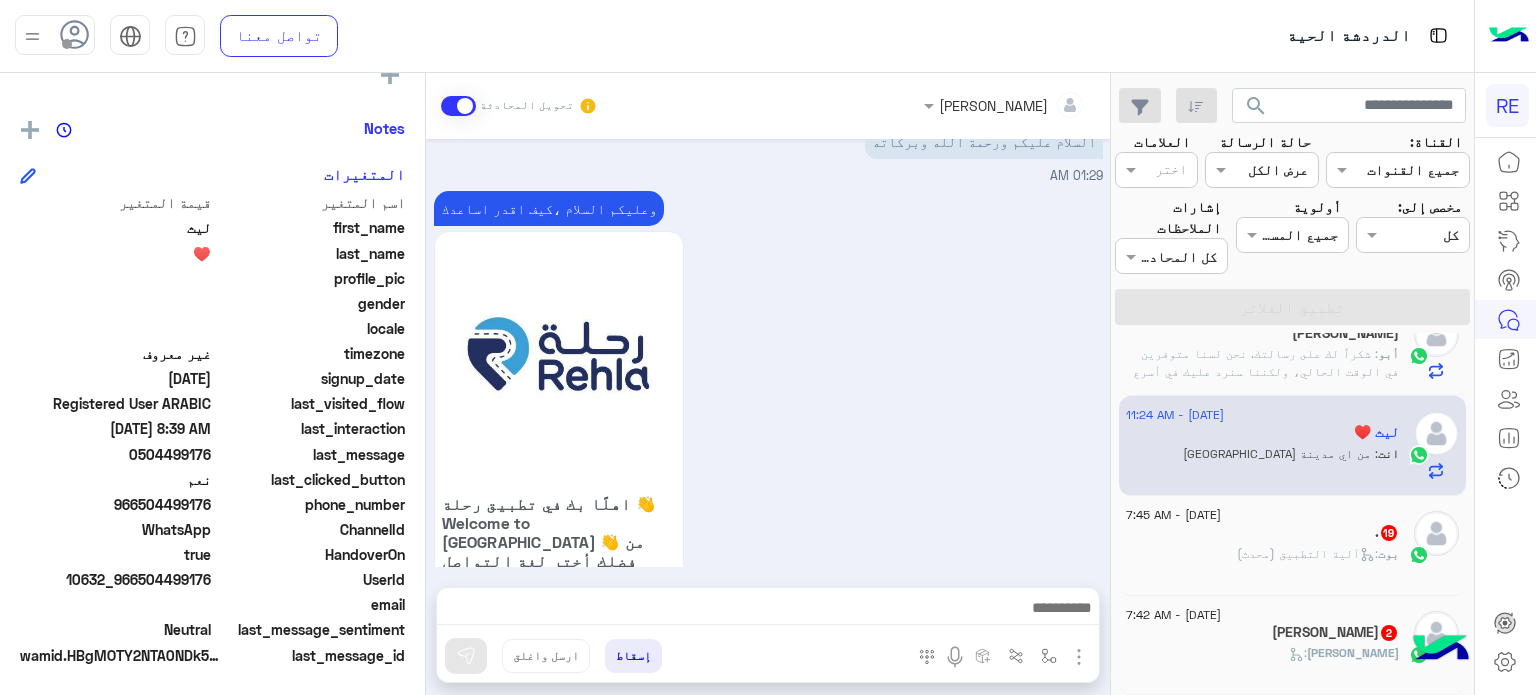 scroll, scrollTop: 4450, scrollLeft: 0, axis: vertical 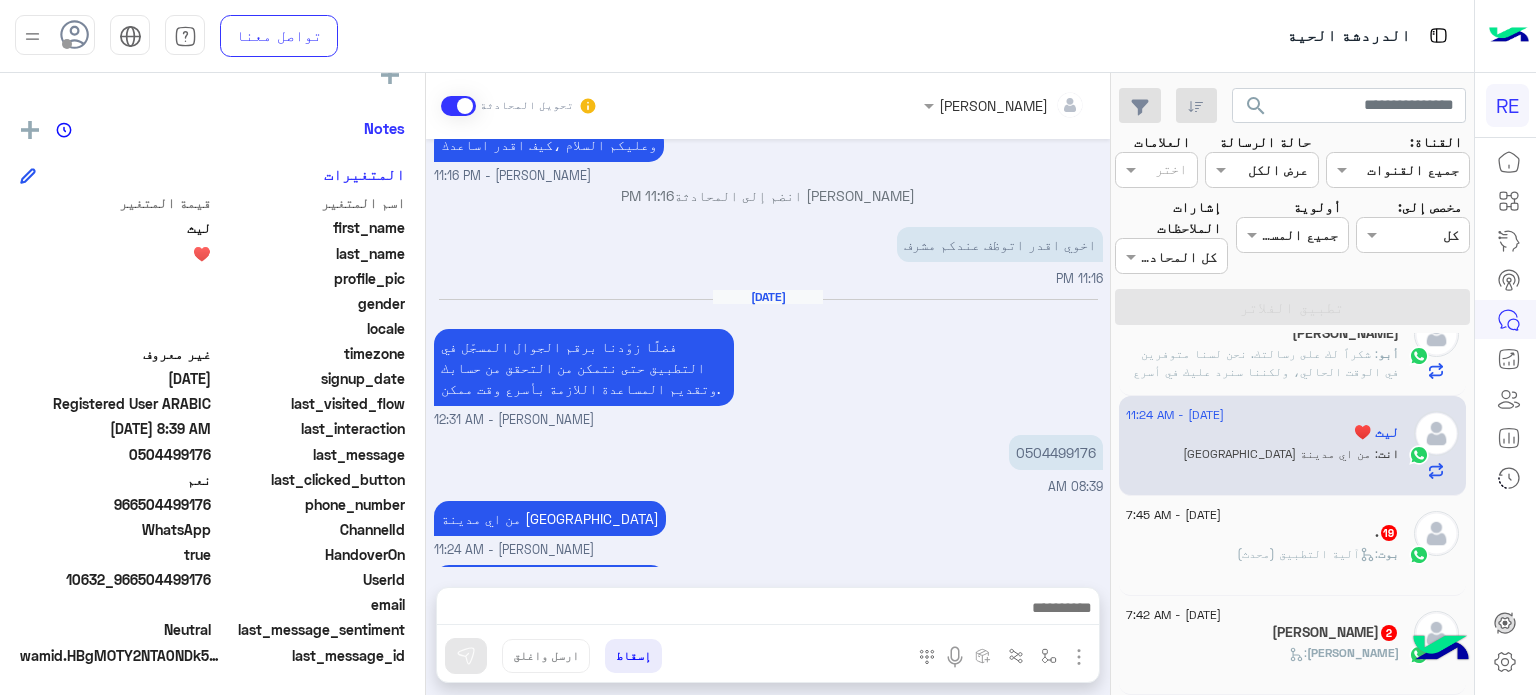 click on ".   19" 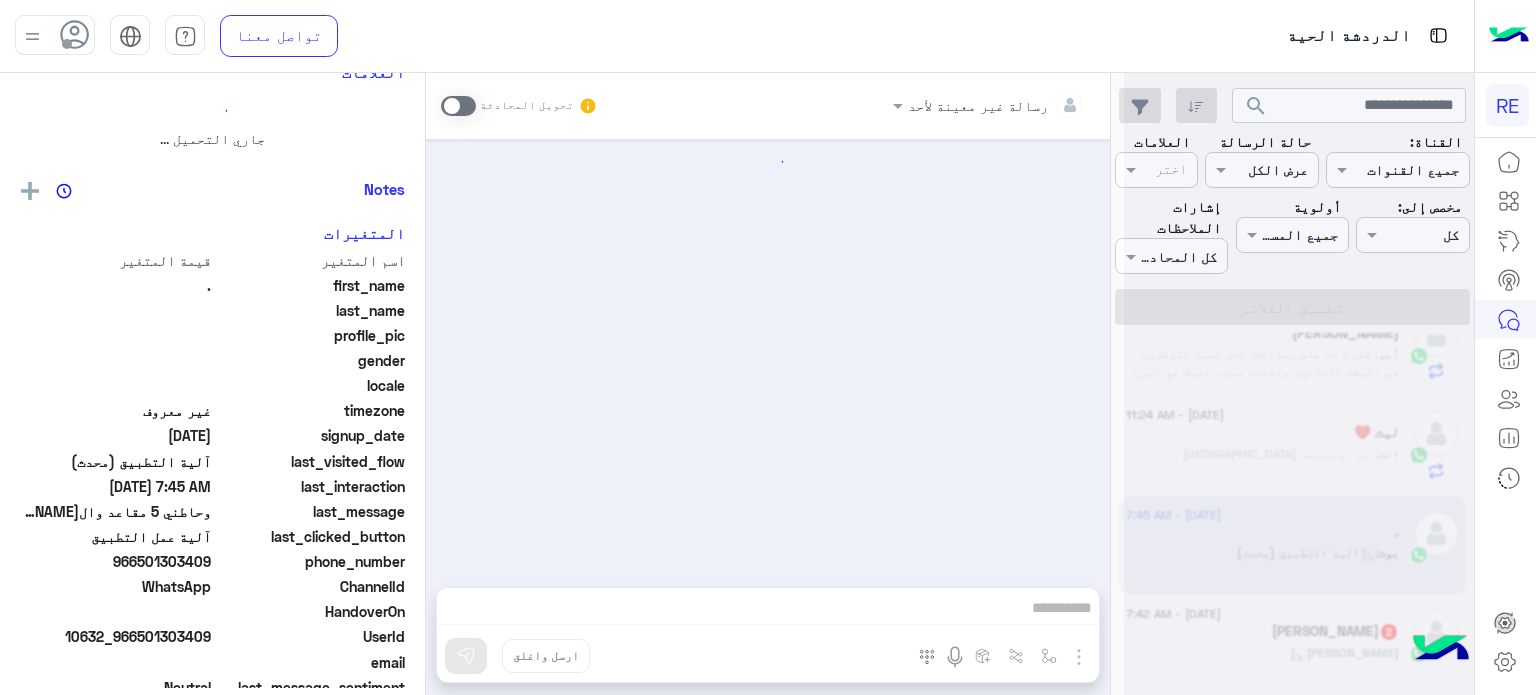 scroll, scrollTop: 0, scrollLeft: 0, axis: both 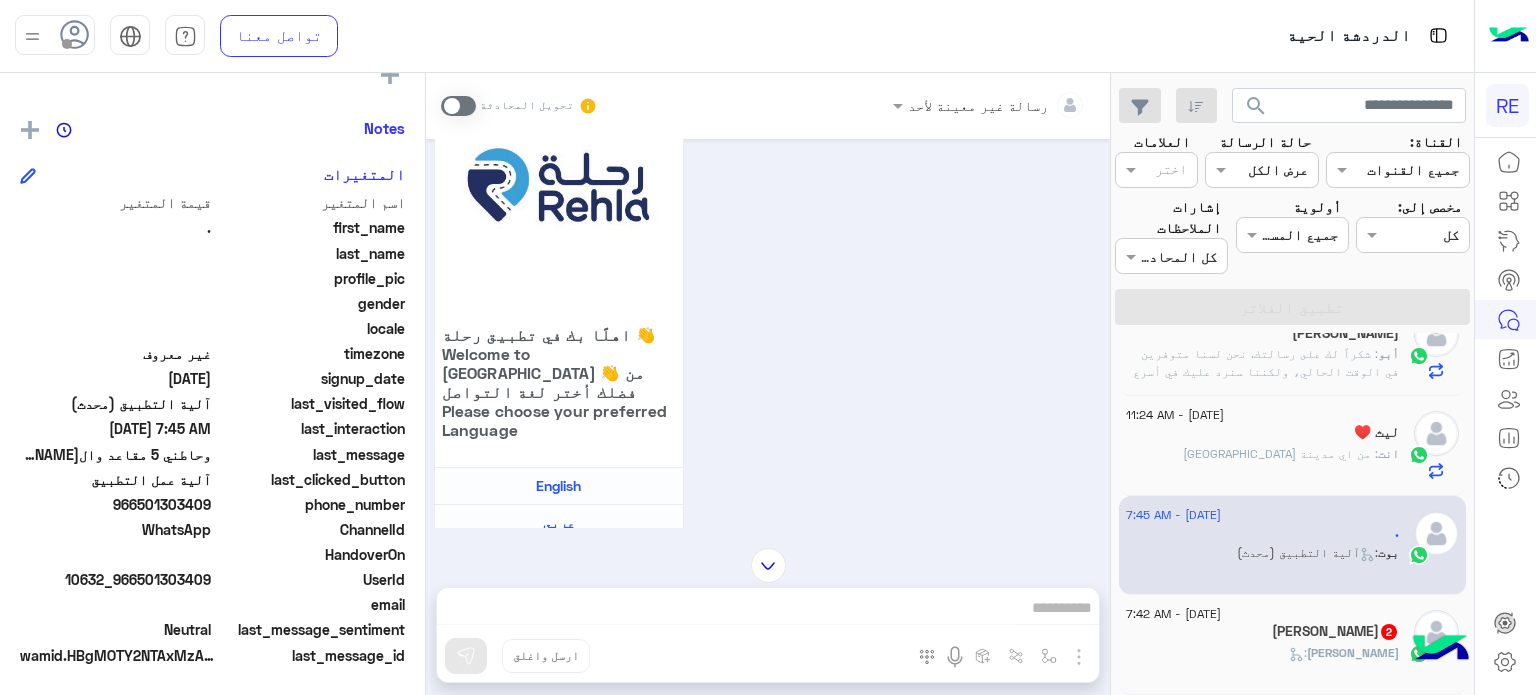 click on "[PERSON_NAME] :" 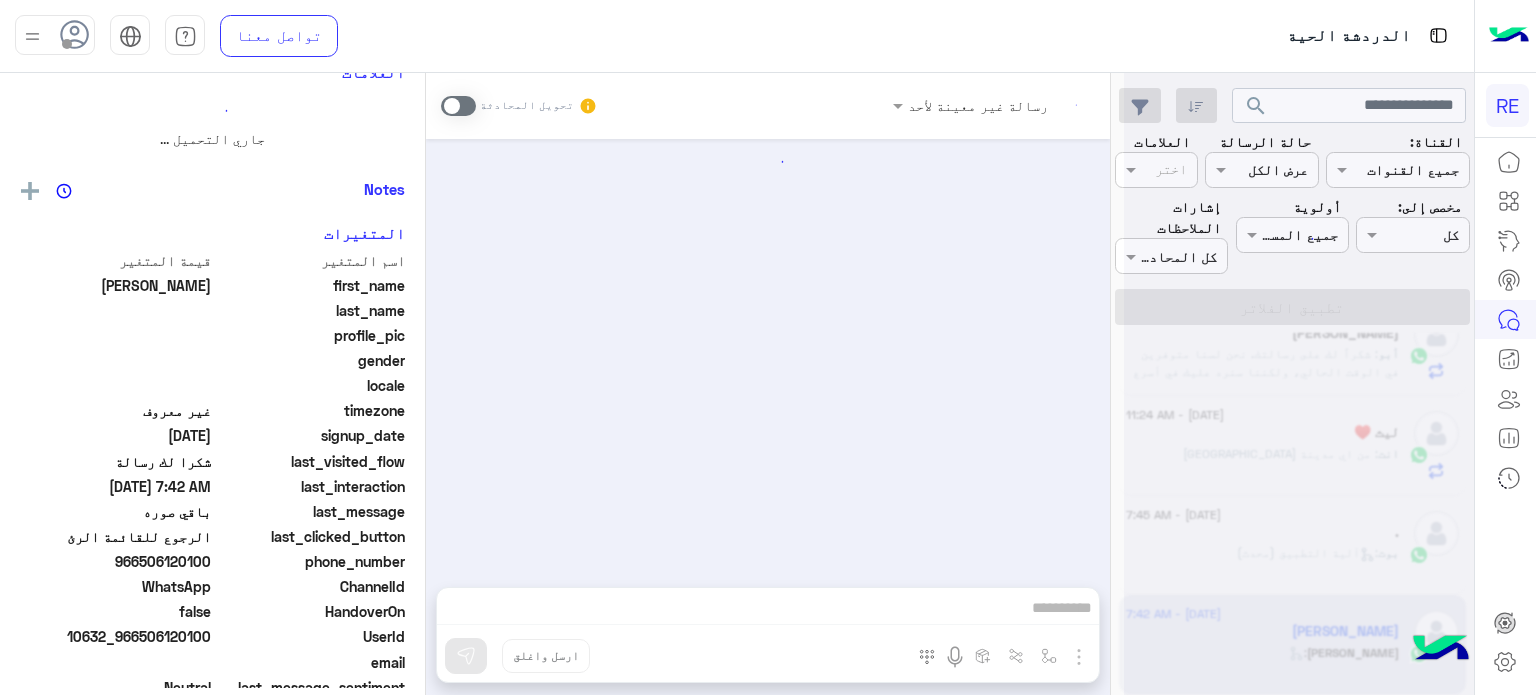 scroll, scrollTop: 0, scrollLeft: 0, axis: both 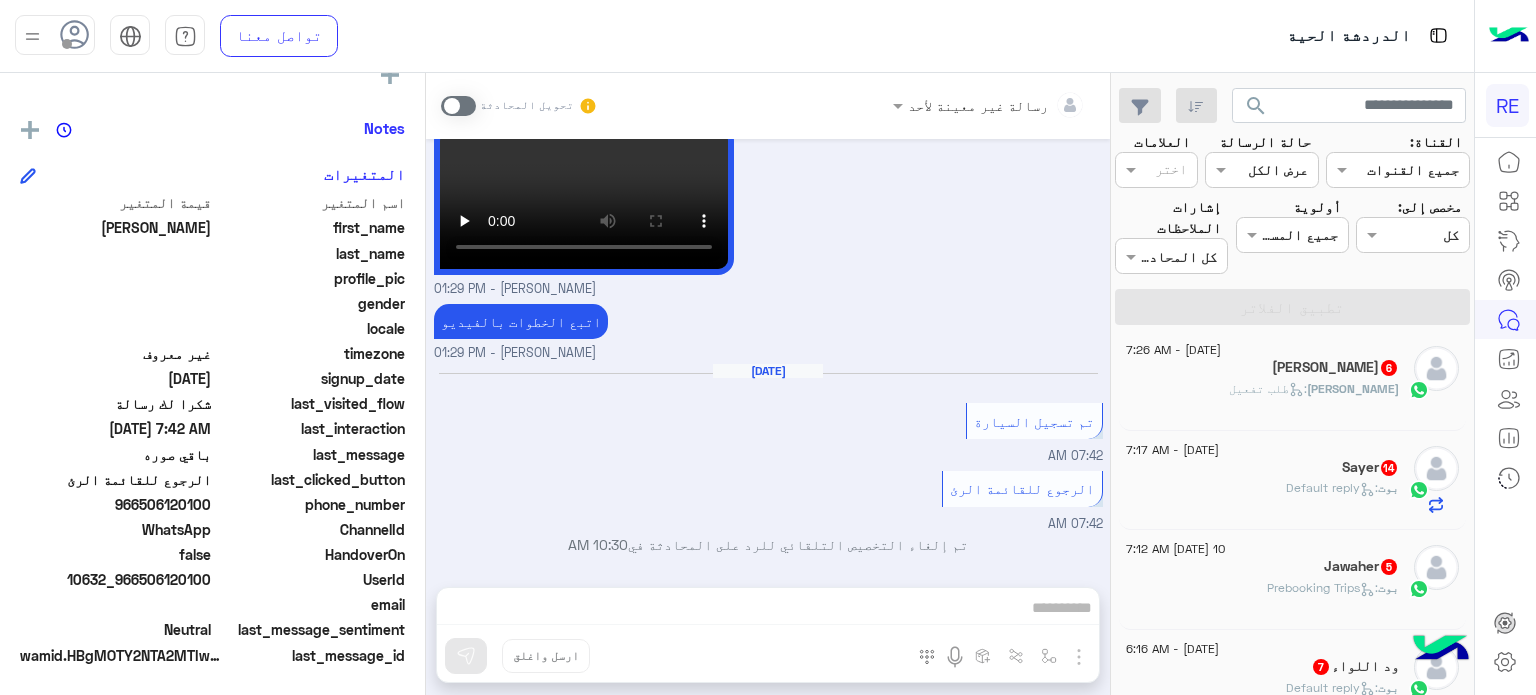click on "ابراهيم   6" 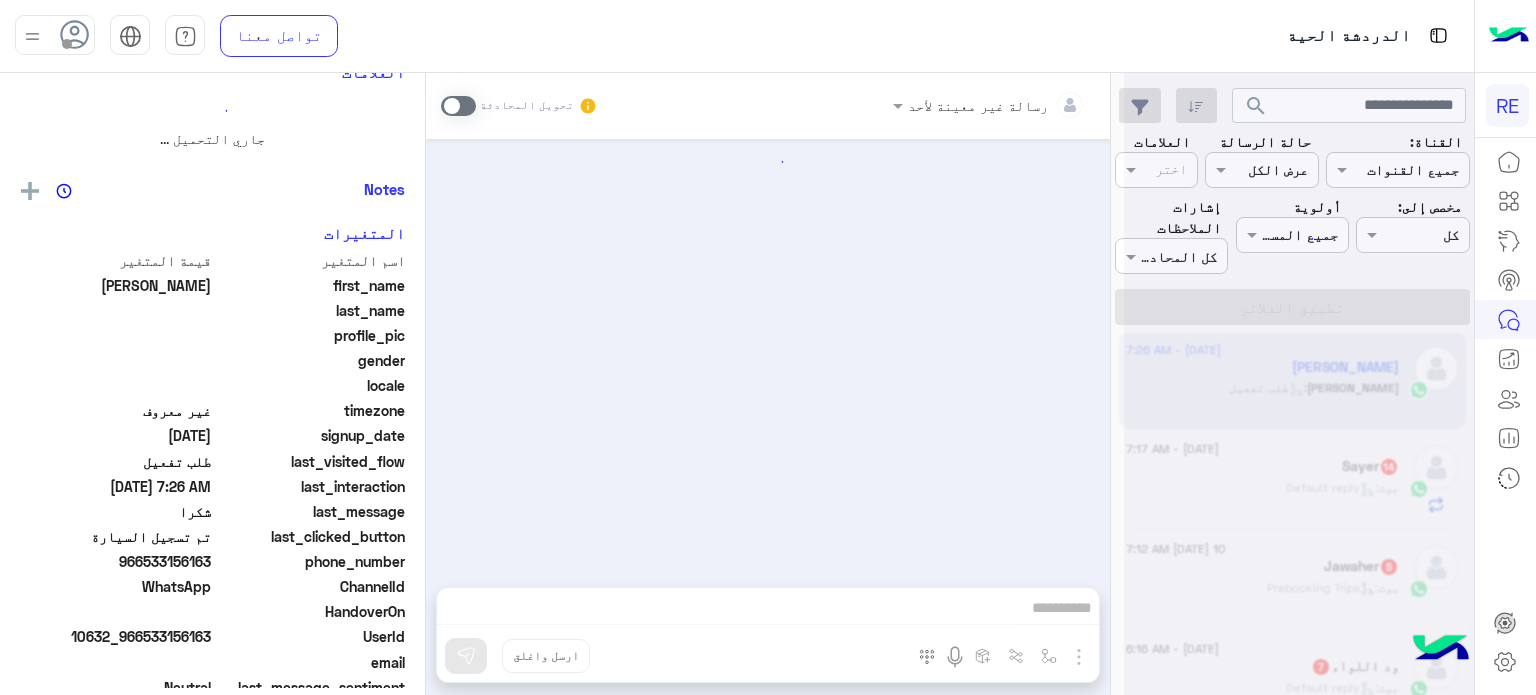 scroll 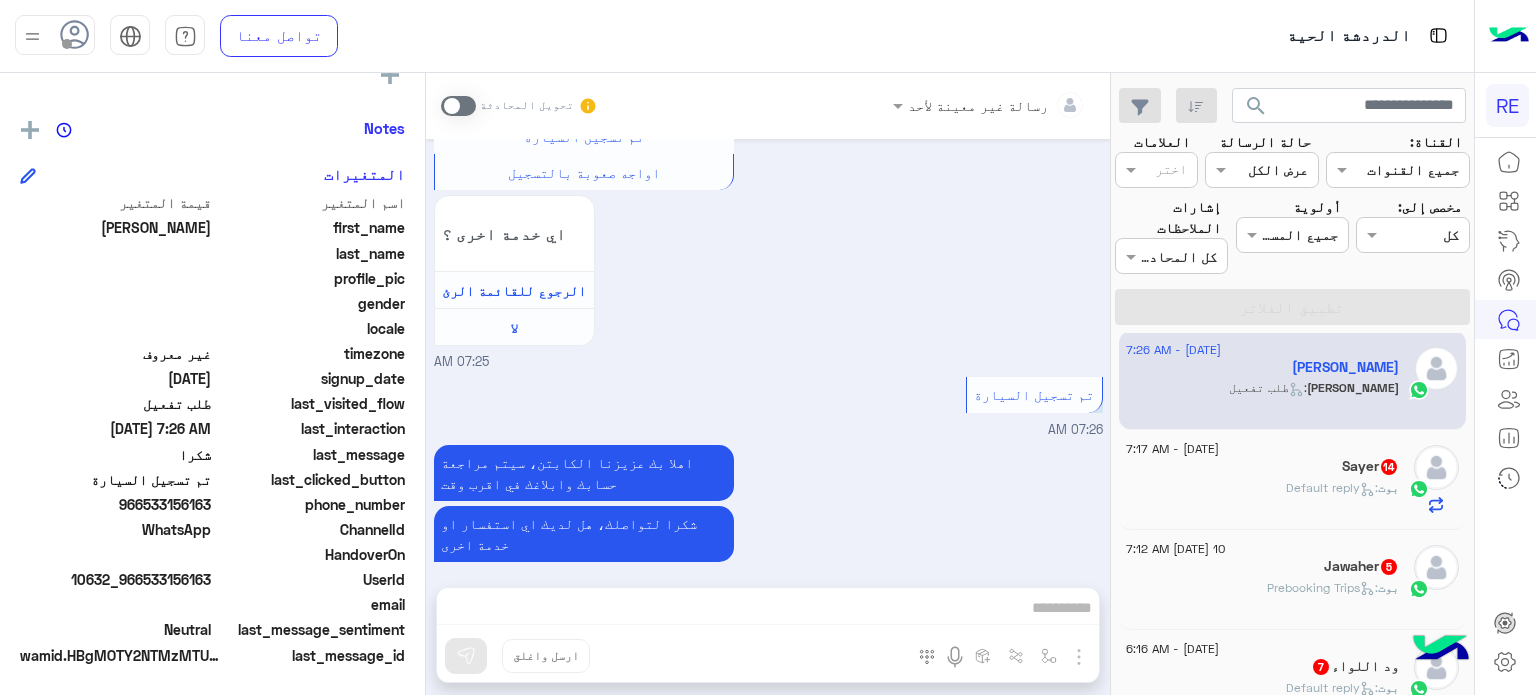 drag, startPoint x: 214, startPoint y: 577, endPoint x: 144, endPoint y: 576, distance: 70.00714 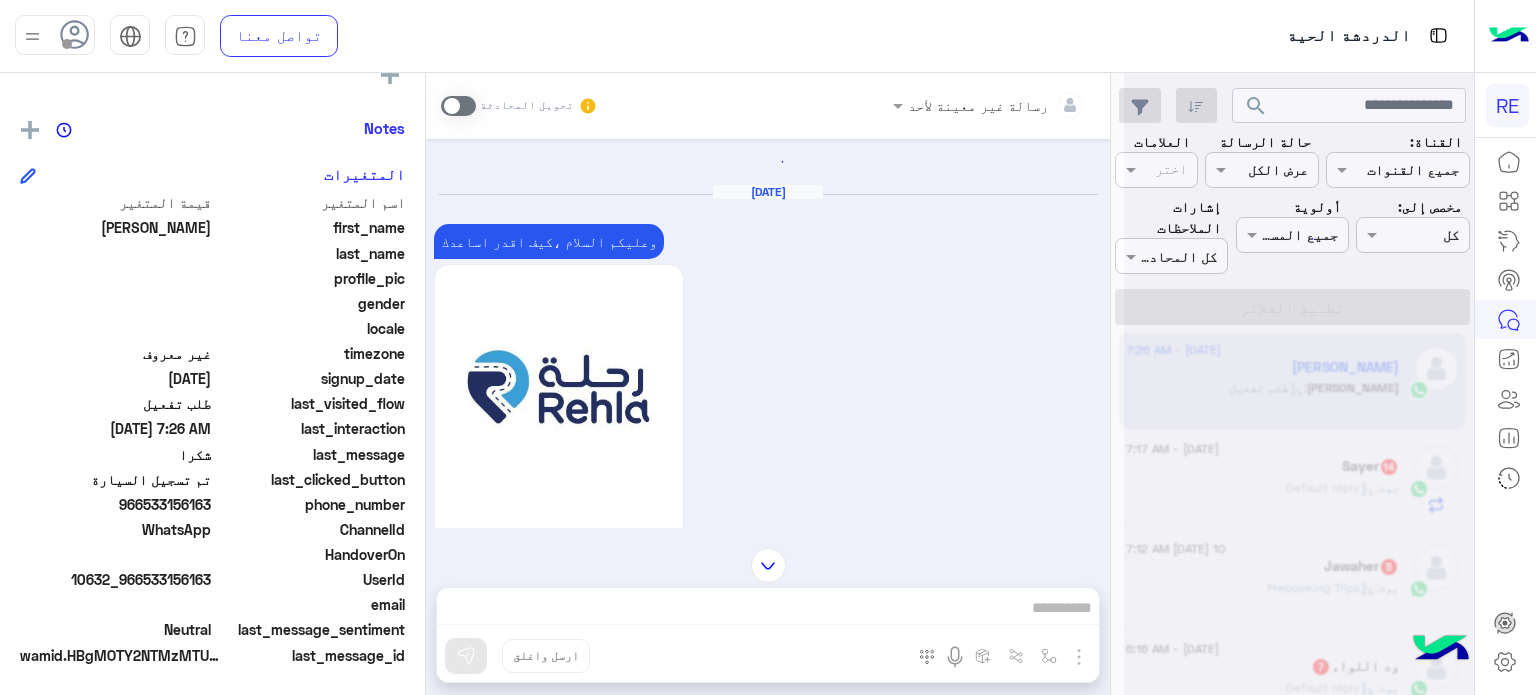 scroll, scrollTop: 0, scrollLeft: 0, axis: both 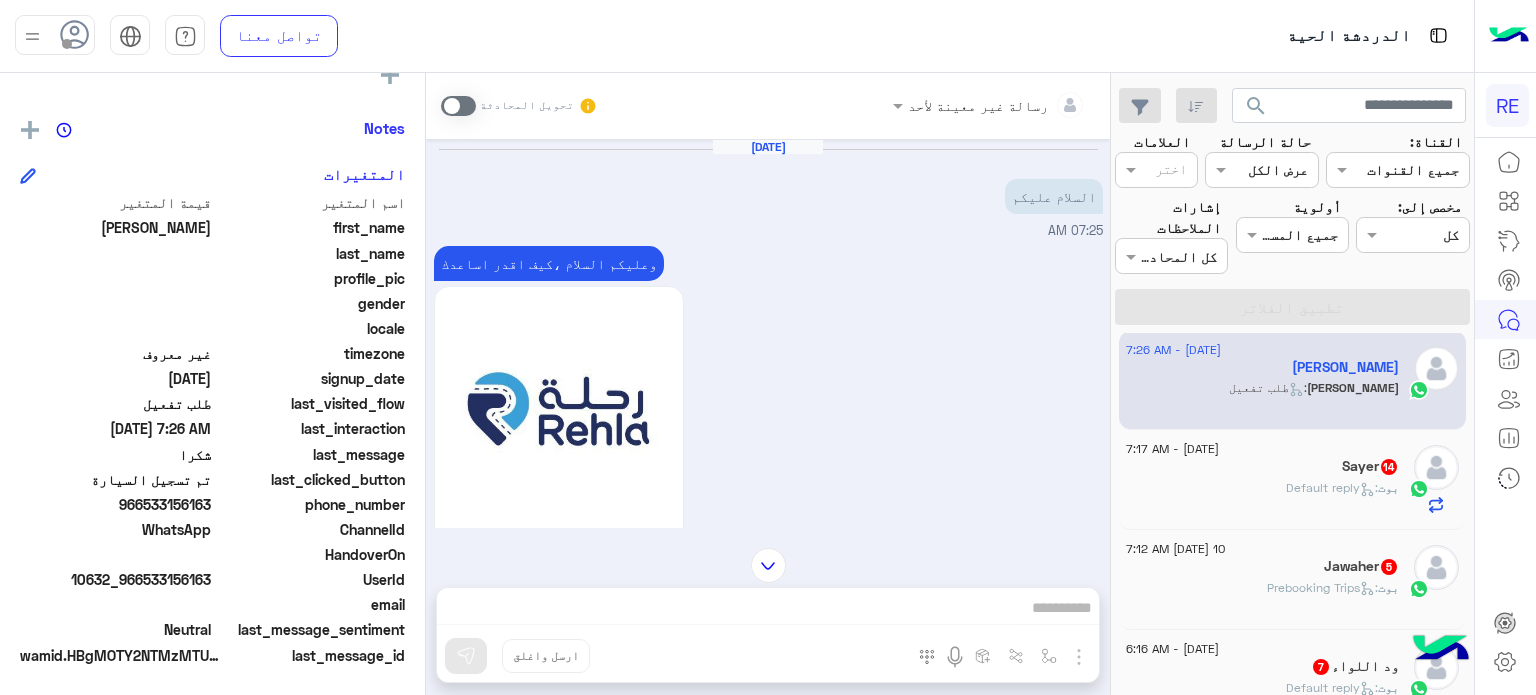 drag, startPoint x: 794, startPoint y: 607, endPoint x: 771, endPoint y: 576, distance: 38.600517 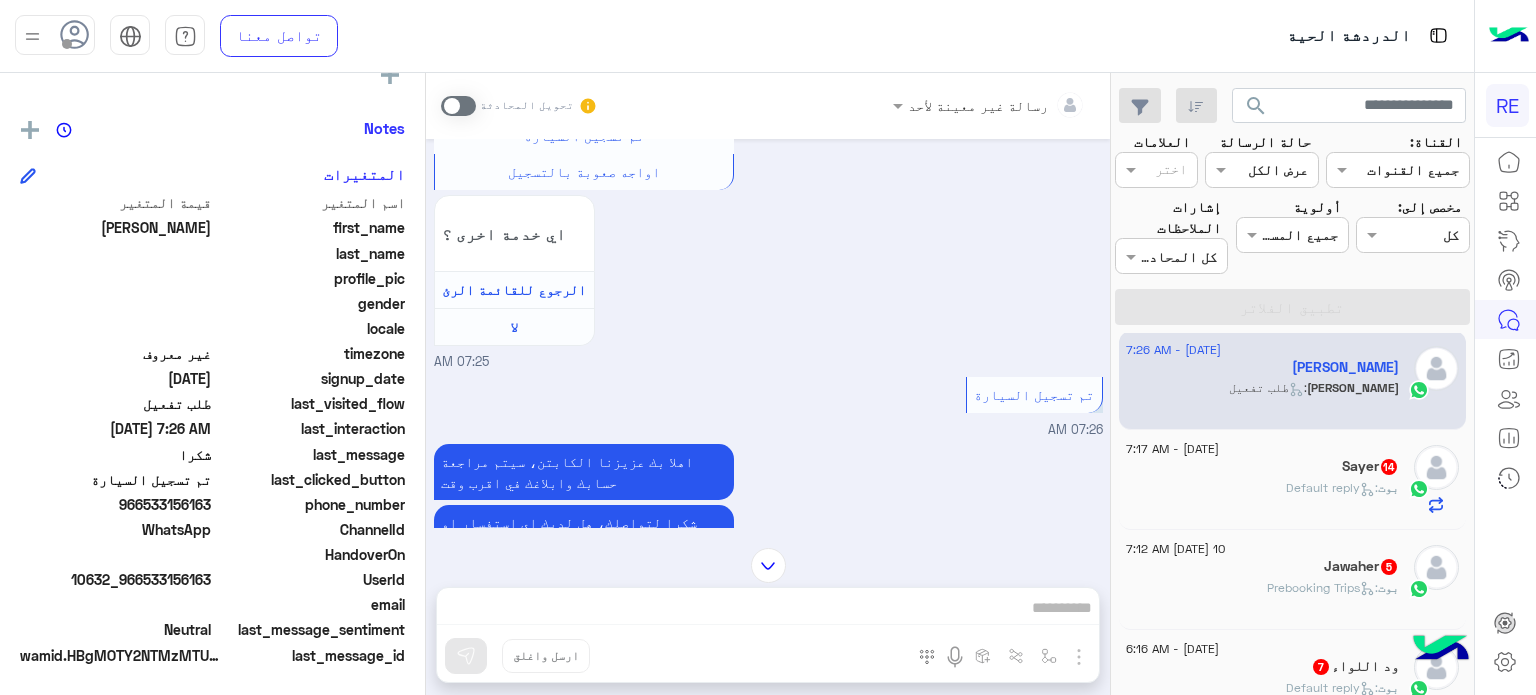 click at bounding box center [458, 106] 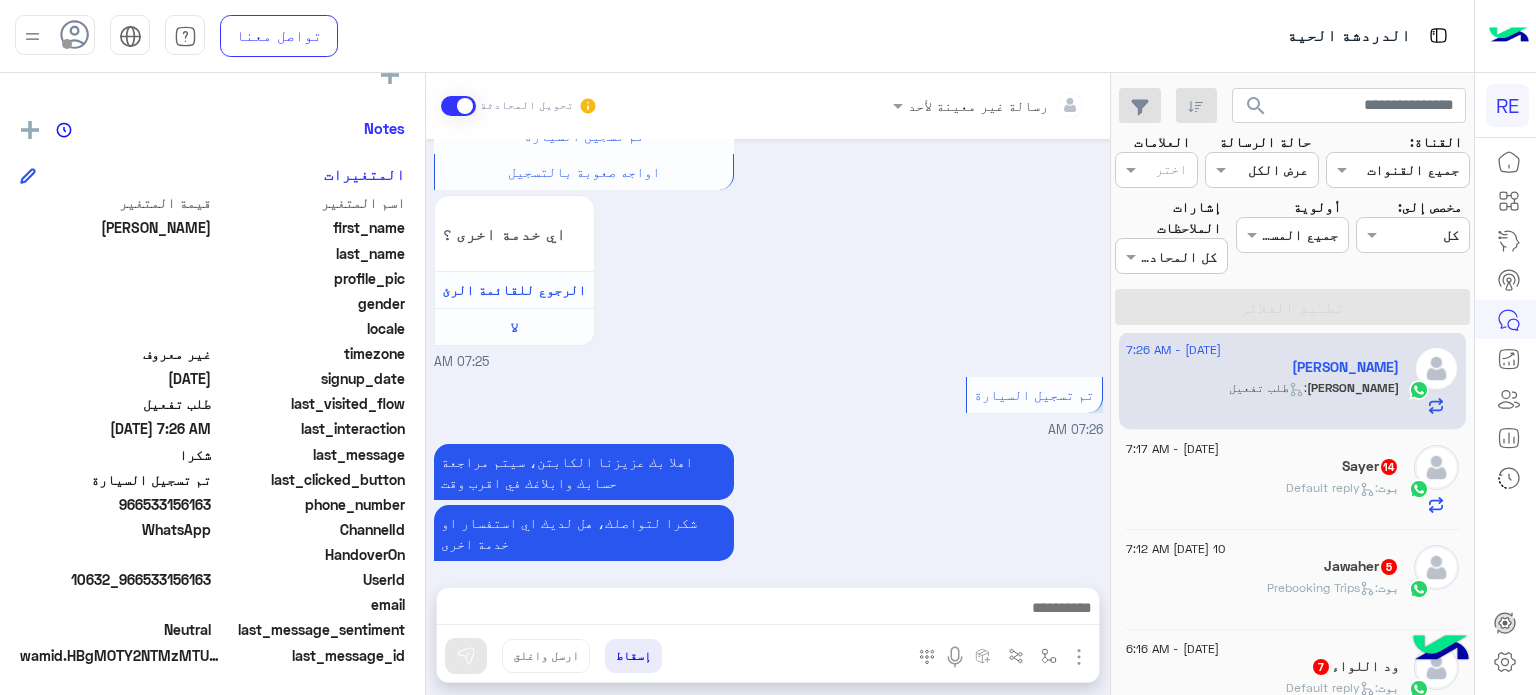 scroll, scrollTop: 1928, scrollLeft: 0, axis: vertical 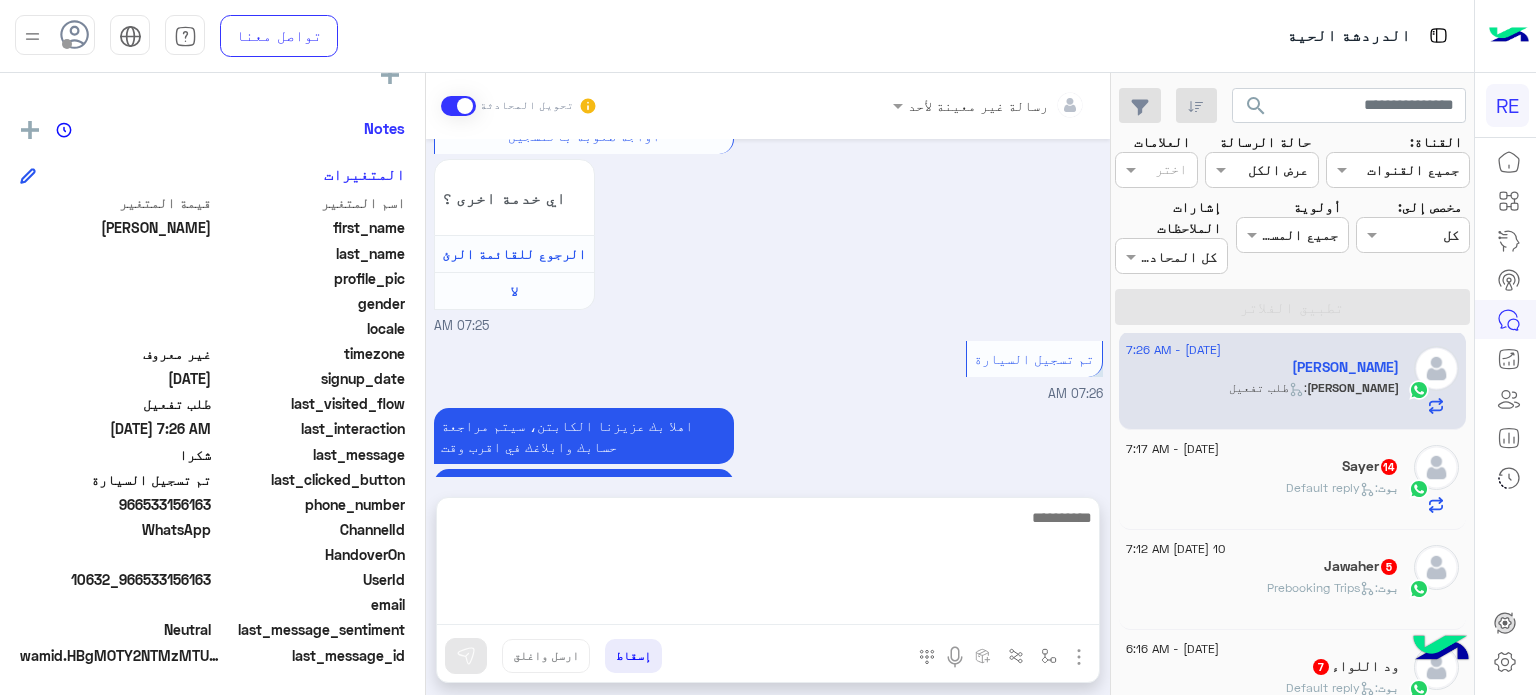 click at bounding box center [768, 565] 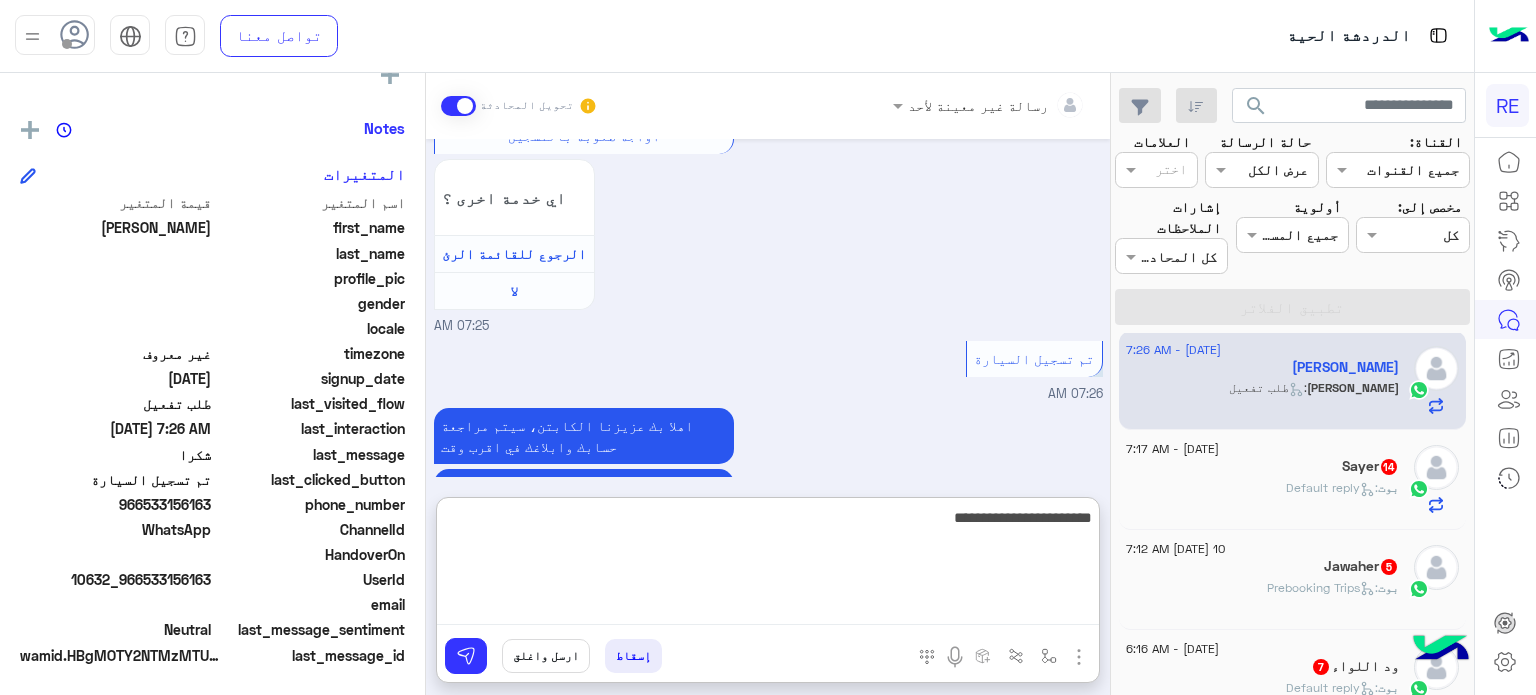 type on "**********" 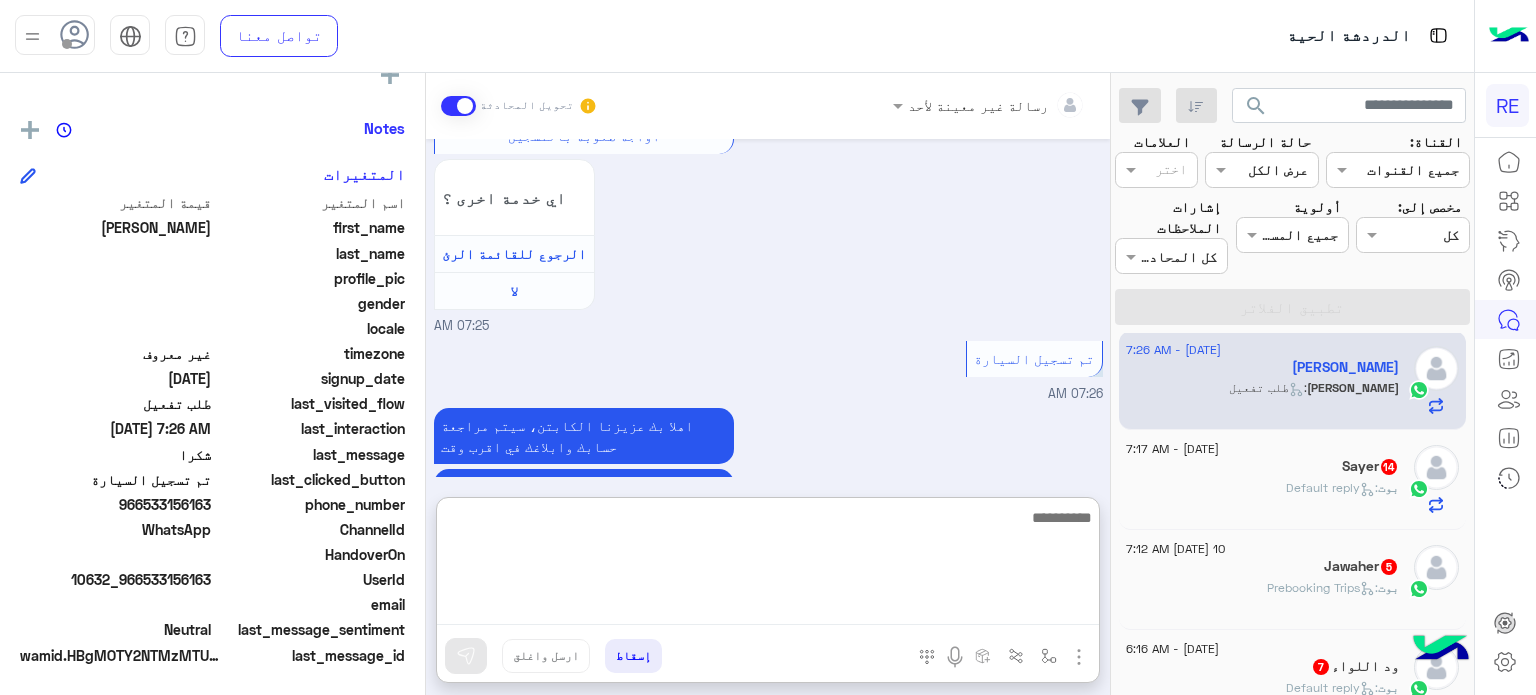 scroll, scrollTop: 2082, scrollLeft: 0, axis: vertical 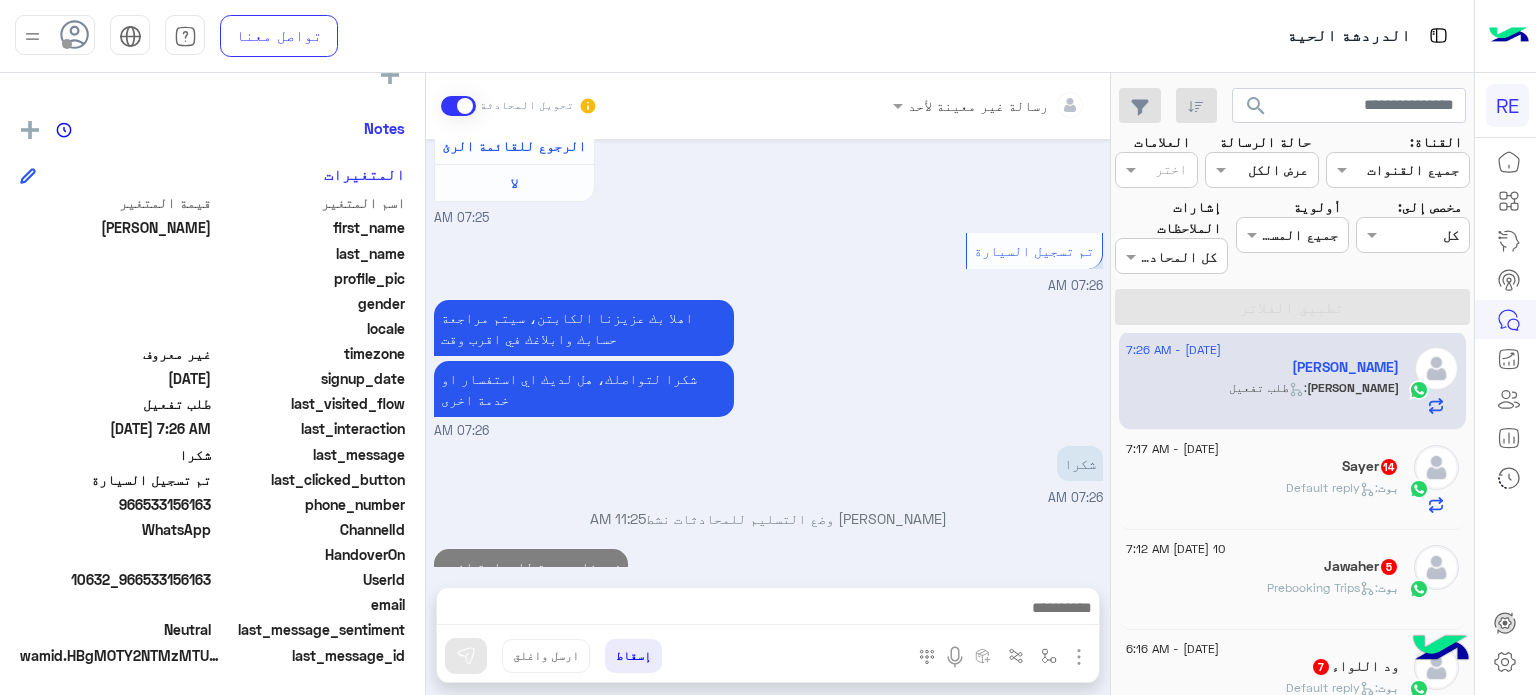 click on ":   Default reply" 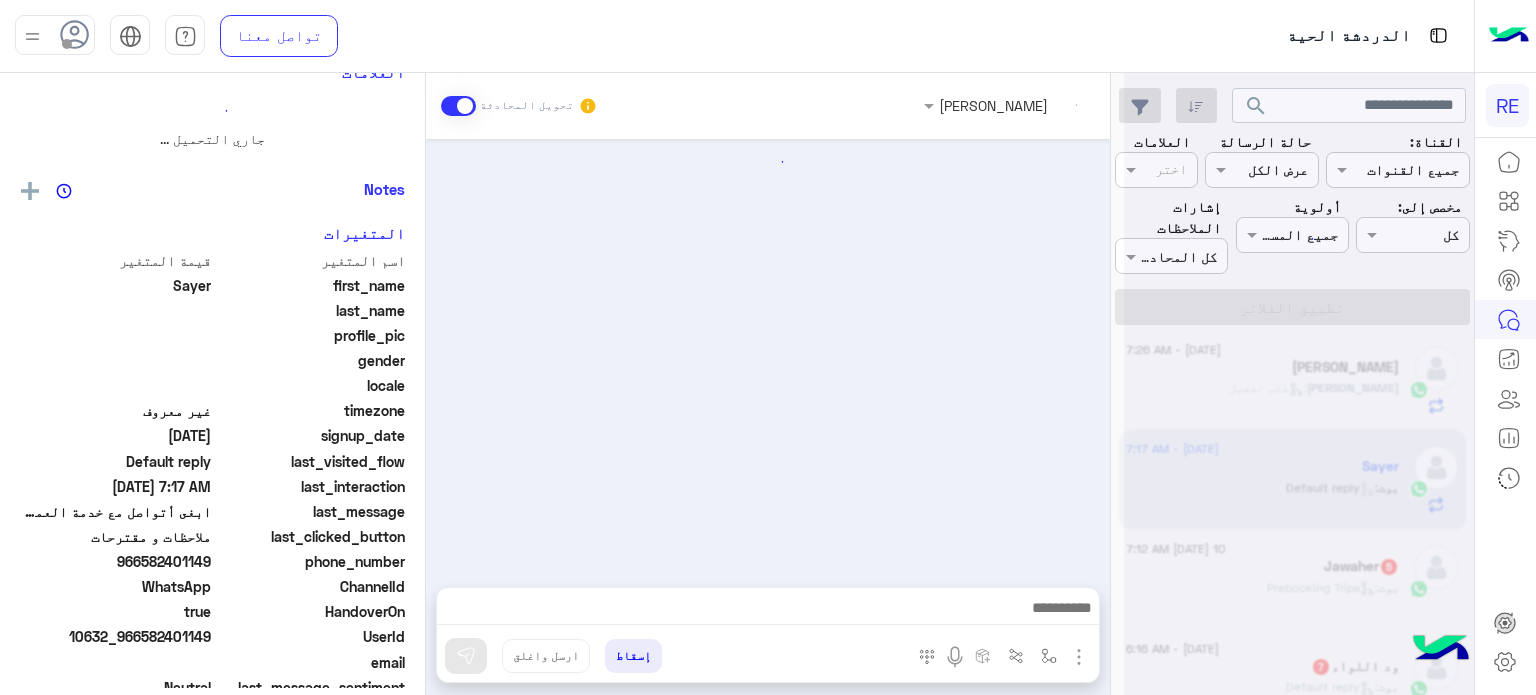 scroll, scrollTop: 0, scrollLeft: 0, axis: both 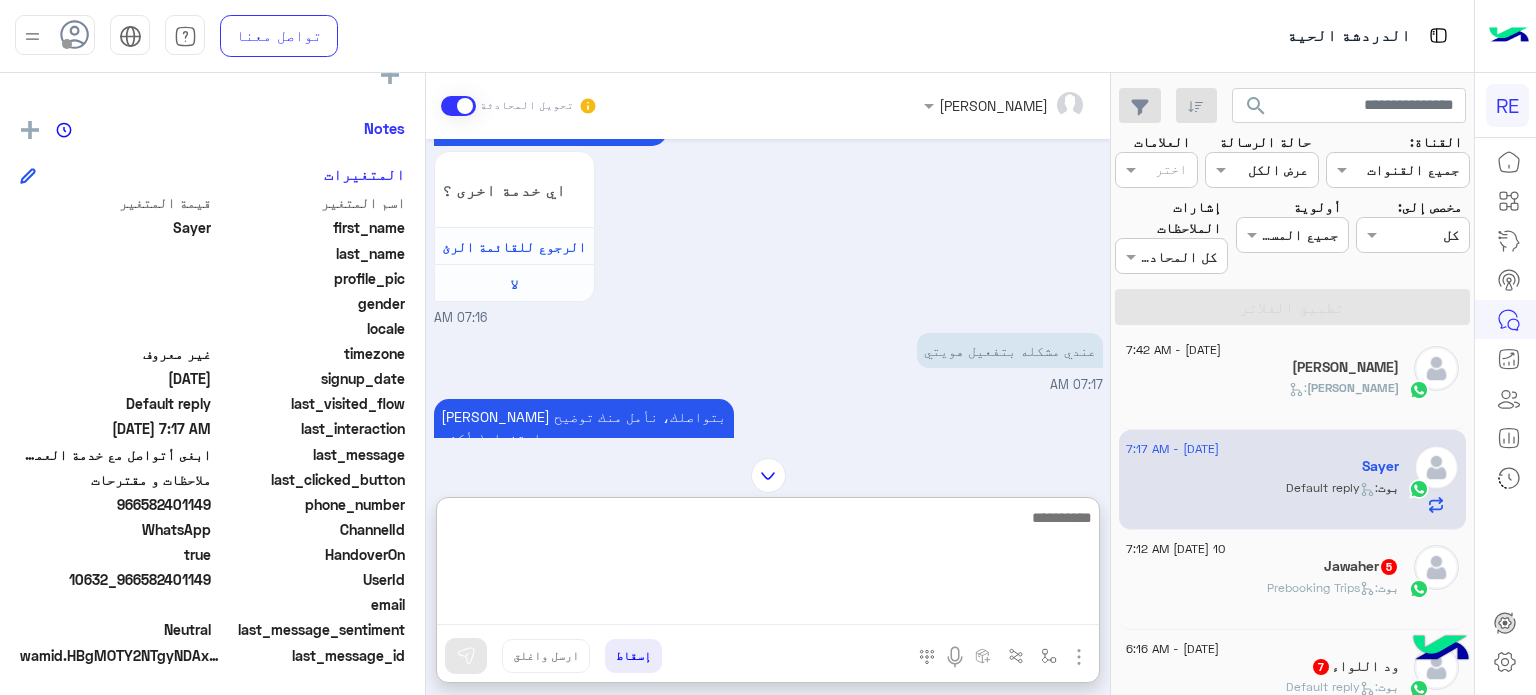 click at bounding box center (768, 565) 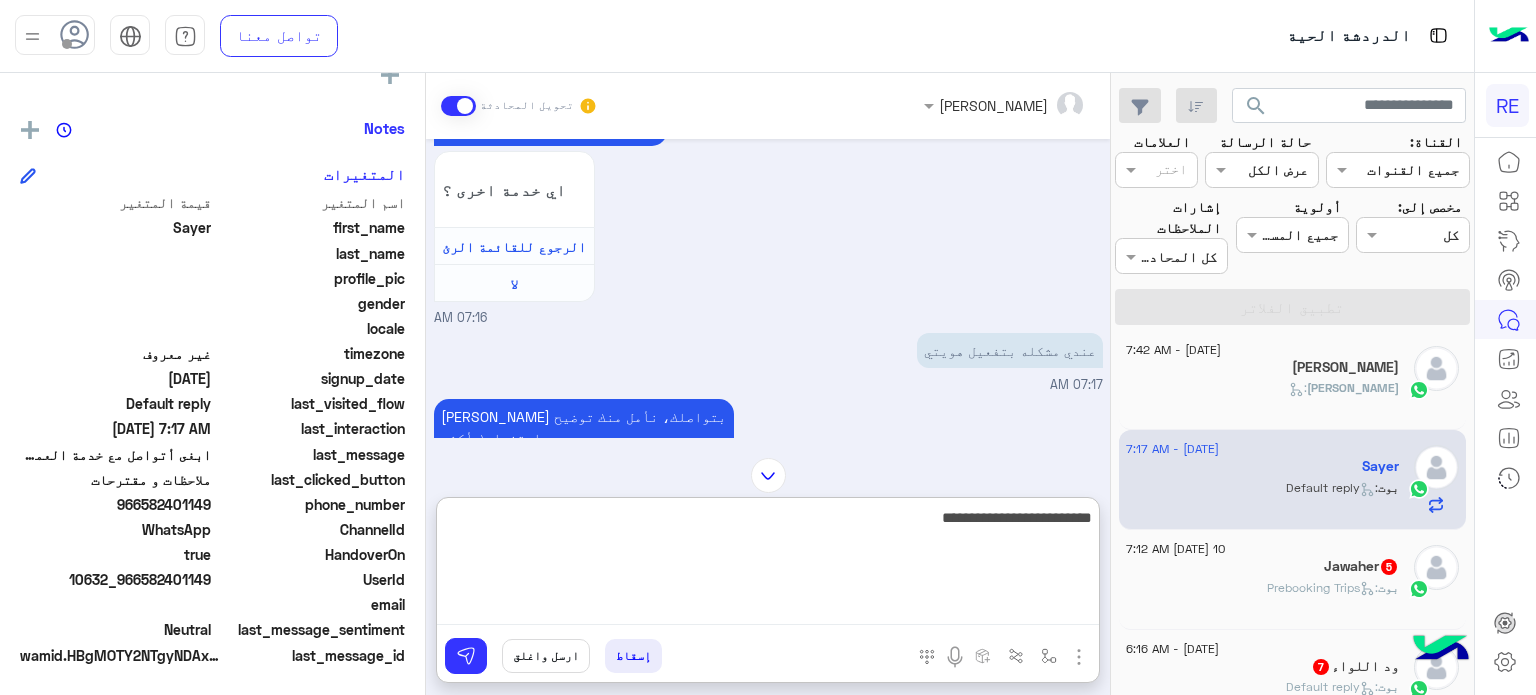 type on "**********" 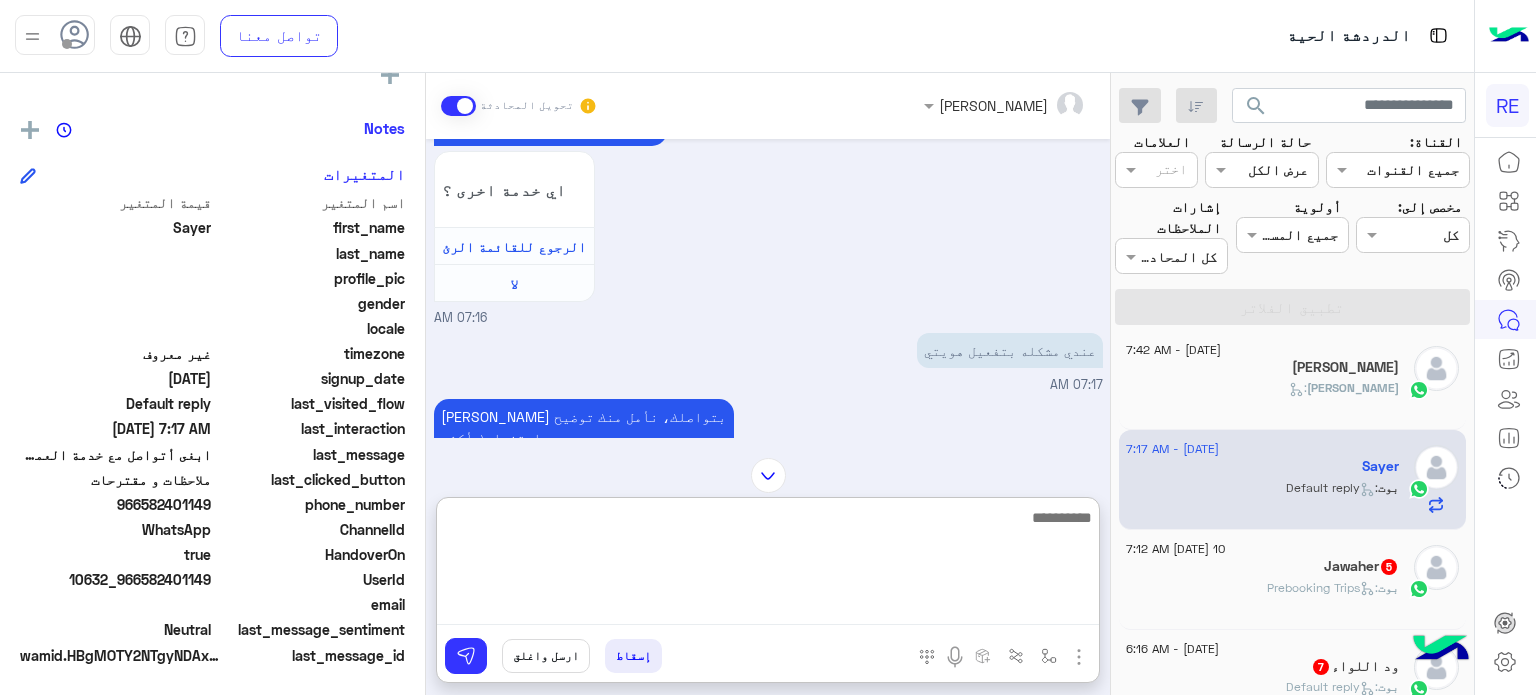 scroll, scrollTop: 613, scrollLeft: 0, axis: vertical 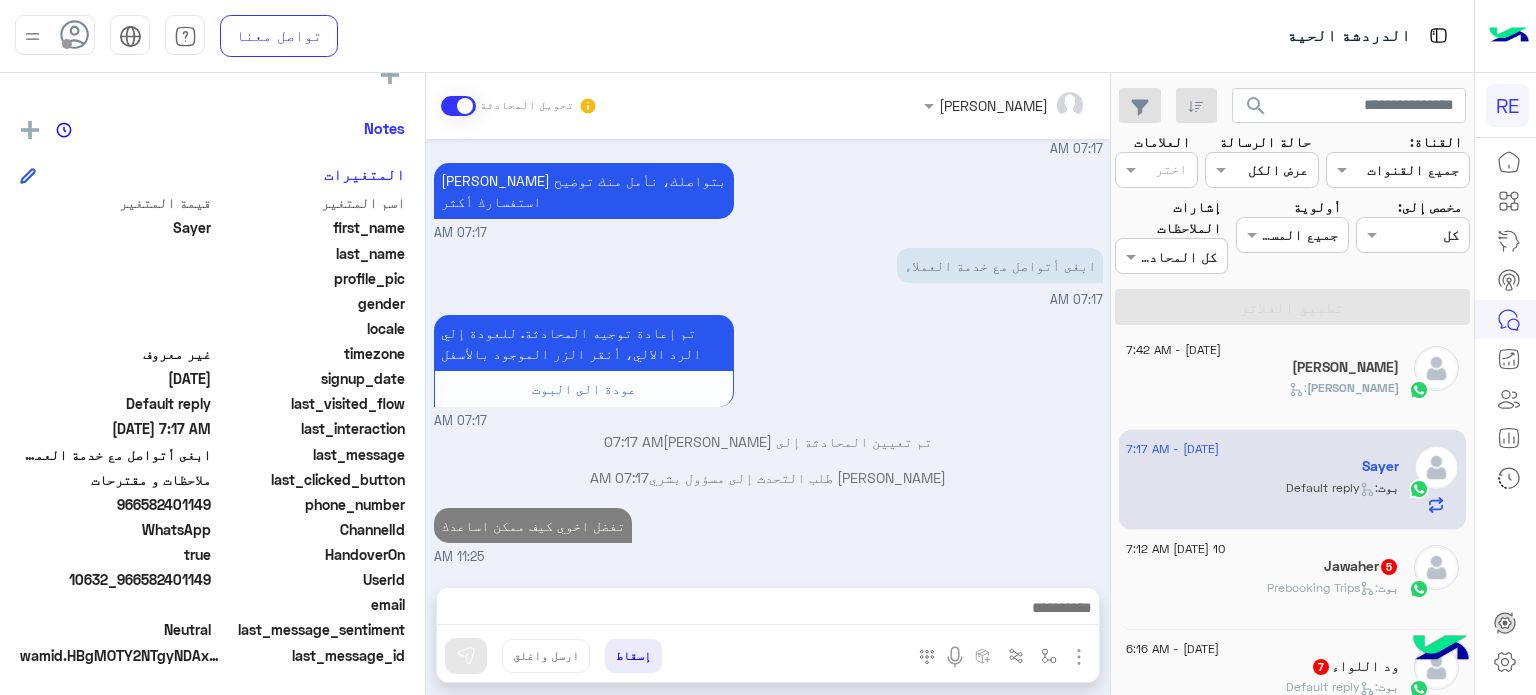 click on "Jawaher   5" 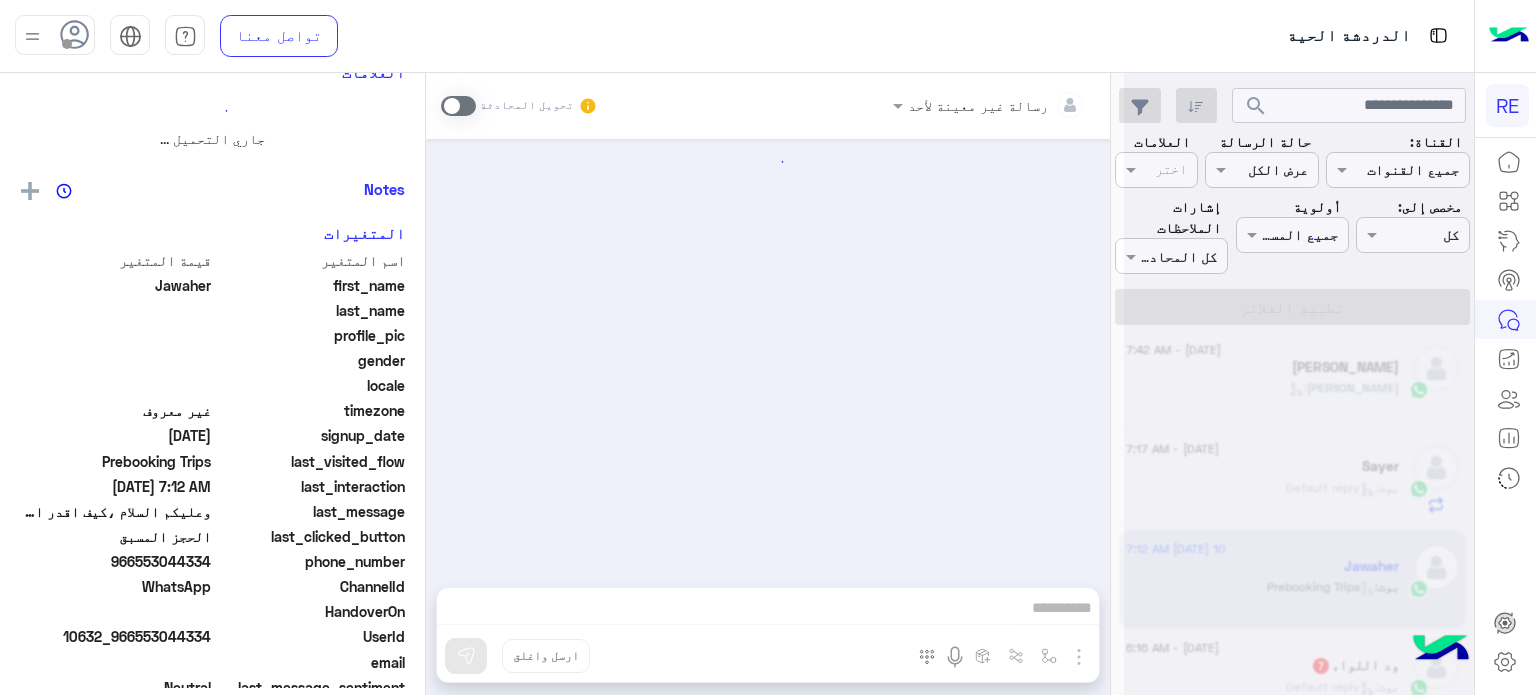 scroll, scrollTop: 0, scrollLeft: 0, axis: both 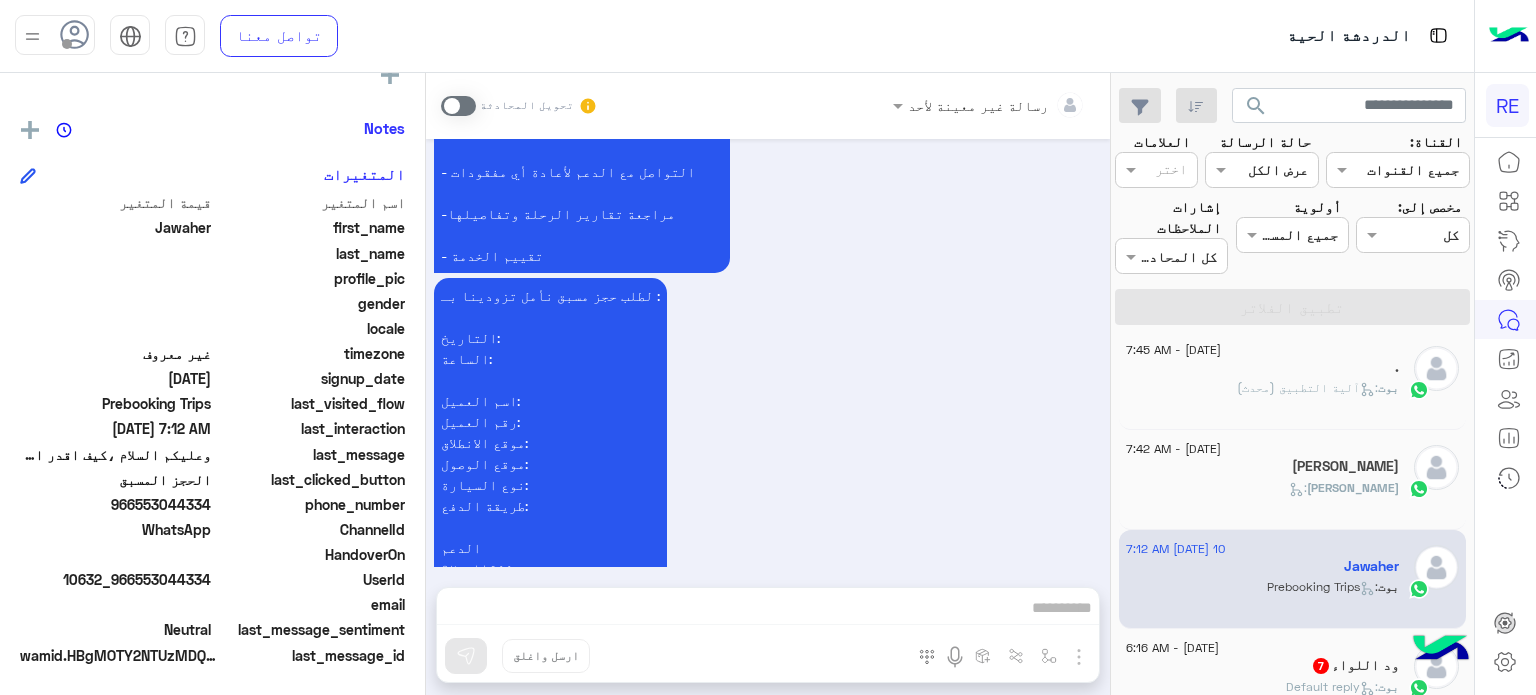 click at bounding box center (458, 106) 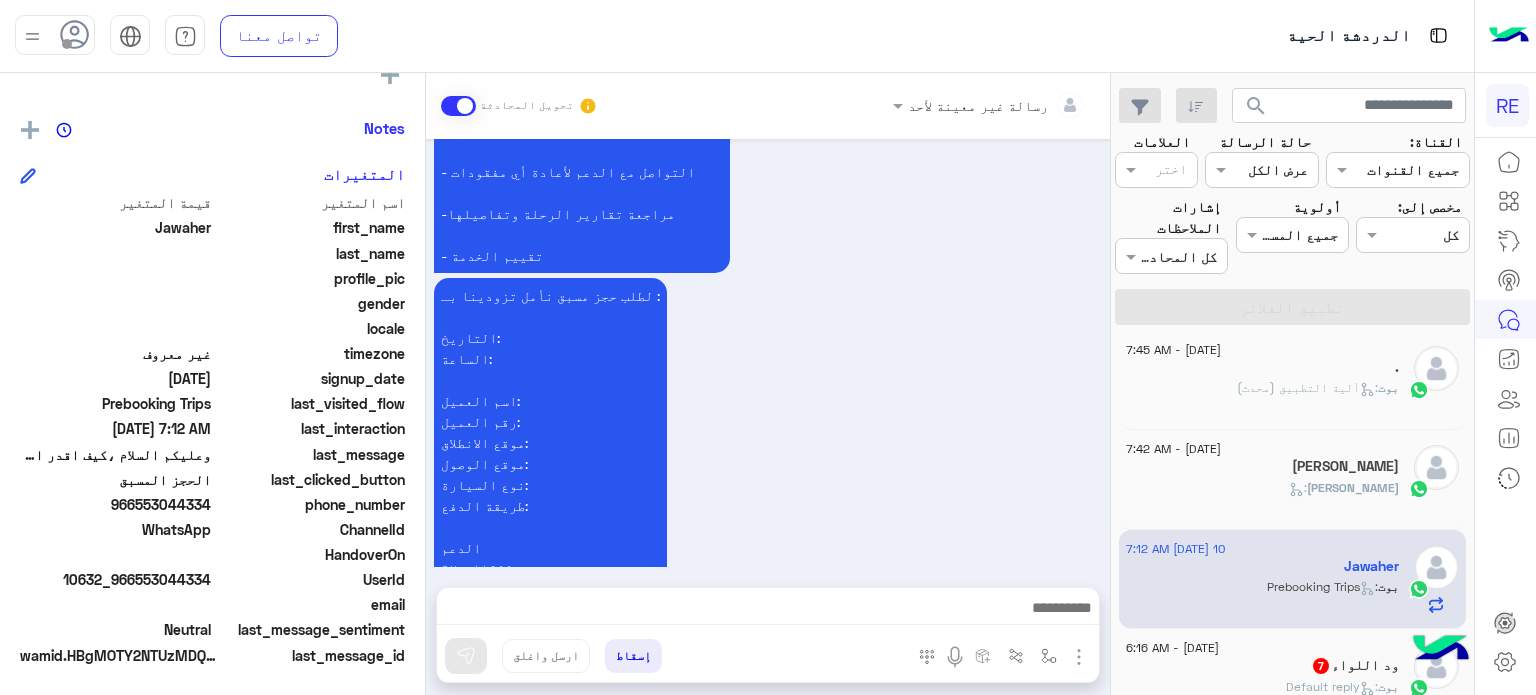scroll, scrollTop: 1828, scrollLeft: 0, axis: vertical 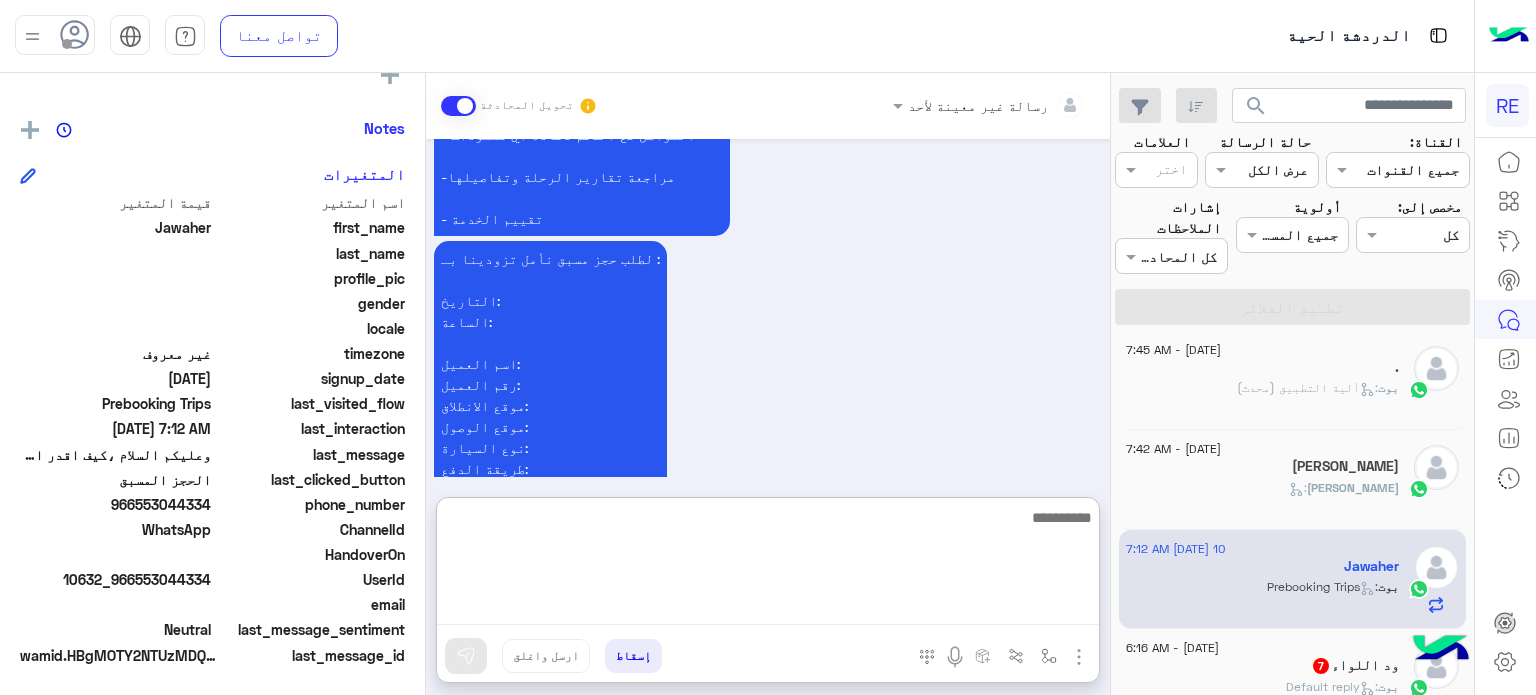 click at bounding box center [768, 565] 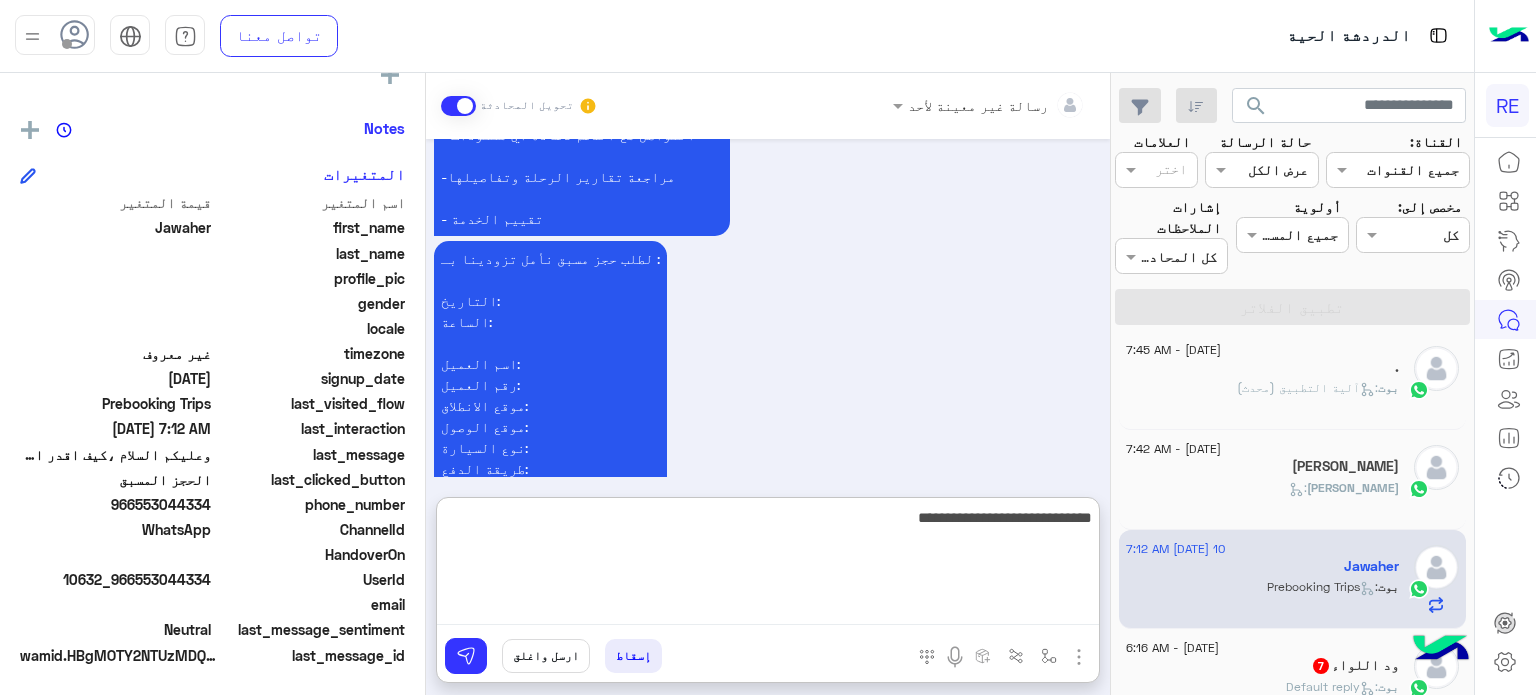 type on "**********" 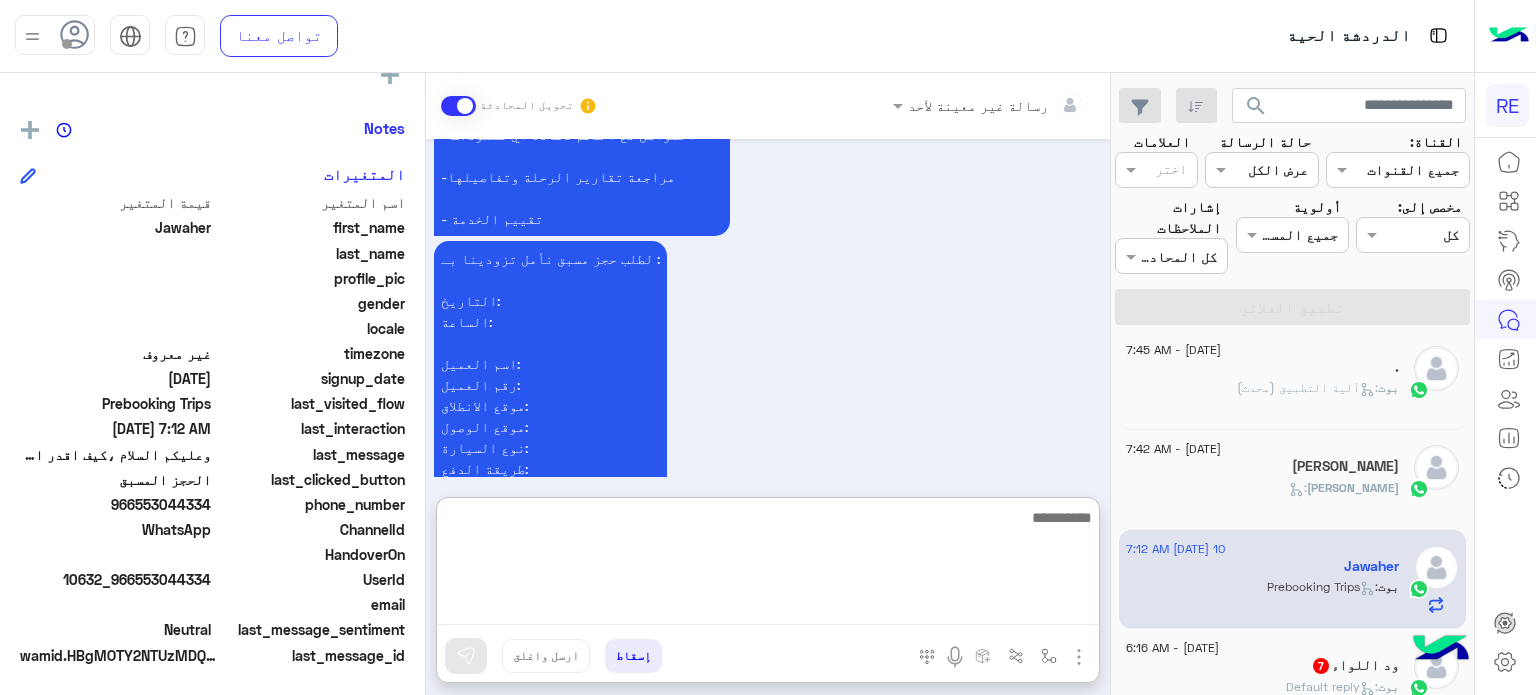 scroll, scrollTop: 1981, scrollLeft: 0, axis: vertical 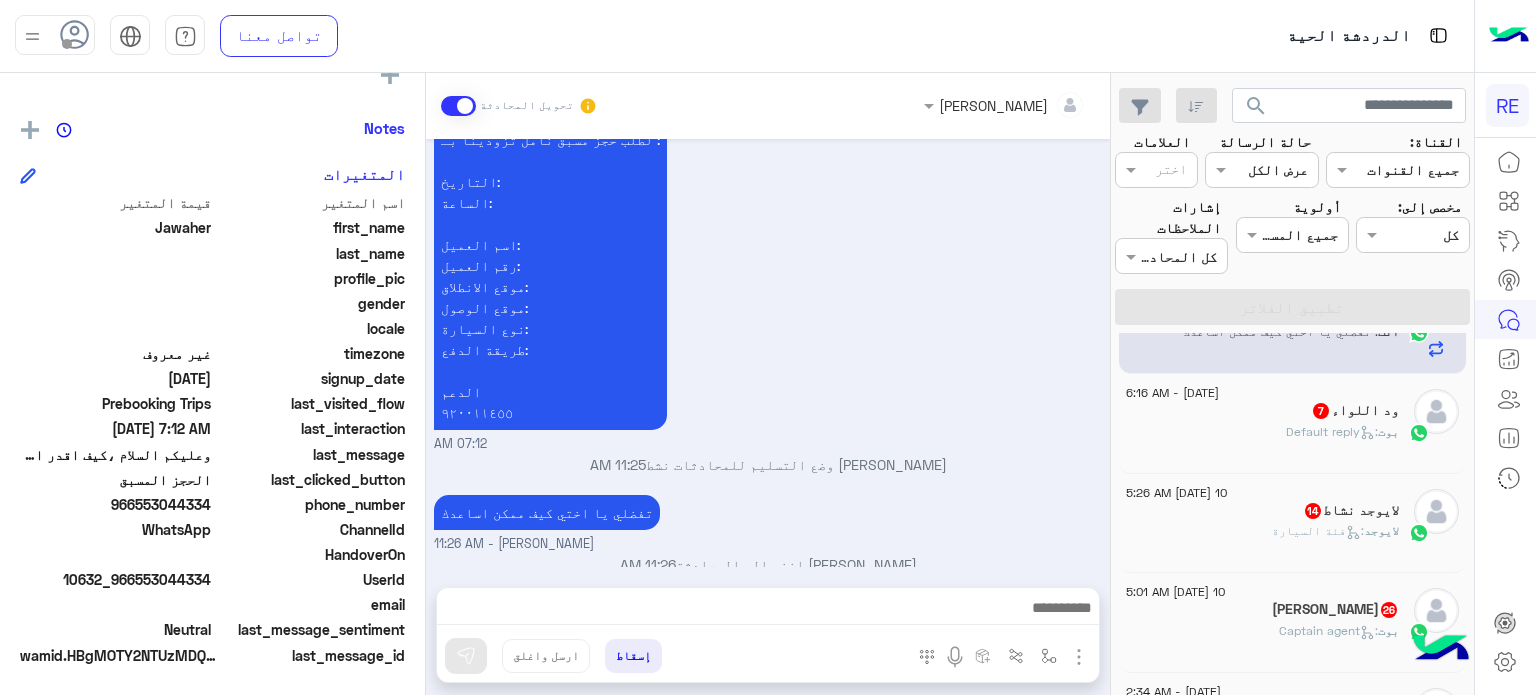 click on "[DATE] - 6:16 AM  ود اللواء  7 بوت :   Default reply" 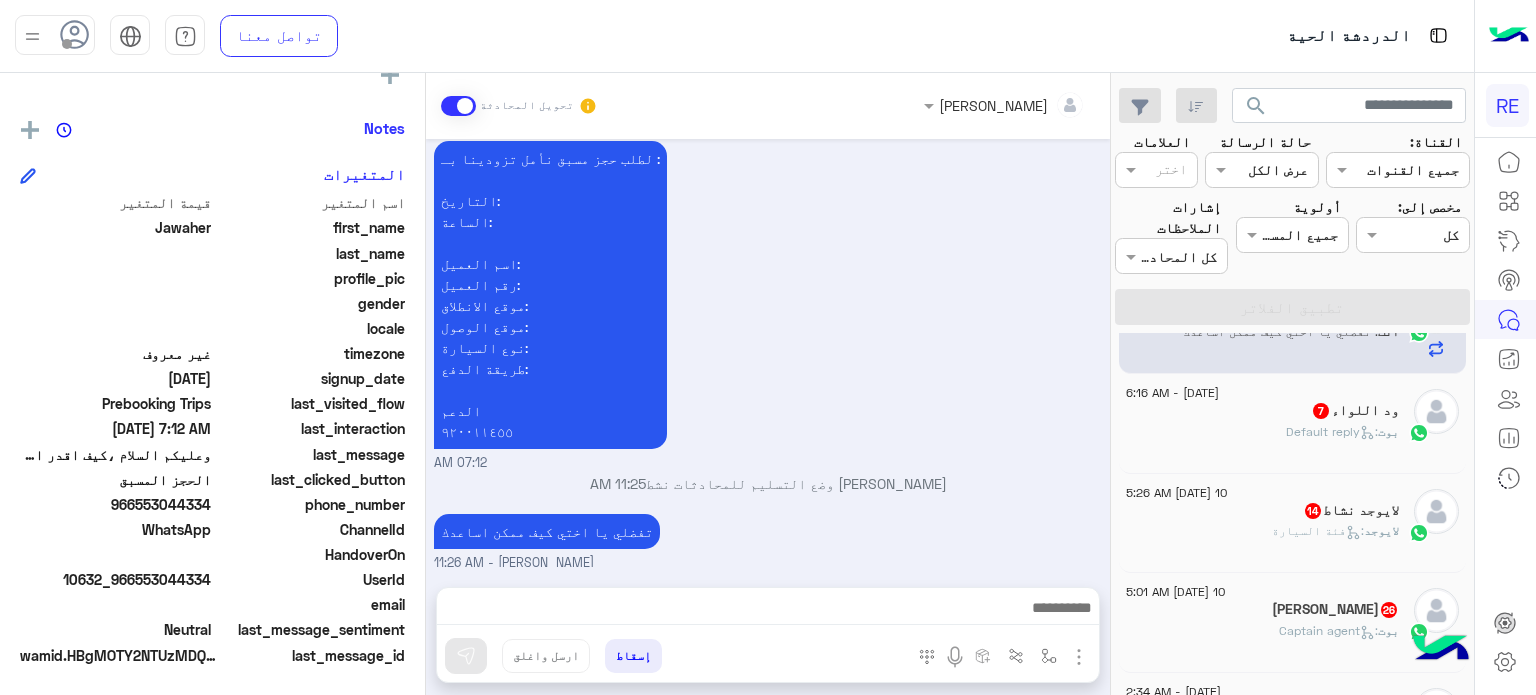 click on "[DATE] - 6:16 AM  ود اللواء  7 بوت :   Default reply" 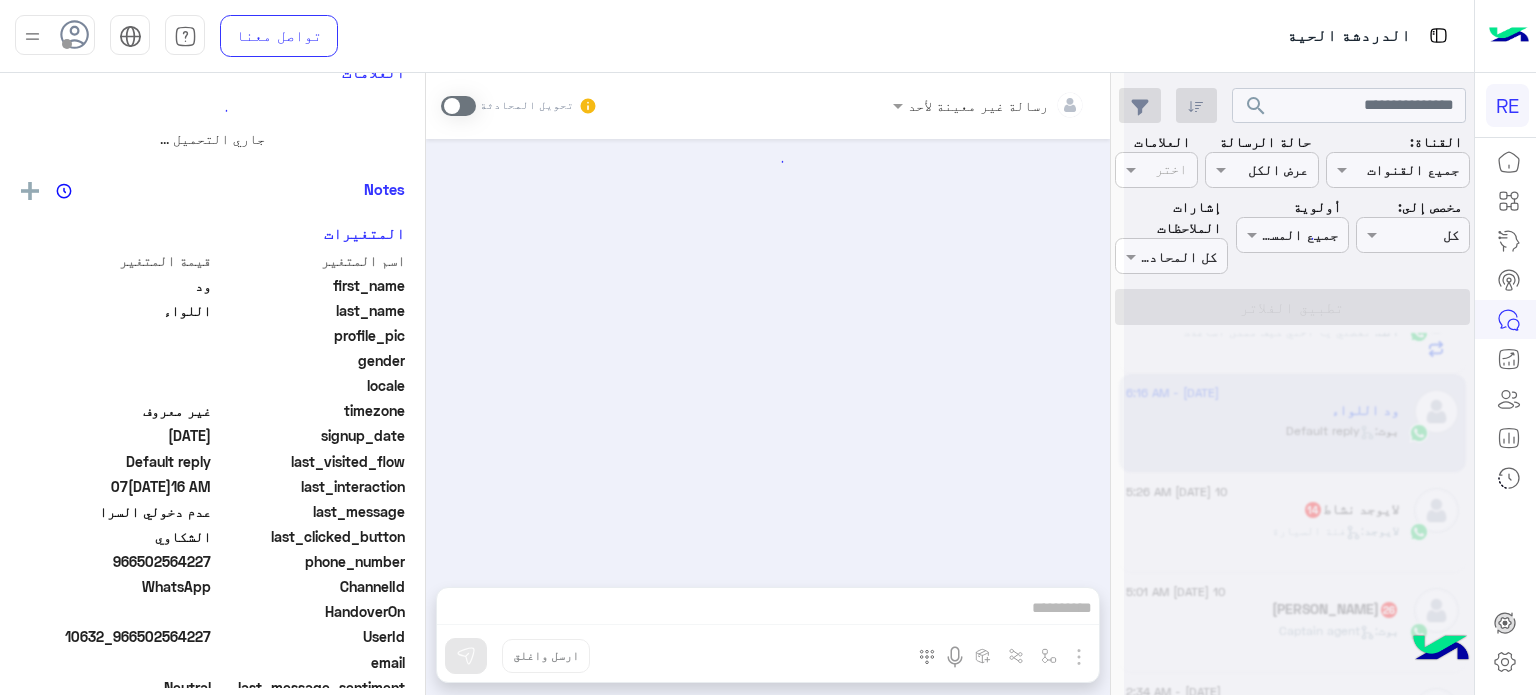 click 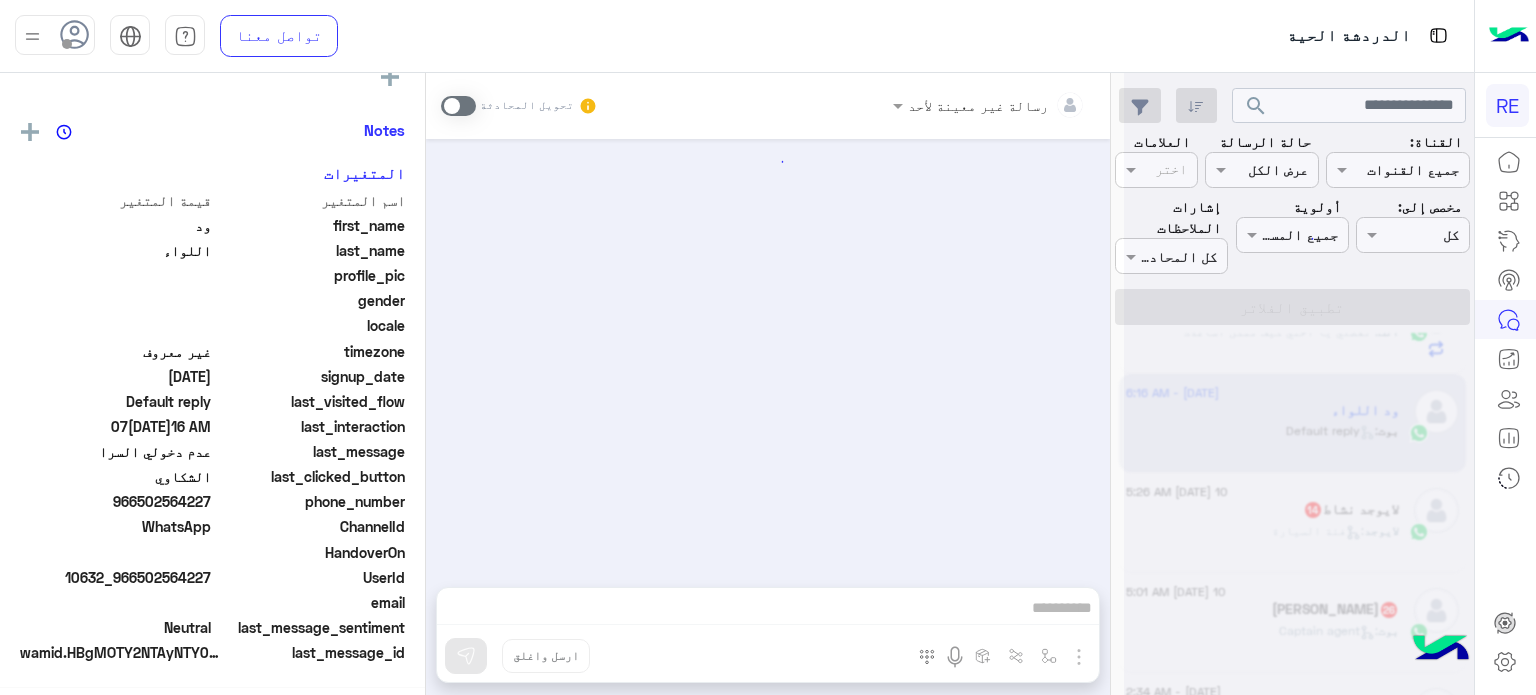 scroll, scrollTop: 376, scrollLeft: 0, axis: vertical 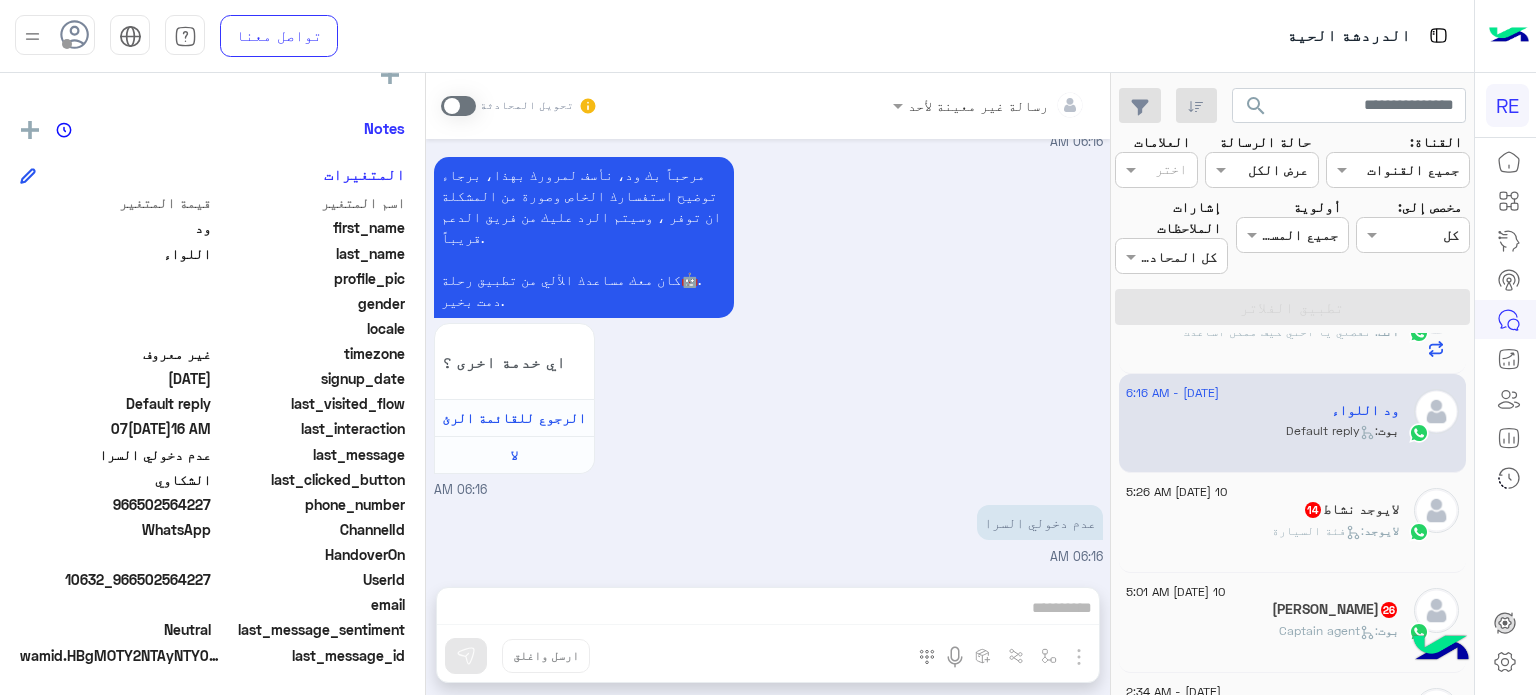 click at bounding box center (458, 106) 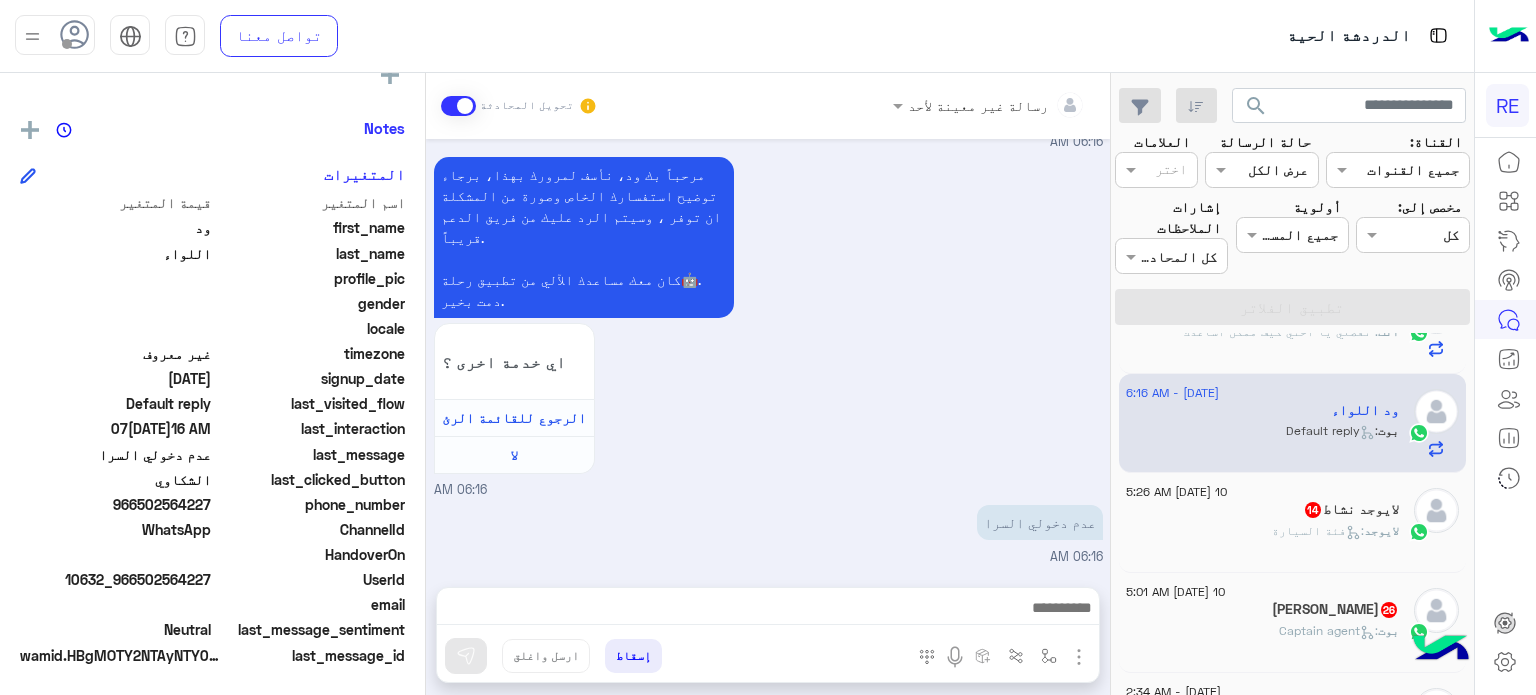 scroll, scrollTop: 737, scrollLeft: 0, axis: vertical 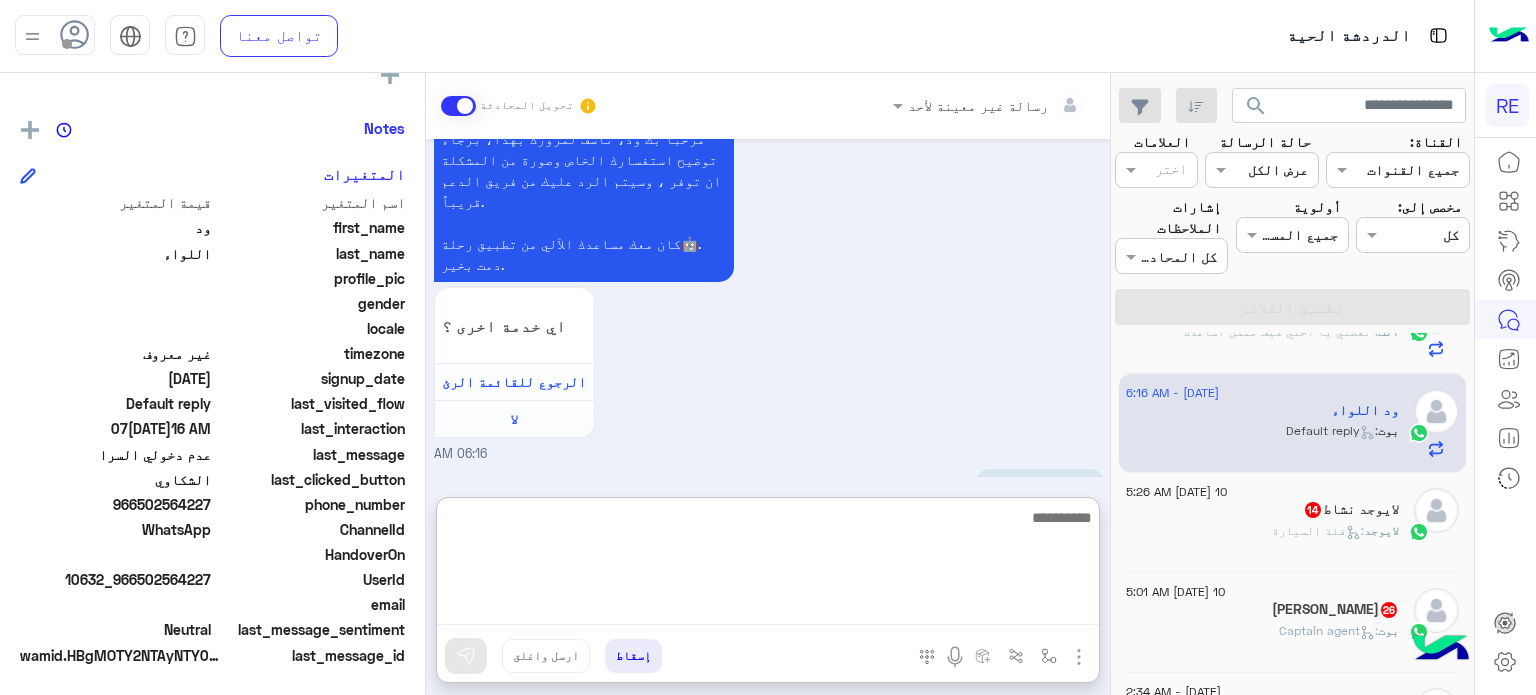 click at bounding box center [768, 565] 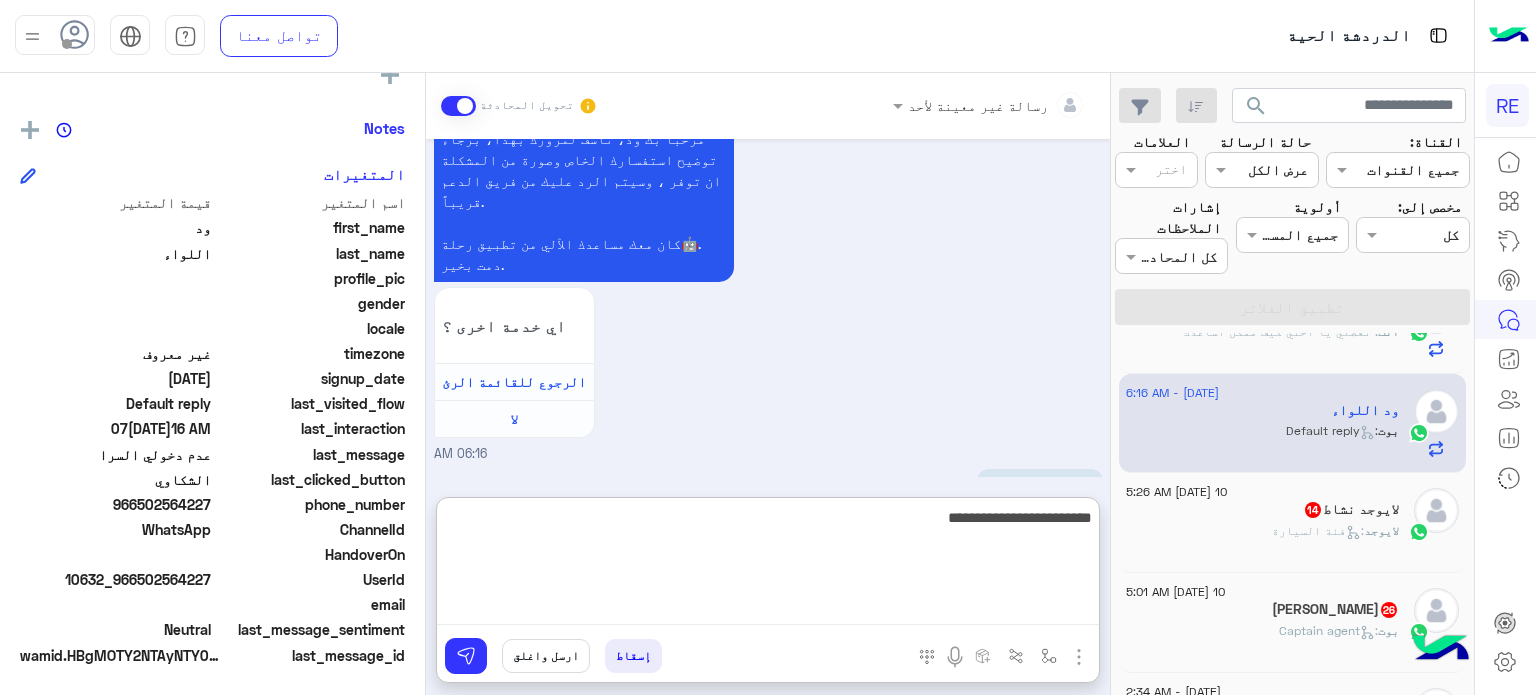 type on "**********" 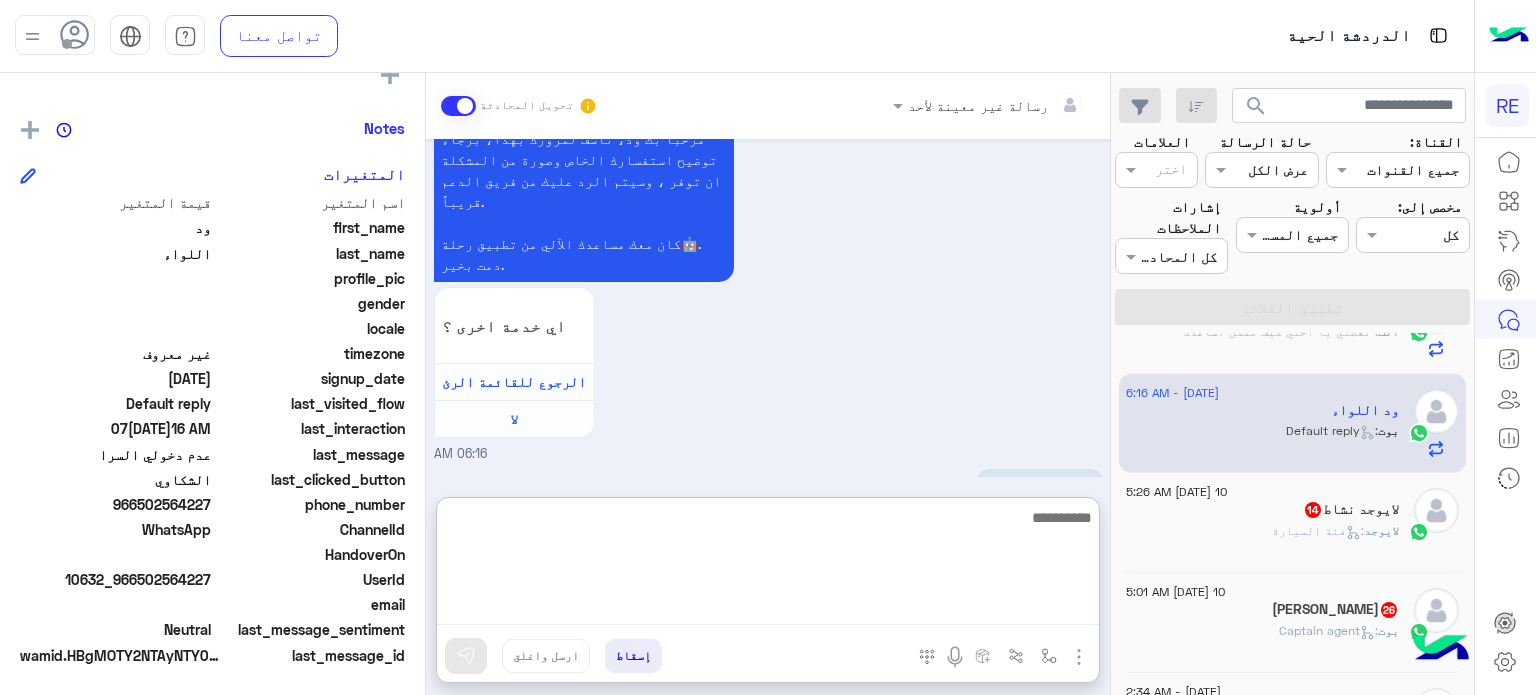 scroll, scrollTop: 892, scrollLeft: 0, axis: vertical 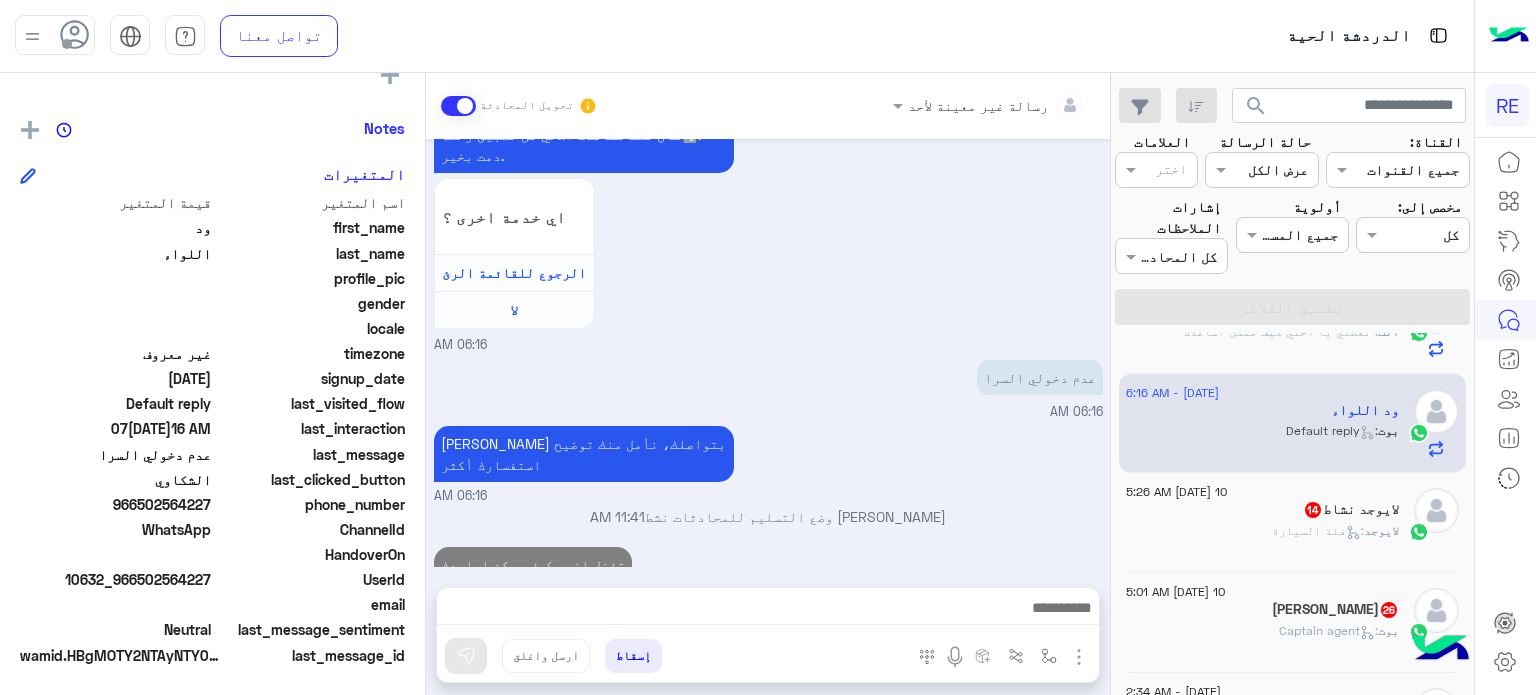 click on ":   فئة السيارة" 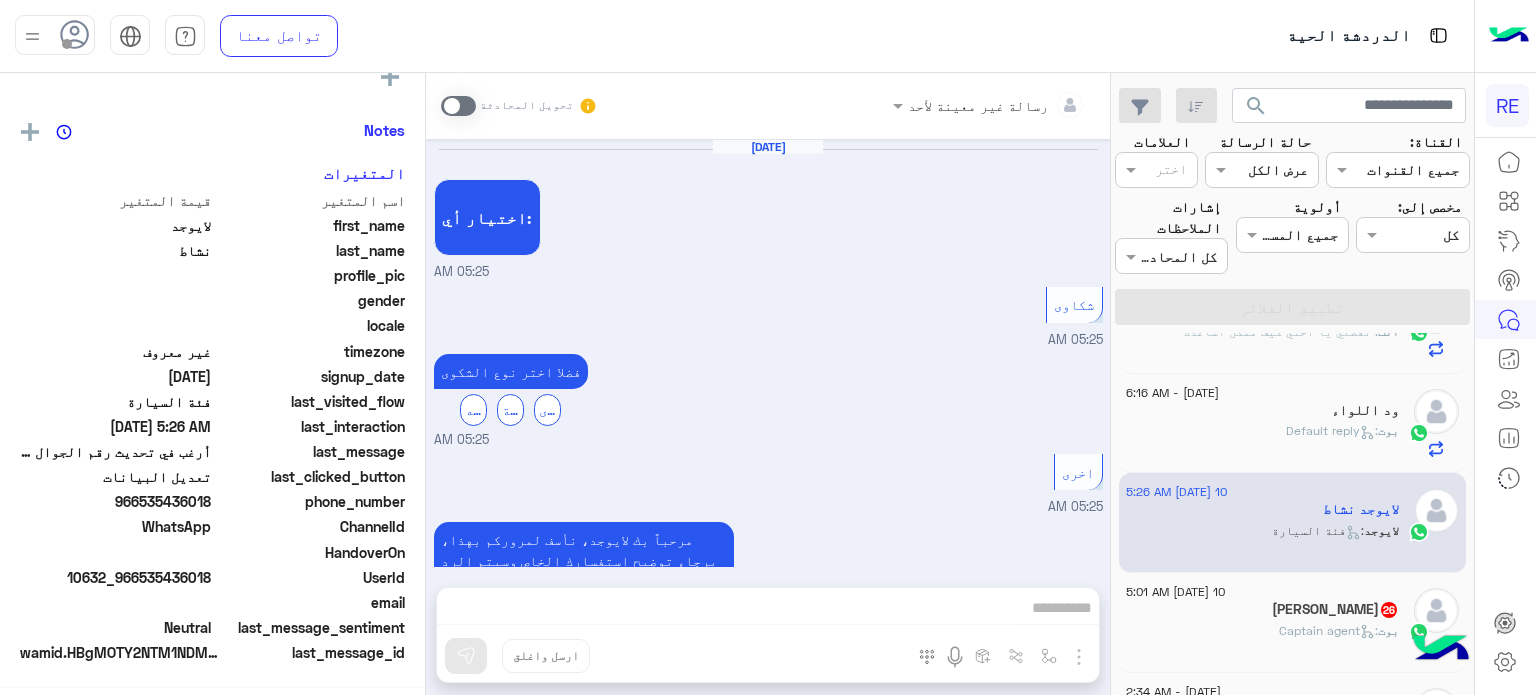 scroll, scrollTop: 376, scrollLeft: 0, axis: vertical 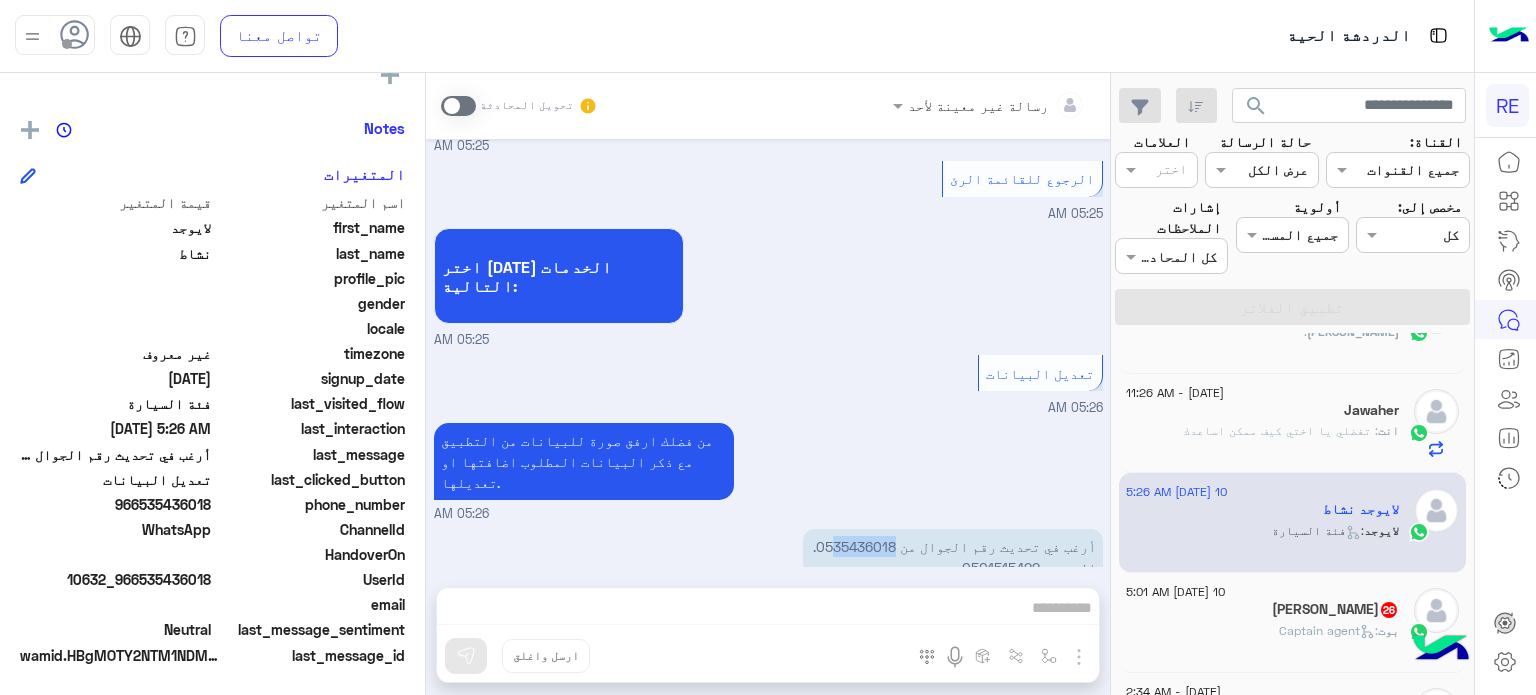 drag, startPoint x: 910, startPoint y: 503, endPoint x: 844, endPoint y: 505, distance: 66.0303 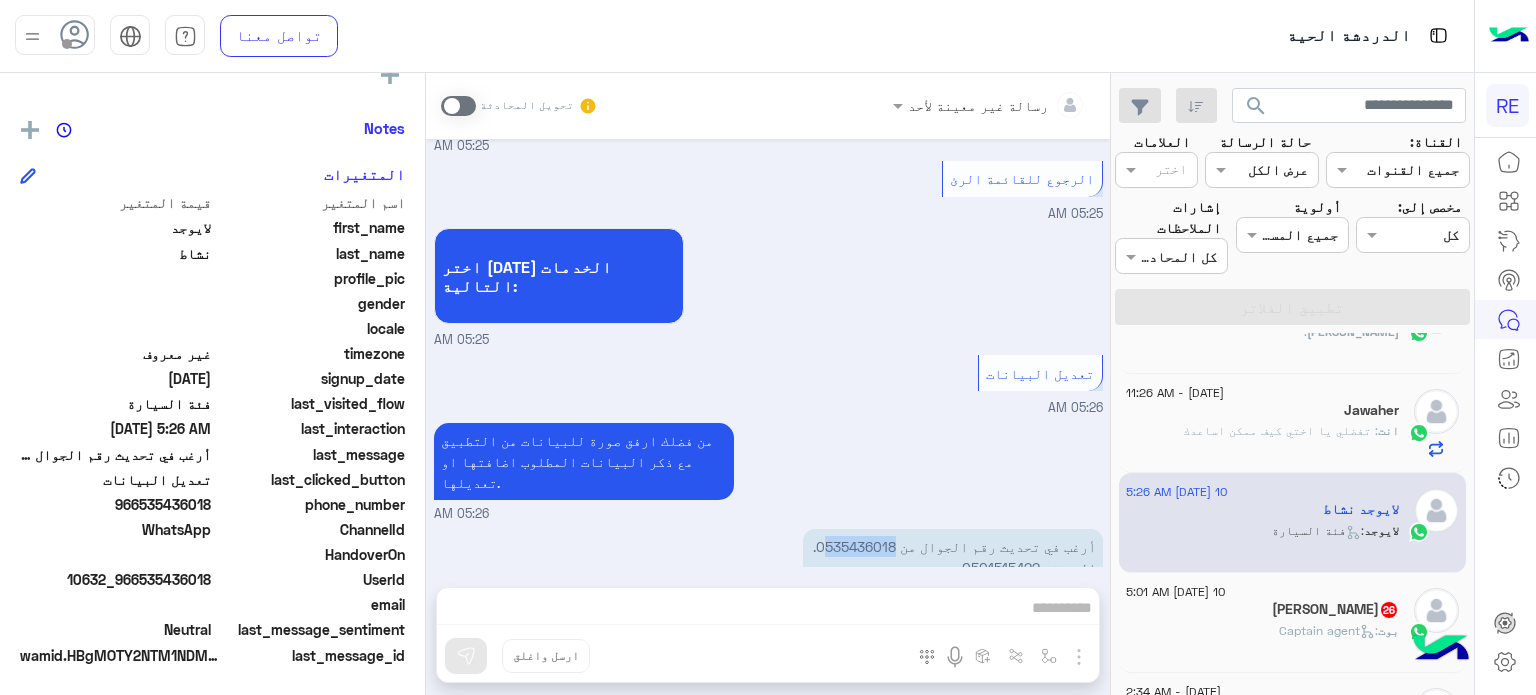 drag, startPoint x: 840, startPoint y: 504, endPoint x: 912, endPoint y: 504, distance: 72 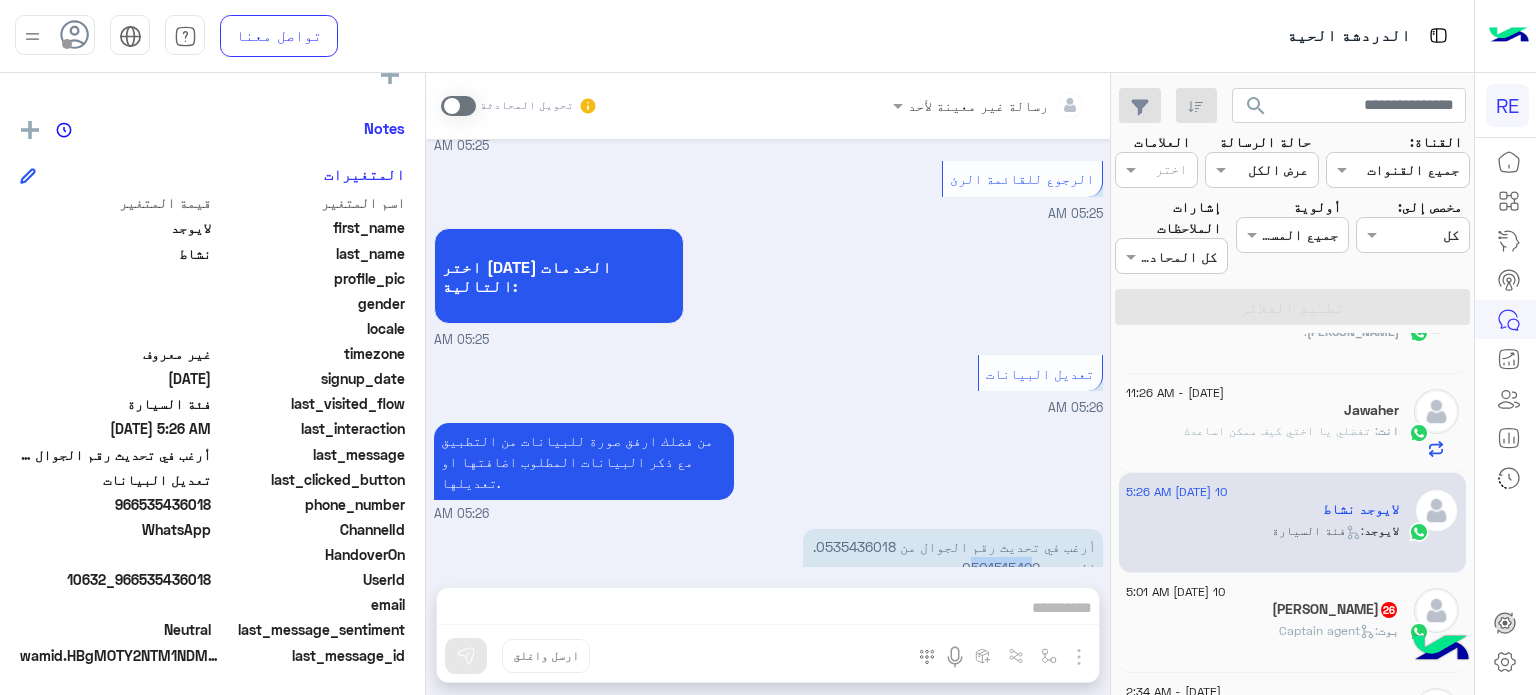 scroll, scrollTop: 1561, scrollLeft: 0, axis: vertical 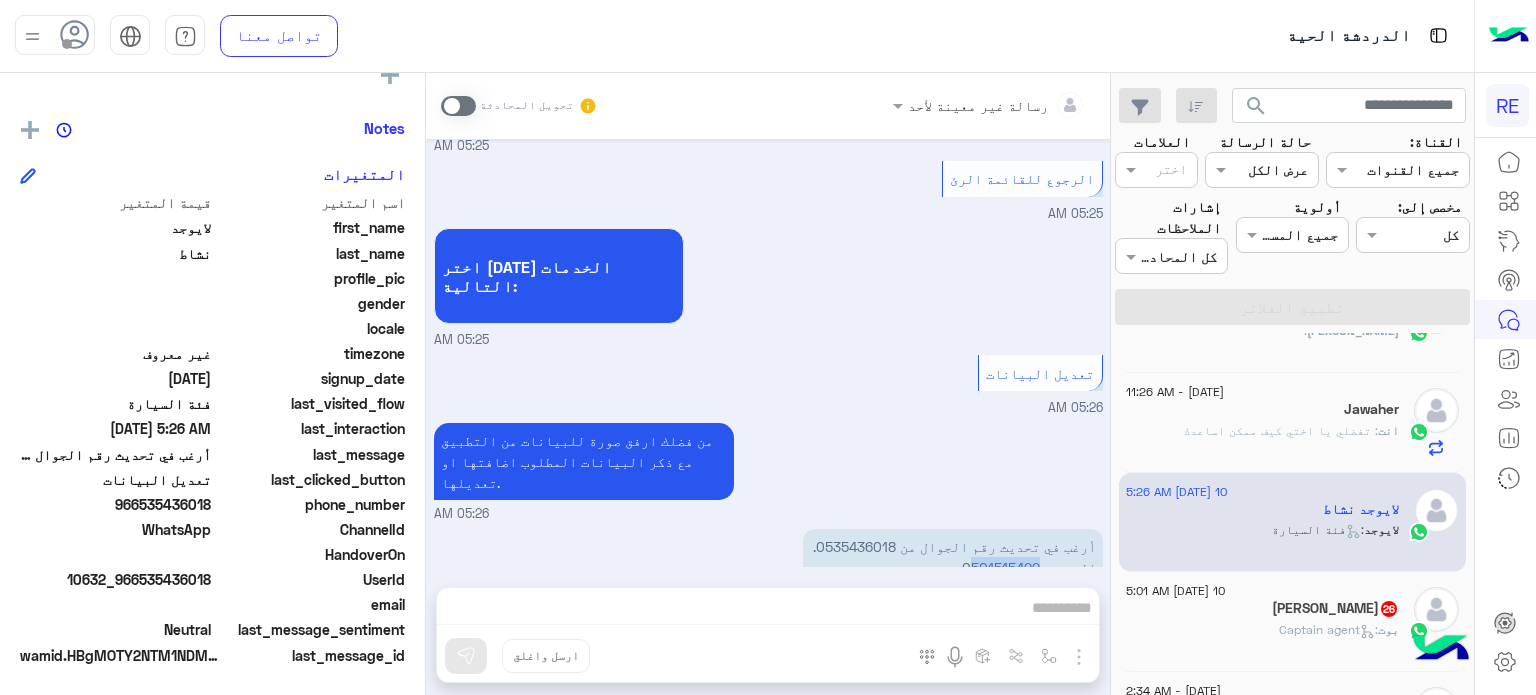 drag, startPoint x: 977, startPoint y: 522, endPoint x: 1049, endPoint y: 520, distance: 72.02777 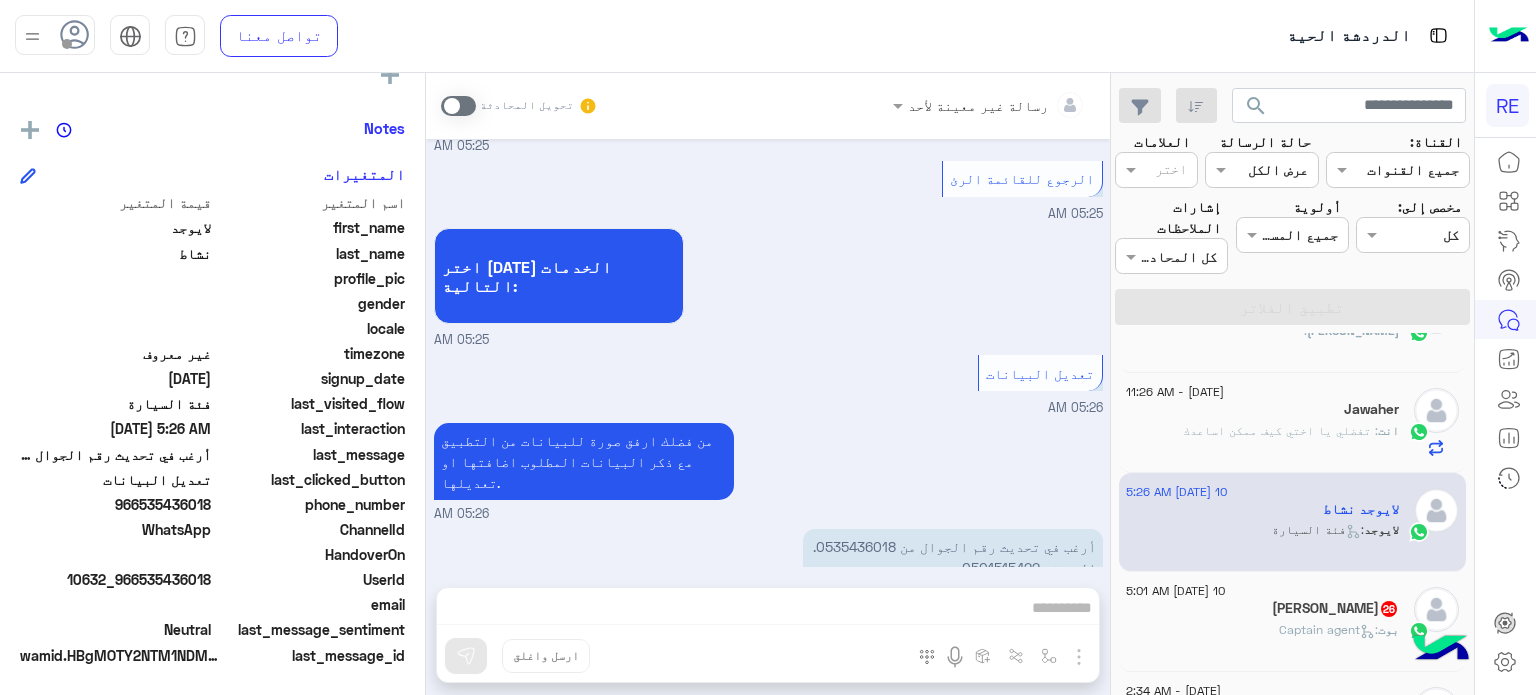 click on "رسالة غير معينة لأحد تحويل المحادثة     [DATE]  اختيار أي:    05:25 AM   شكاوى    05:25 AM  فضلا اختر نوع الشكوى  ماليه   تقنية   اخرى     05:25 AM   اخرى    05:25 AM  مرحباً بك لايوجد، نأسف لمروركم بهذا، برجاء توضيح استفسارك الخاص وسيتم الرد عليكم من فريق الدعم قريبا. كان معك مساعدك الآلي من فريق رحلة. دمت بخير. اي خدمة اخرى ؟  الرجوع للقائمة الرئ   لا     05:25 AM   الرجوع للقائمة الرئ    05:25 AM  اختر [DATE] الخدمات التالية:    05:25 AM   تعديل البيانات    05:26 AM  من فضلك ارفق صورة للبيانات من التطبيق  مع ذكر البيانات المطلوب اضافتها او تعديلها.    05:26 AM  أرغب في تحديث رقم الجوال   من 0535436018. الي رقم   0501515422   05:26 AM" at bounding box center (768, 388) 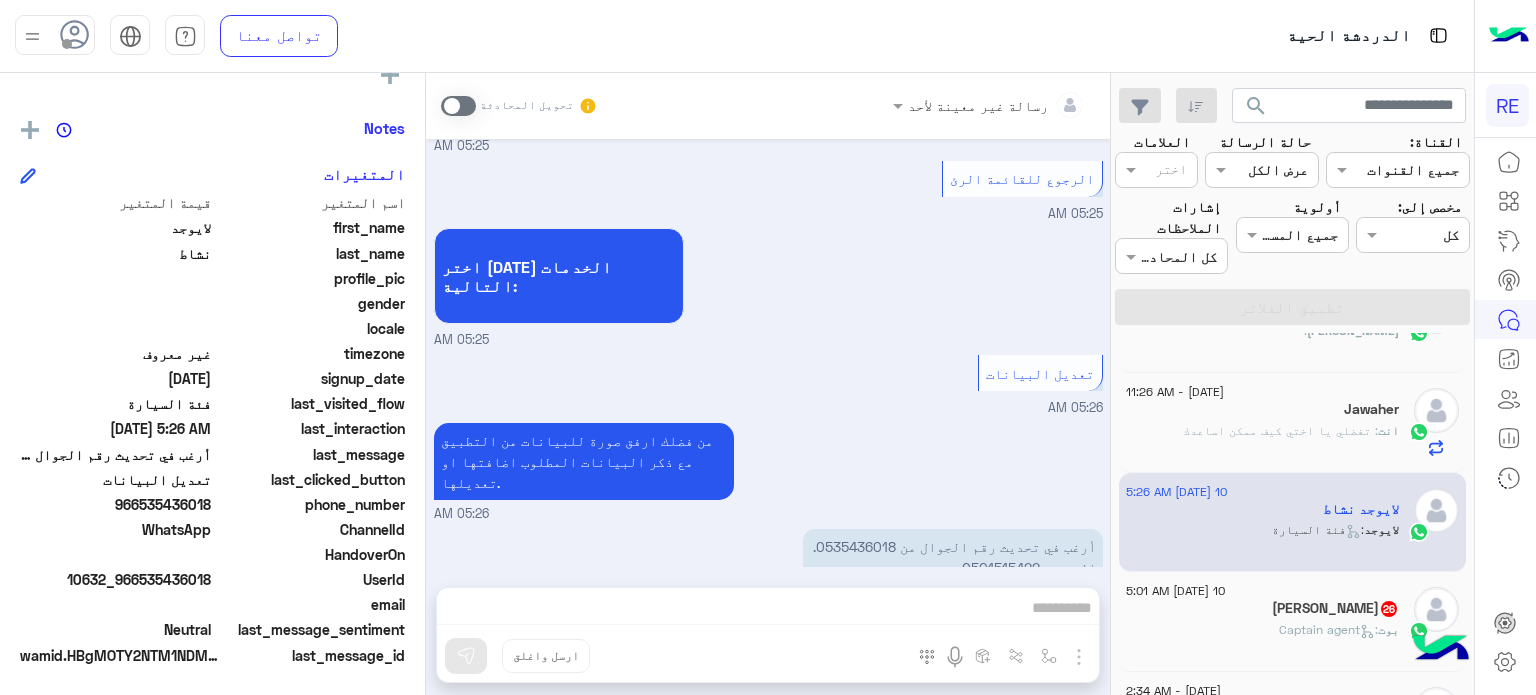 click at bounding box center [458, 106] 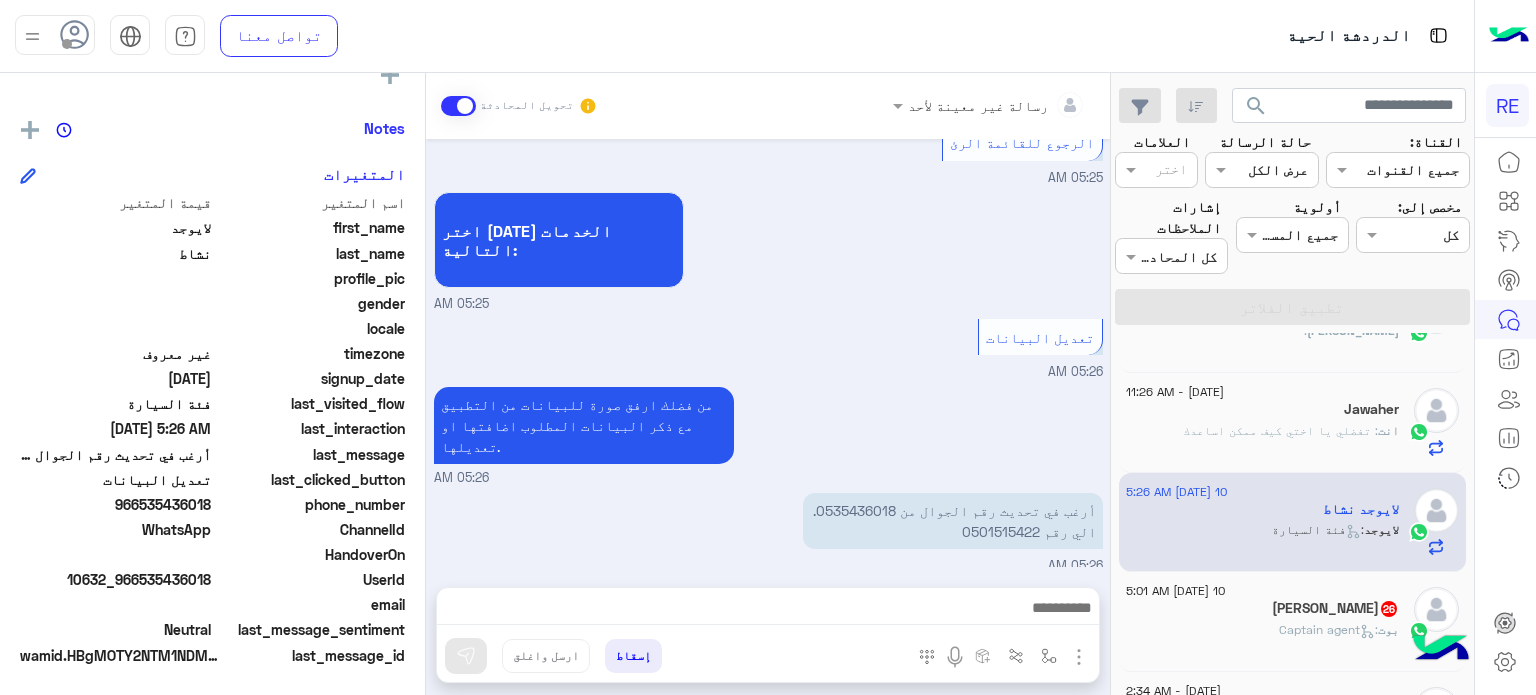 click on "رسالة غير معينة لأحد تحويل المحادثة     [DATE]  اختيار أي:    05:25 AM   شكاوى    05:25 AM  فضلا اختر نوع الشكوى  ماليه   تقنية   اخرى     05:25 AM   اخرى    05:25 AM  مرحباً بك لايوجد، نأسف لمروركم بهذا، برجاء توضيح استفسارك الخاص وسيتم الرد عليكم من فريق الدعم قريبا. كان معك مساعدك الآلي من فريق رحلة. دمت بخير. اي خدمة اخرى ؟  الرجوع للقائمة الرئ   لا     05:25 AM   الرجوع للقائمة الرئ    05:25 AM  اختر [DATE] الخدمات التالية:    05:25 AM   تعديل البيانات    05:26 AM  من فضلك ارفق صورة للبيانات من التطبيق  مع ذكر البيانات المطلوب اضافتها او تعديلها.    05:26 AM  أرغب في تحديث رقم الجوال   من 0535436018. الي رقم   0501515422   05:26 AM" at bounding box center (768, 388) 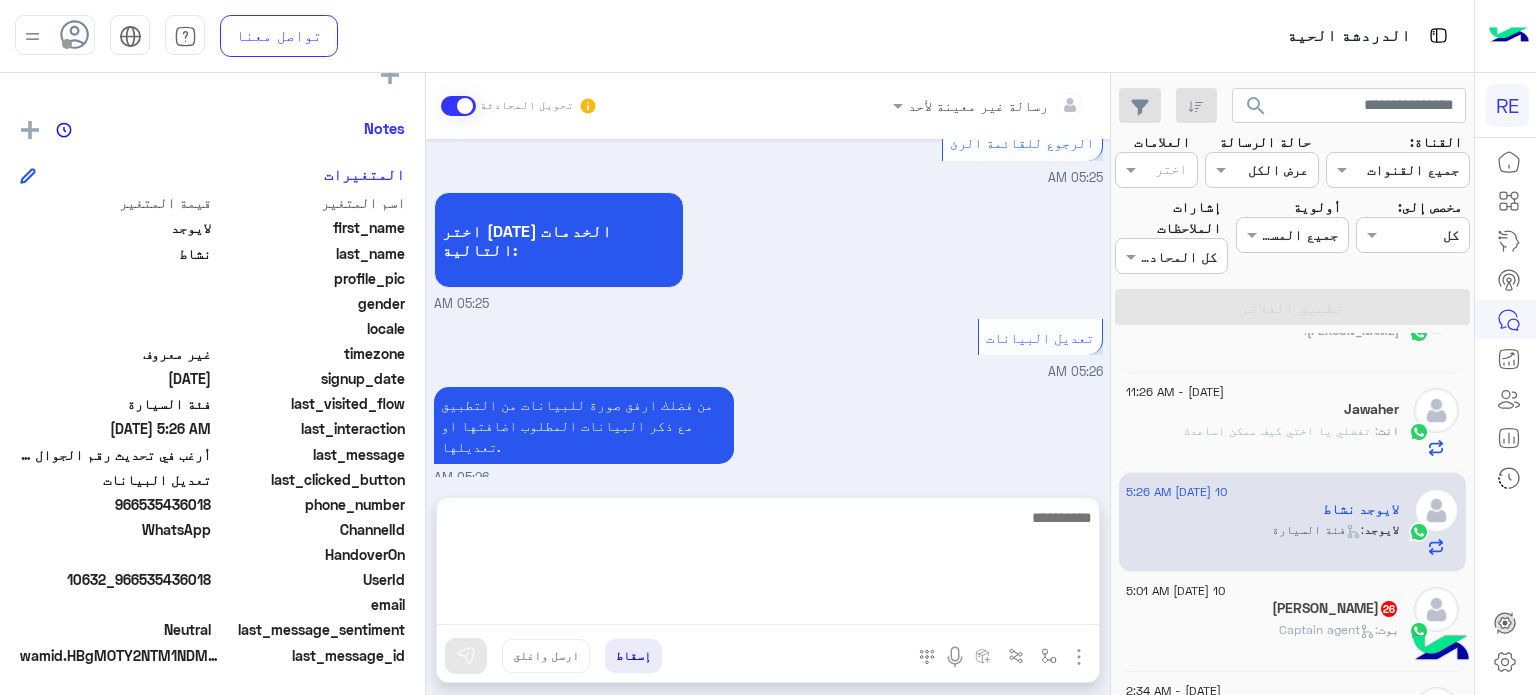 click at bounding box center [768, 565] 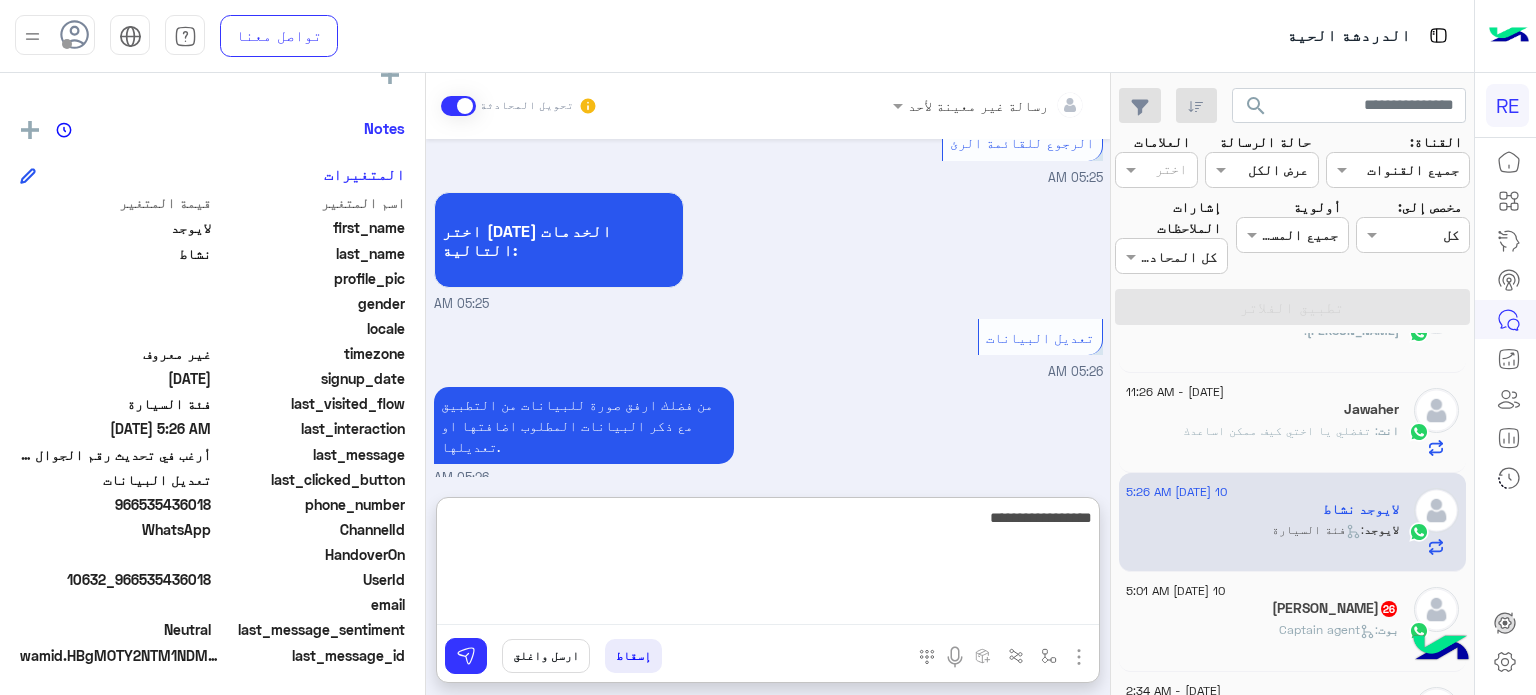 type on "**********" 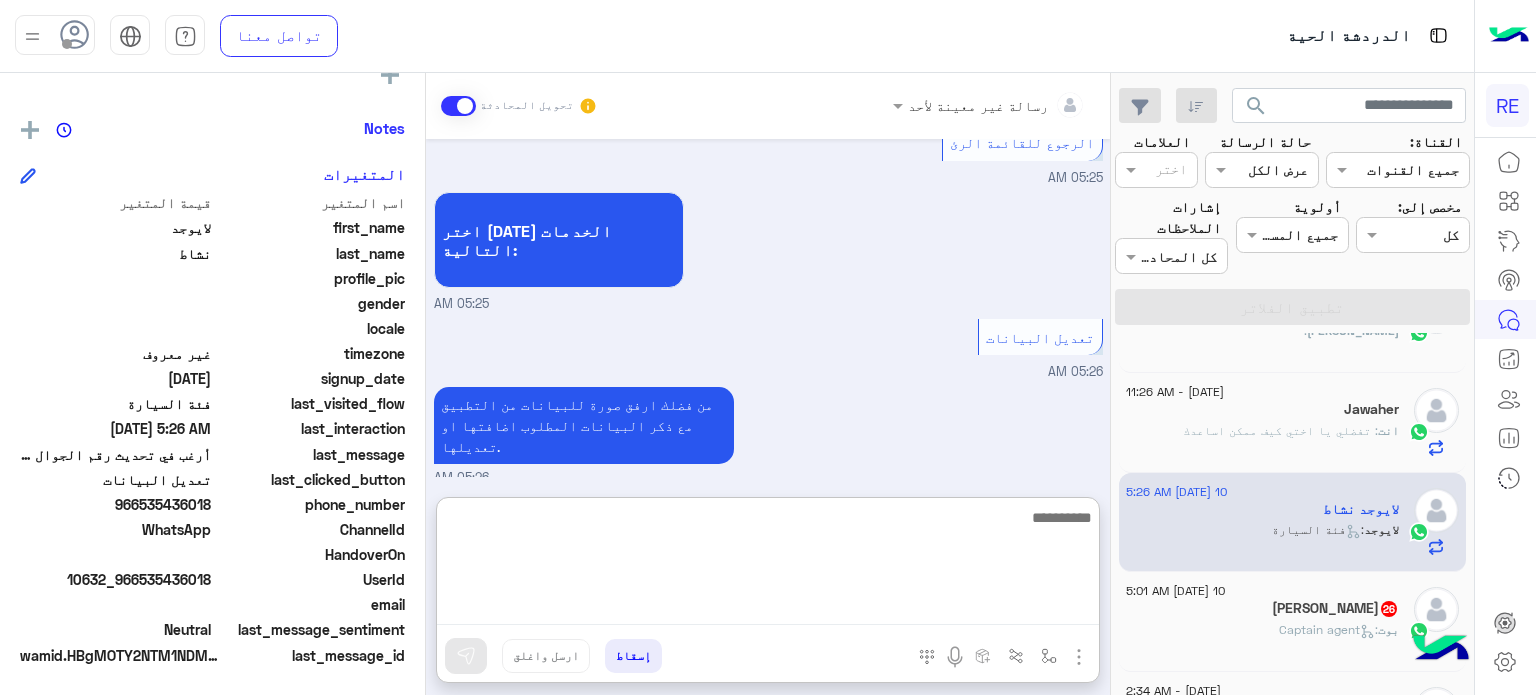 scroll, scrollTop: 878, scrollLeft: 0, axis: vertical 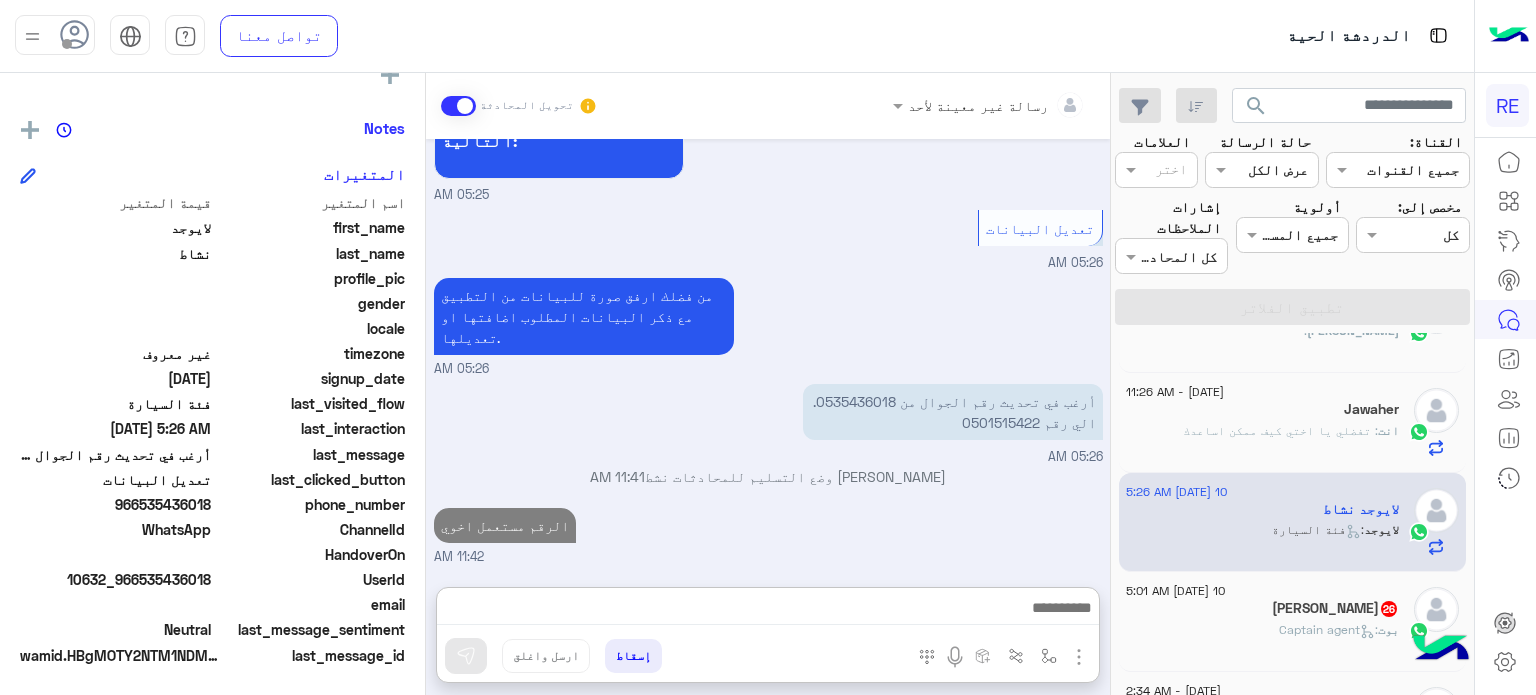 click on "[PERSON_NAME]  26" 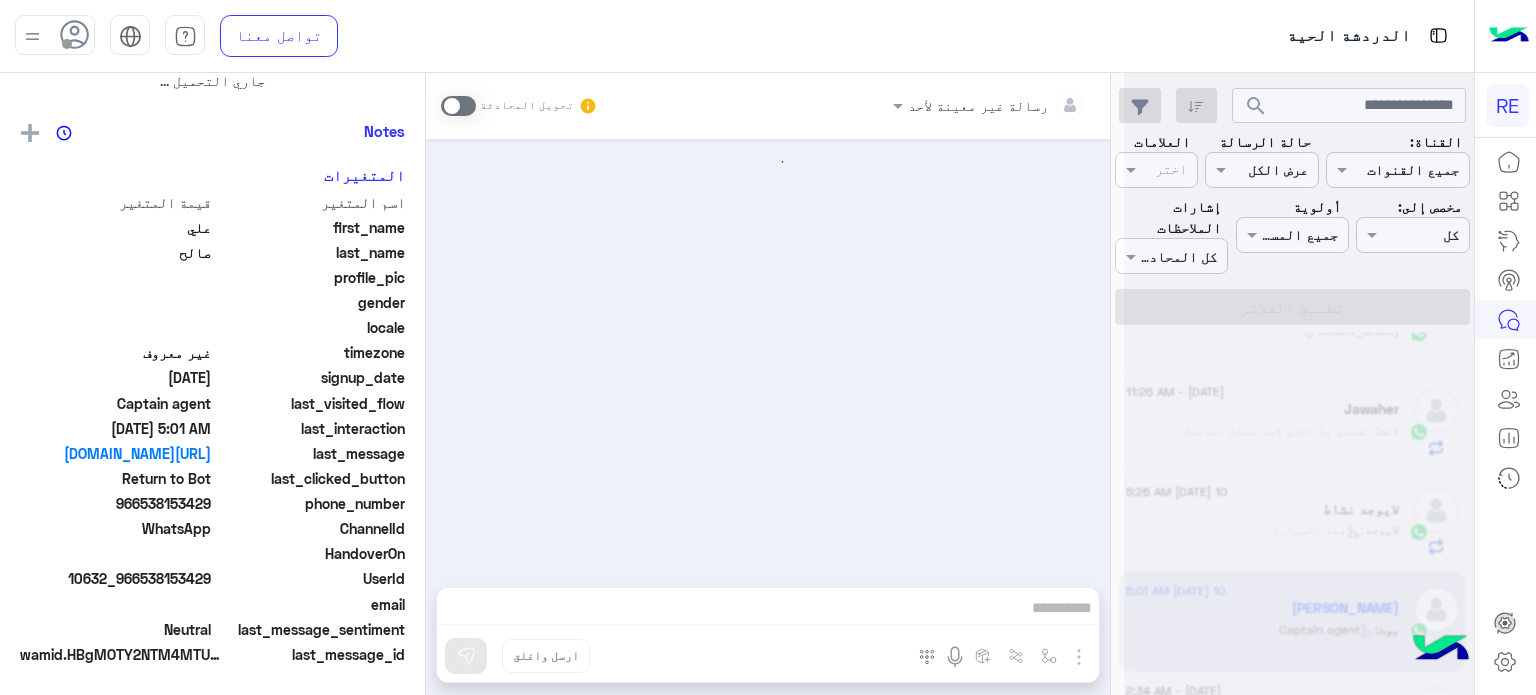 scroll, scrollTop: 376, scrollLeft: 0, axis: vertical 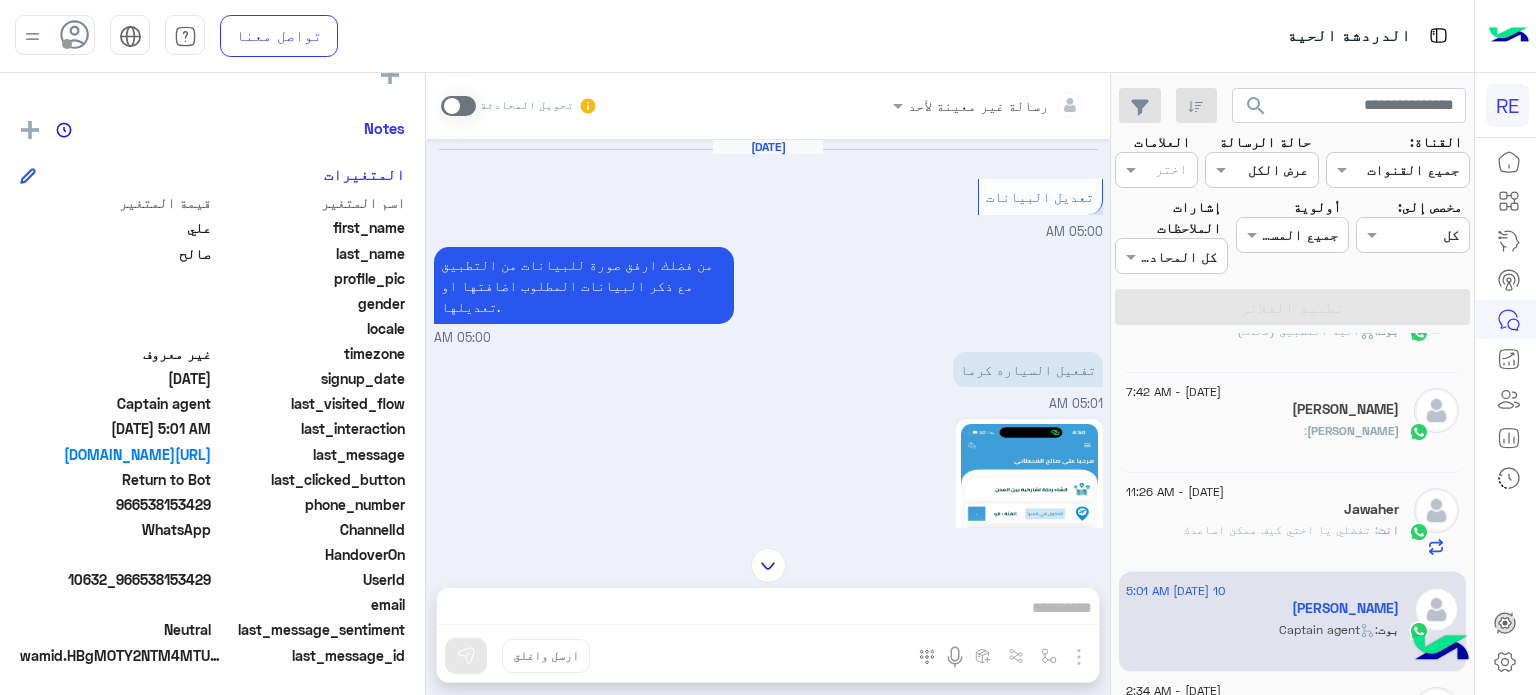 drag, startPoint x: 841, startPoint y: 472, endPoint x: 848, endPoint y: 447, distance: 25.96151 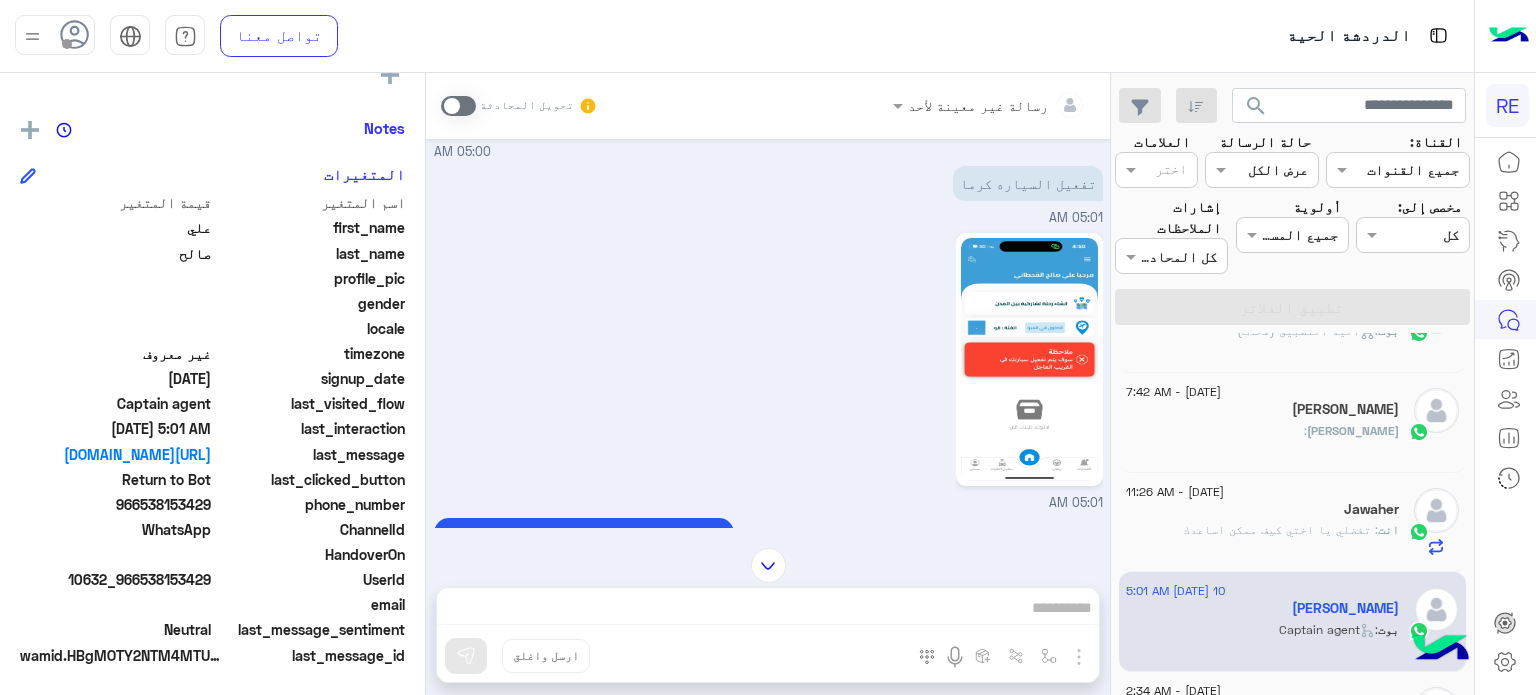 scroll, scrollTop: 279, scrollLeft: 0, axis: vertical 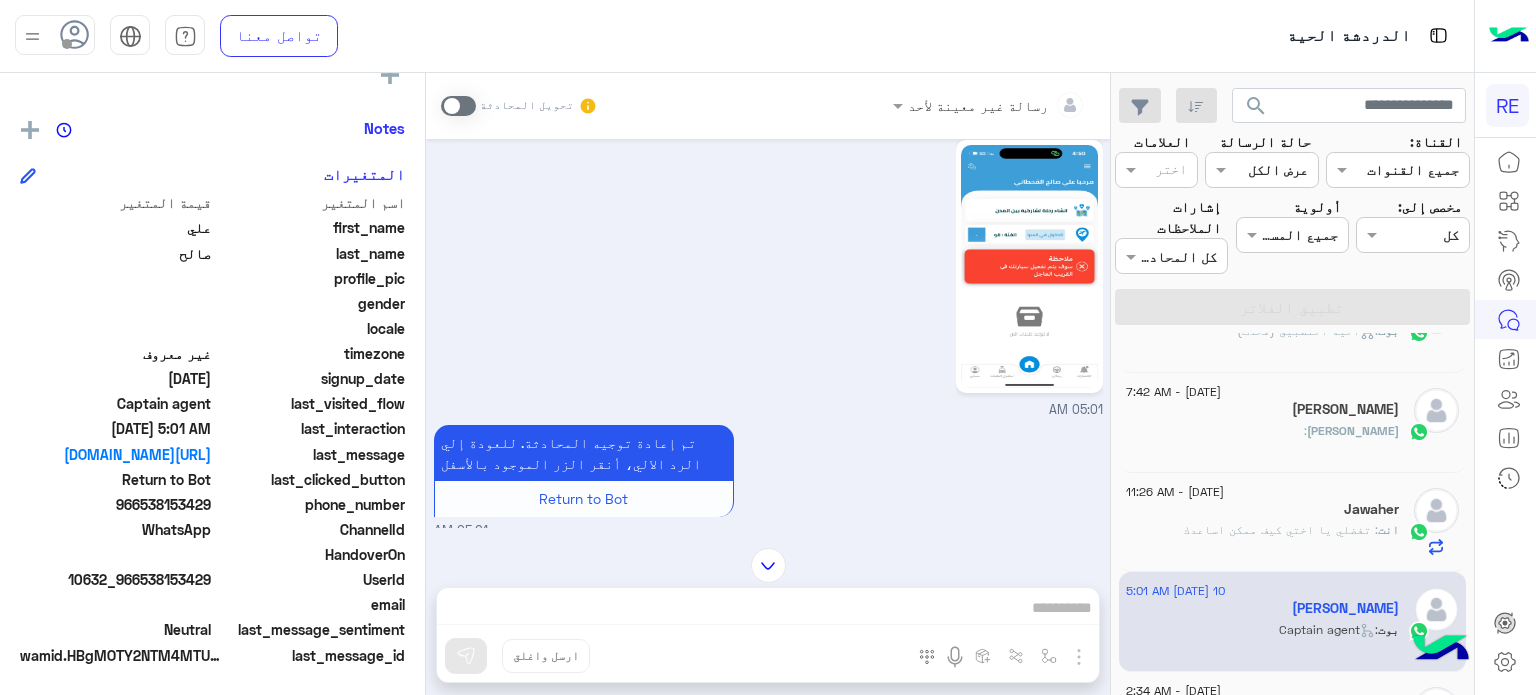 drag, startPoint x: 213, startPoint y: 578, endPoint x: 144, endPoint y: 584, distance: 69.260376 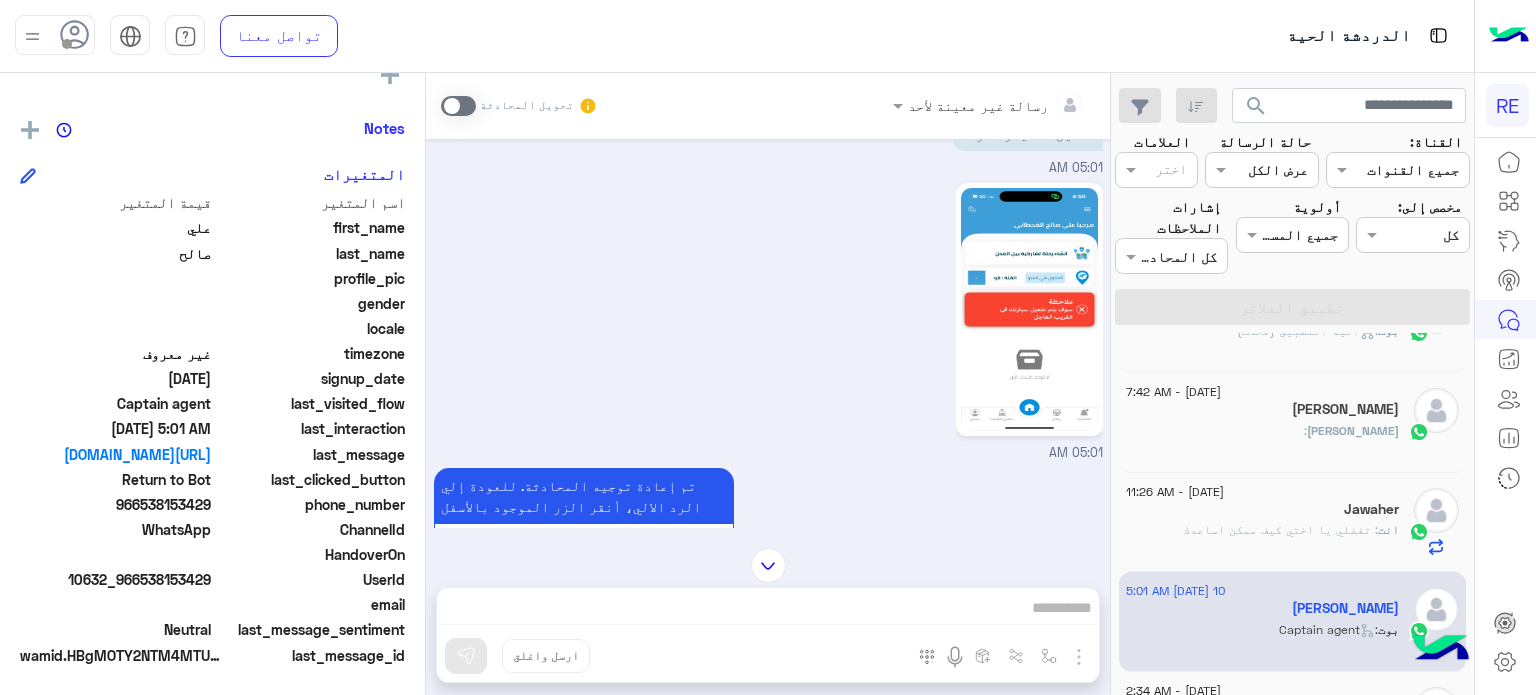 click on "رسالة غير معينة لأحد تحويل المحادثة     [DATE]   تعديل البيانات    05:00 AM  من فضلك ارفق صورة للبيانات من التطبيق  مع ذكر البيانات المطلوب اضافتها او تعديلها.    05:00 AM  تفعيل السياره كرما   05:01 AM    05:01 AM  تم إعادة توجيه المحادثة. للعودة إلي الرد الالي، أنقر الزر الموجود بالأسفل  Return to Bot     05:01 AM   تم تعيين المحادثة إلى [PERSON_NAME]   05:01 AM       [PERSON_NAME] طلب التحدث إلى مسؤول بشري   05:01 AM       Return to Bot    05:01 AM  اي خدمة اخرى ؟  الرجوع للقائمة الرئ   لا     05:01 AM   [PERSON_NAME] غادر المحادثة   05:01 AM      أدخل اسم مجموعة الرسائل  إسقاط   ارسل واغلق" at bounding box center (768, 388) 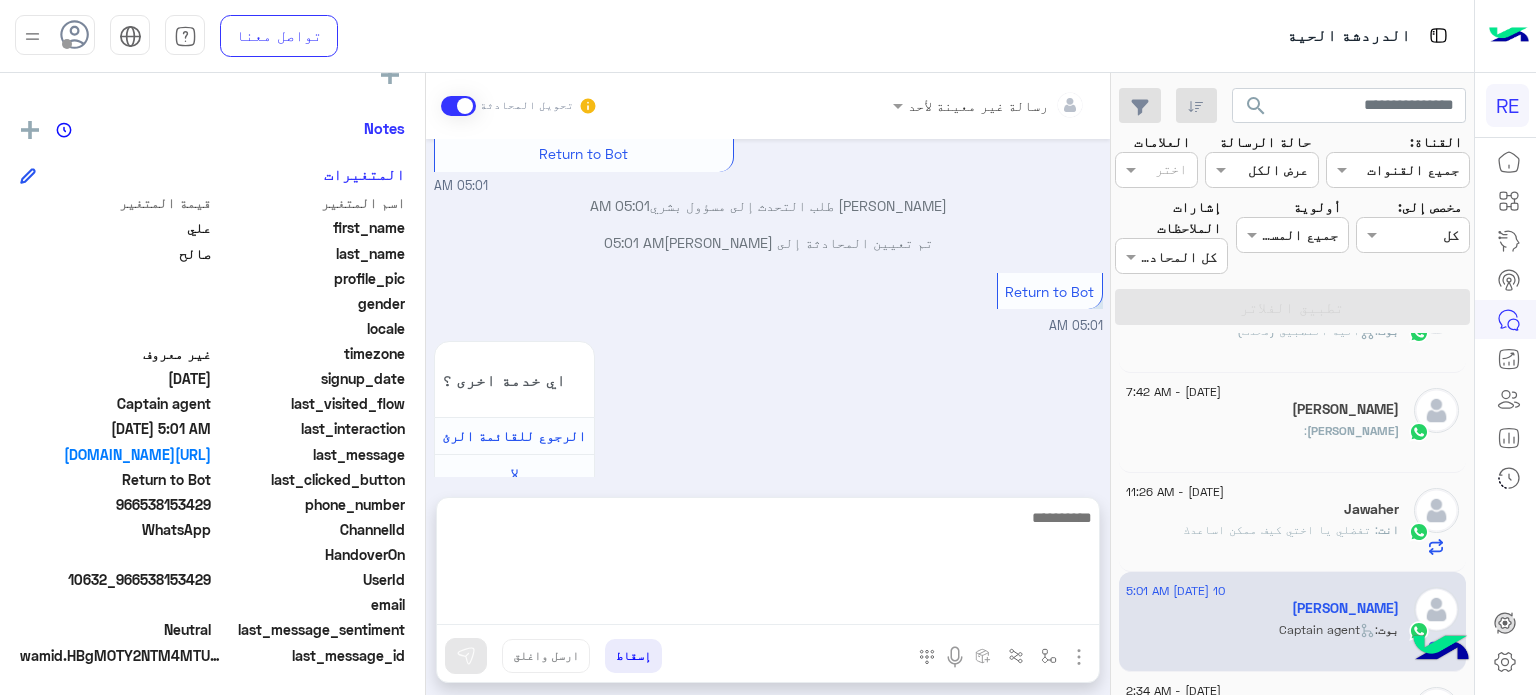 click at bounding box center (768, 565) 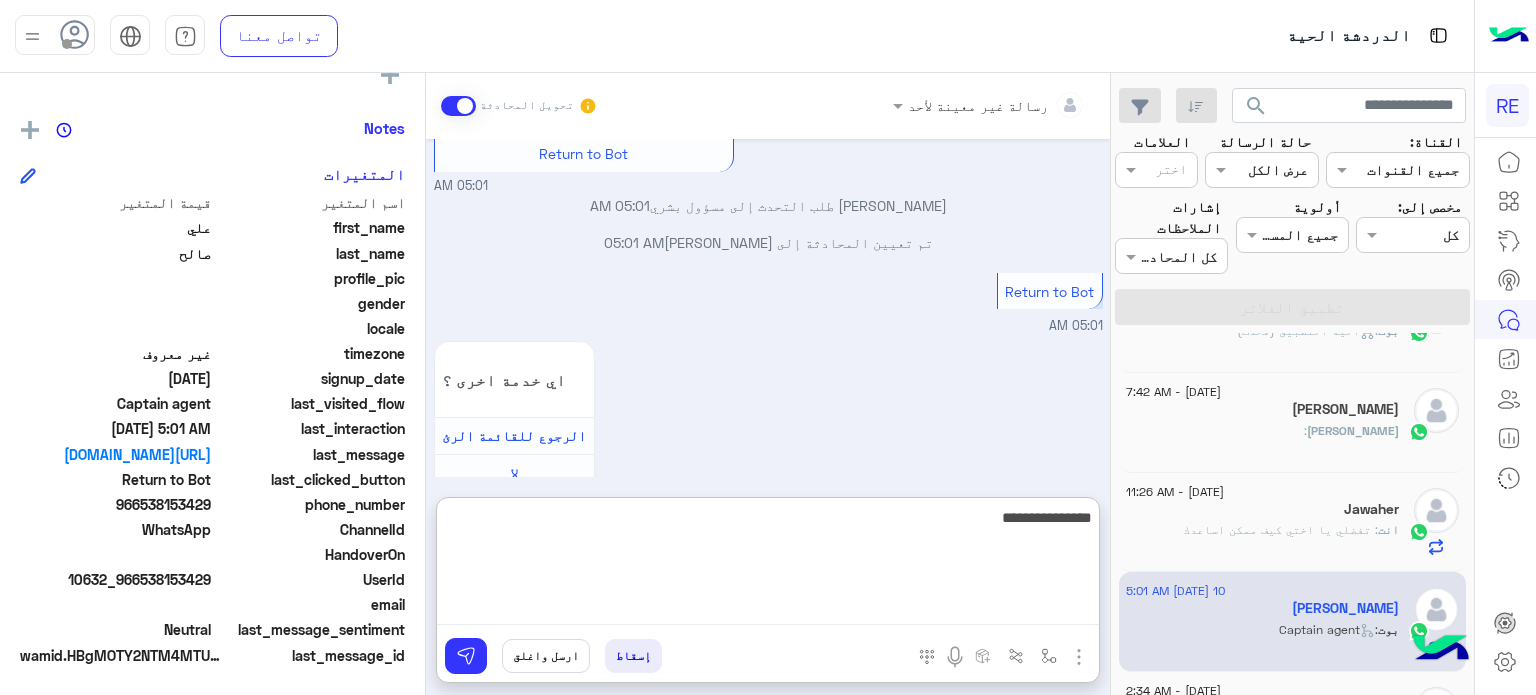 type on "**********" 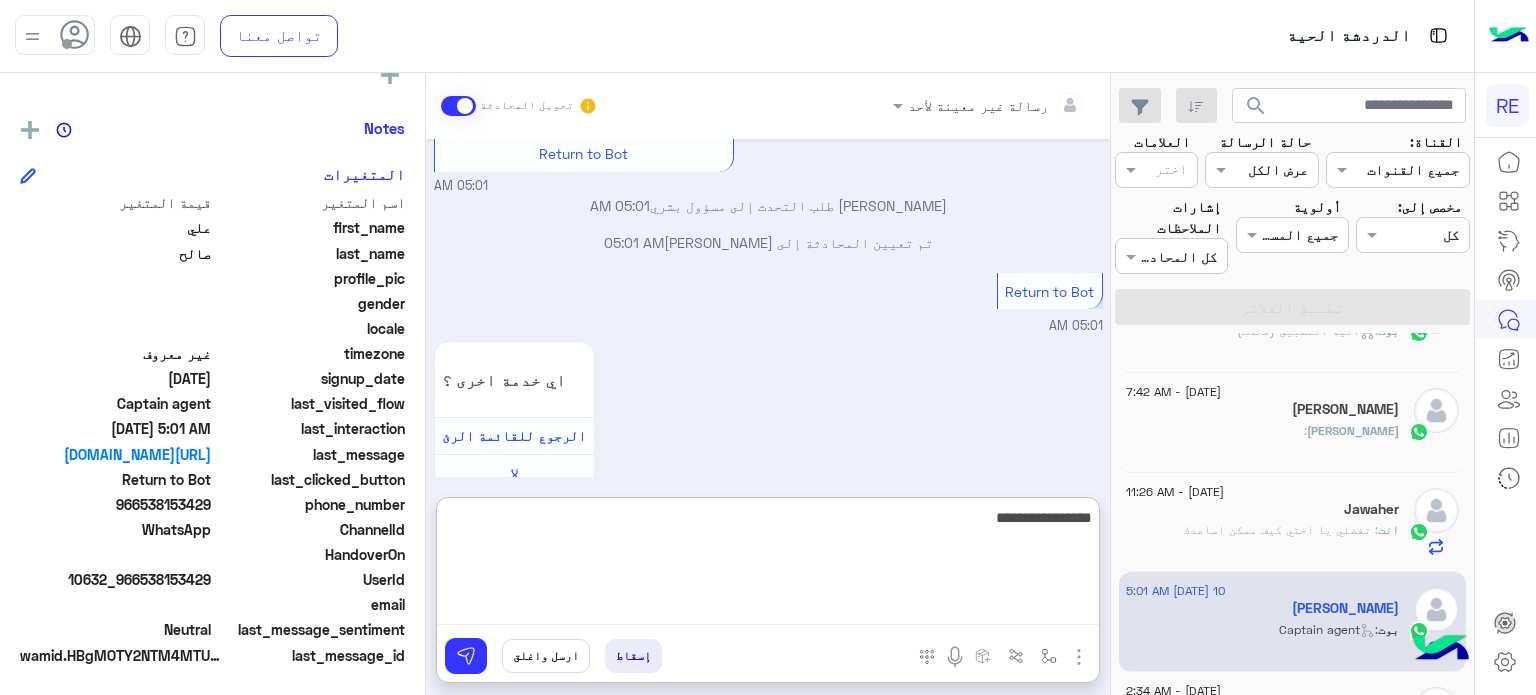 type 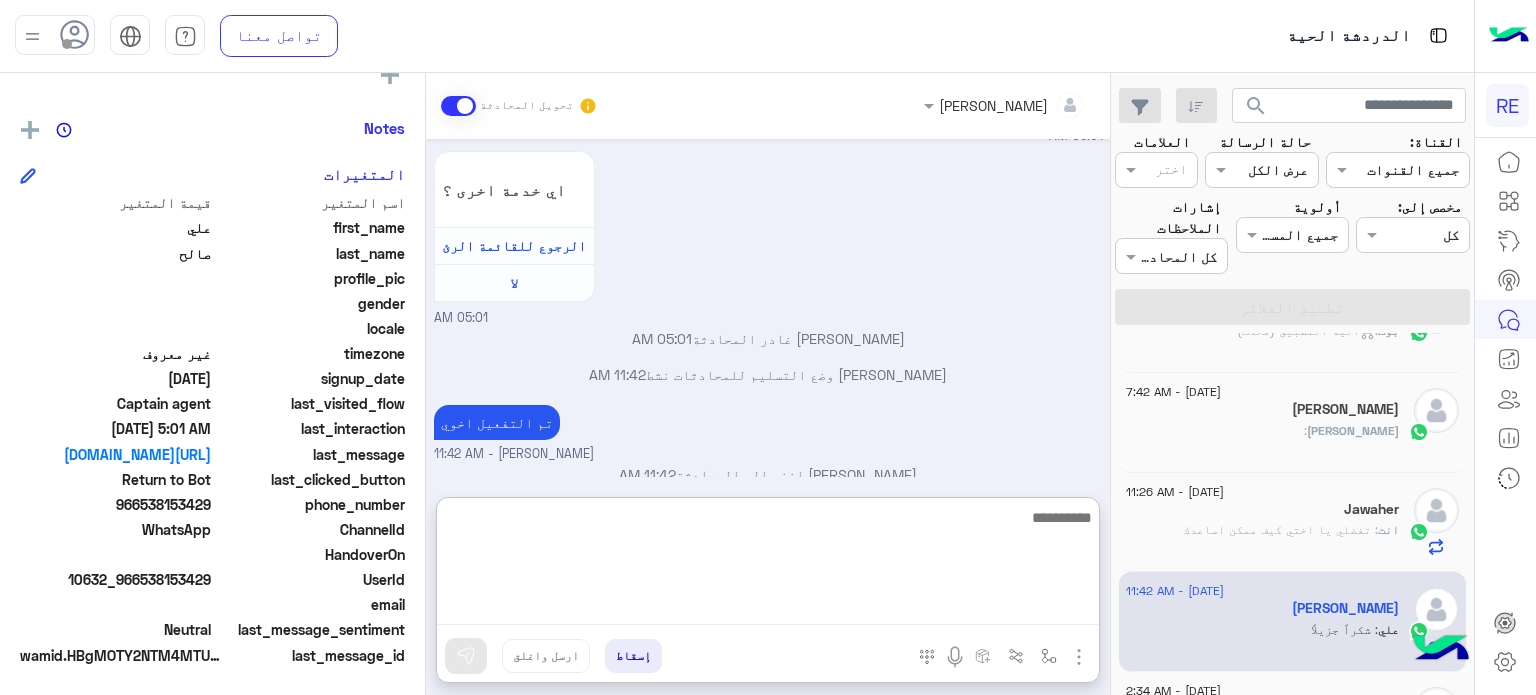 scroll, scrollTop: 880, scrollLeft: 0, axis: vertical 